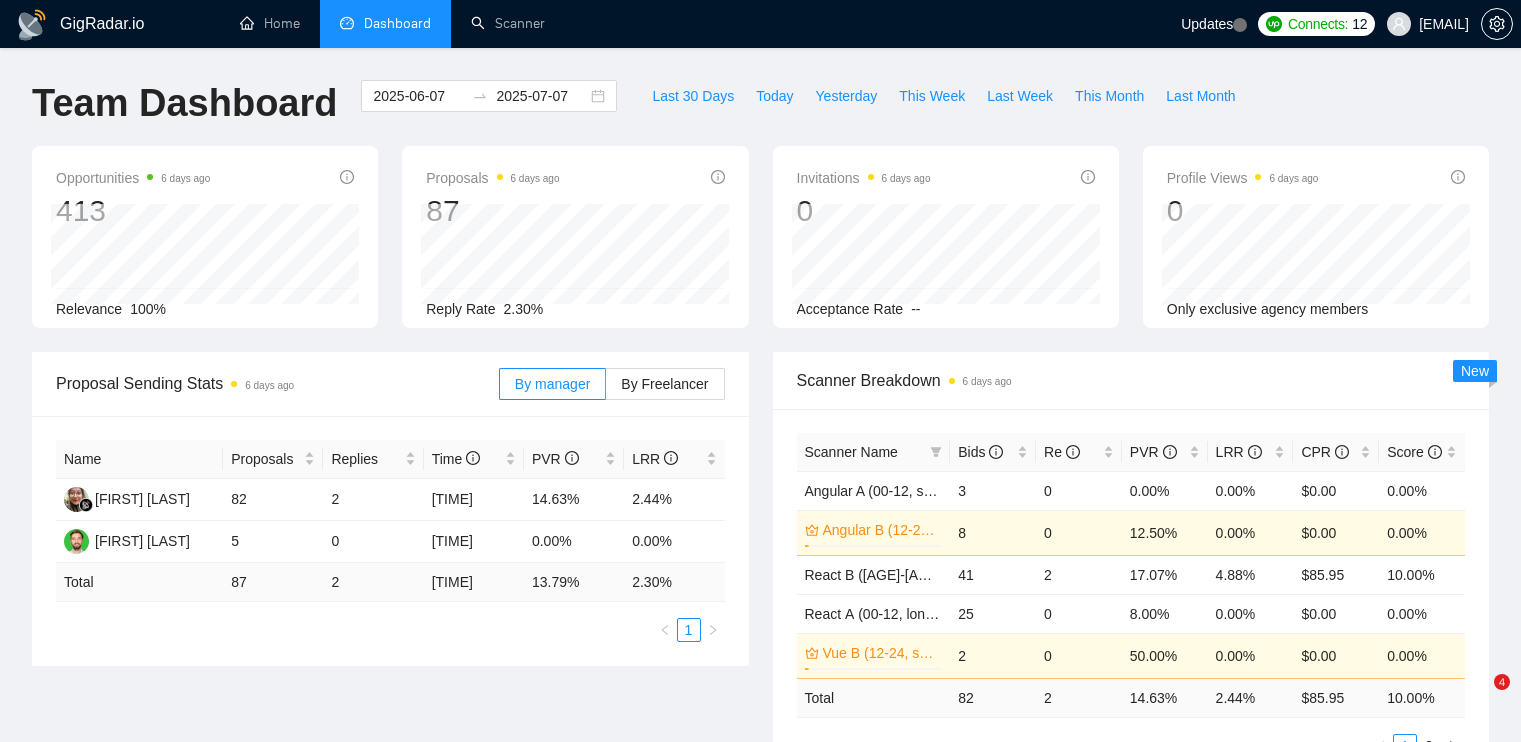scroll, scrollTop: 0, scrollLeft: 0, axis: both 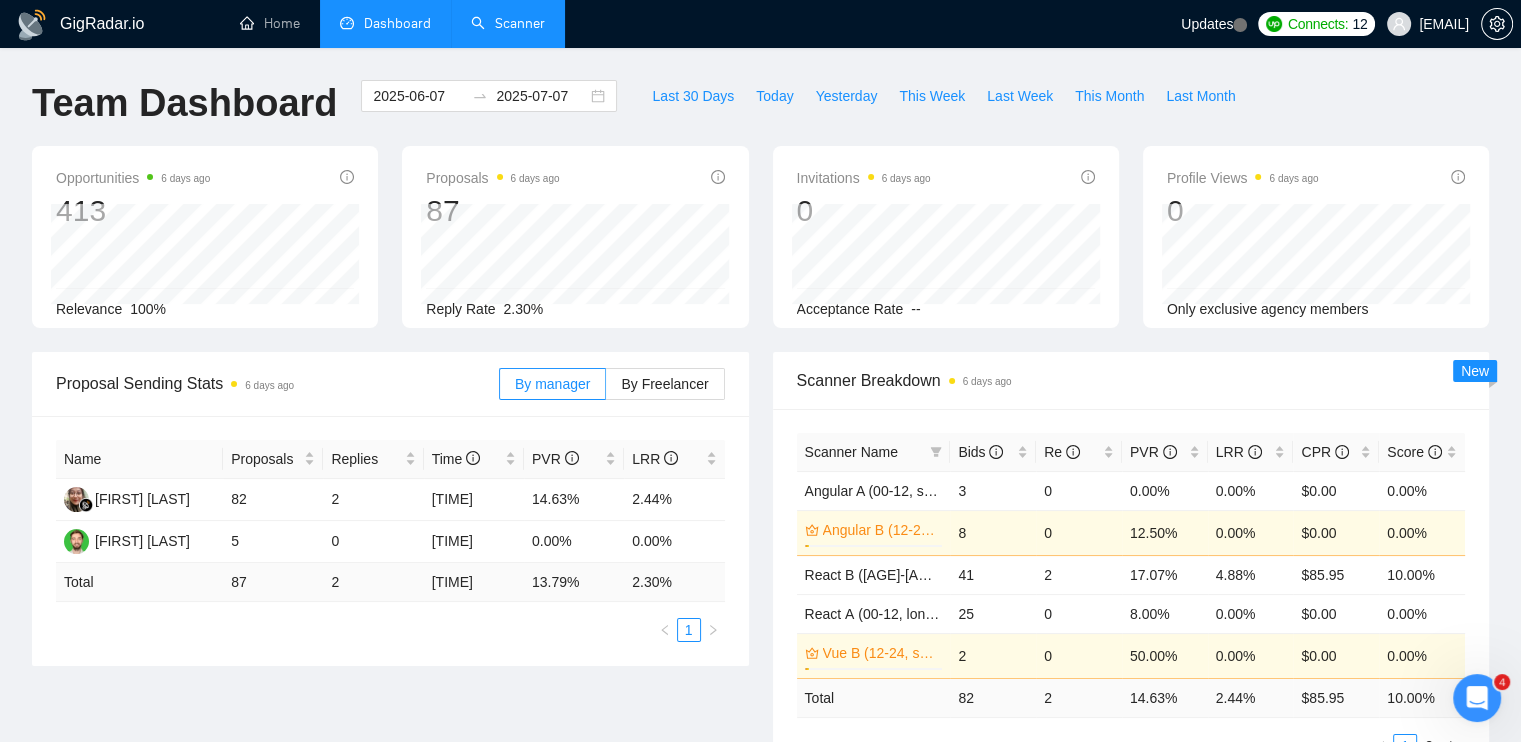 click on "Scanner" at bounding box center [508, 23] 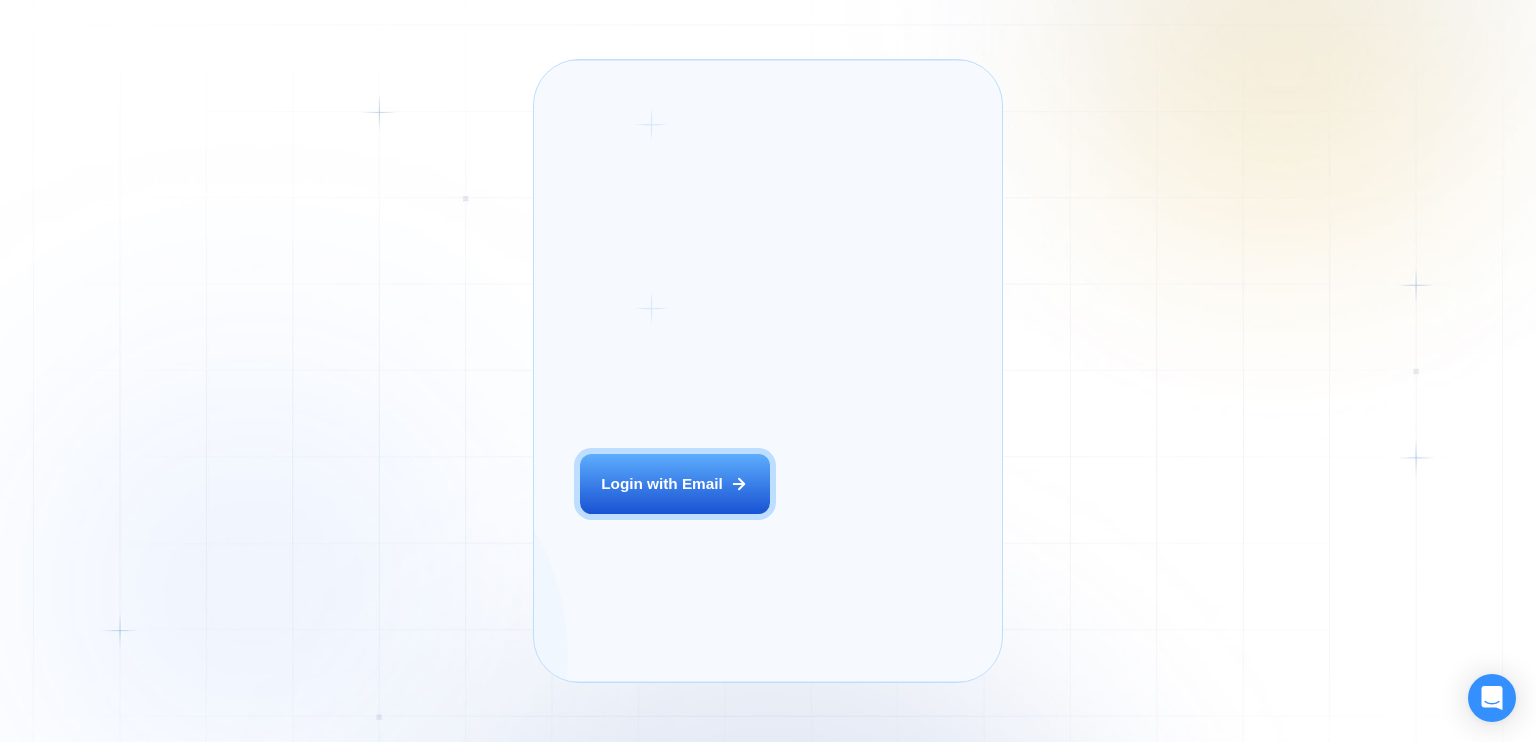 scroll, scrollTop: 0, scrollLeft: 0, axis: both 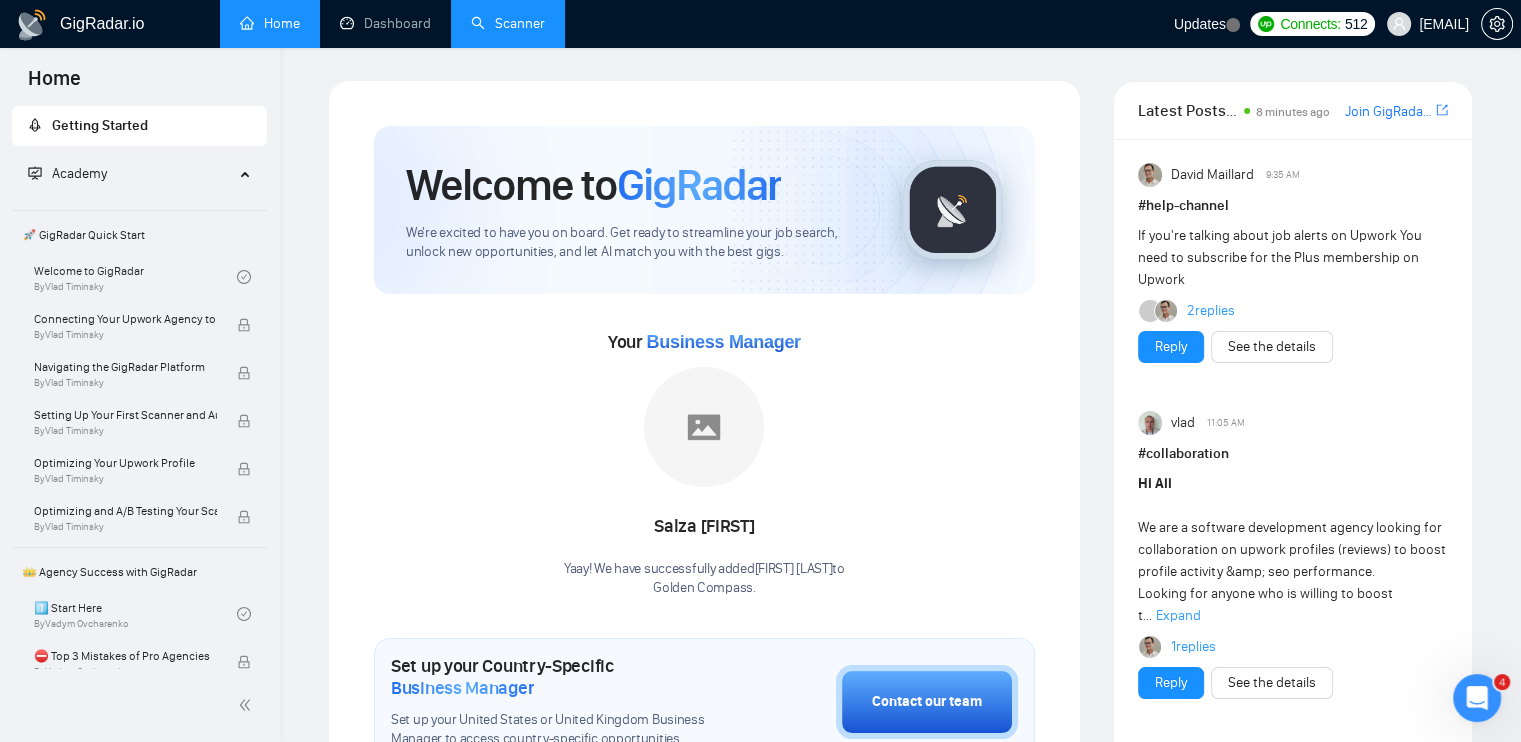 click on "Scanner" at bounding box center [508, 23] 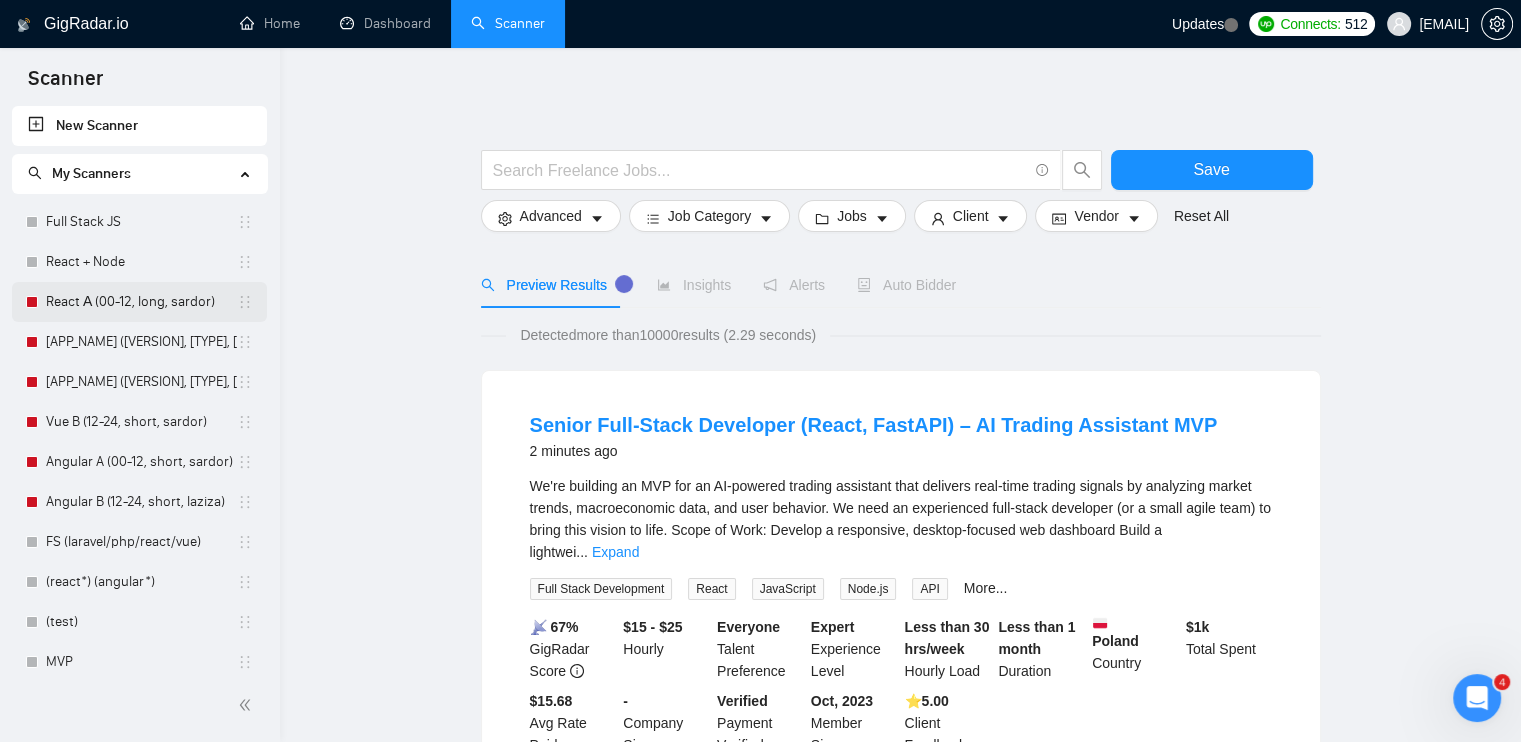 click on "React А (00-12, long, sardor)" at bounding box center [141, 302] 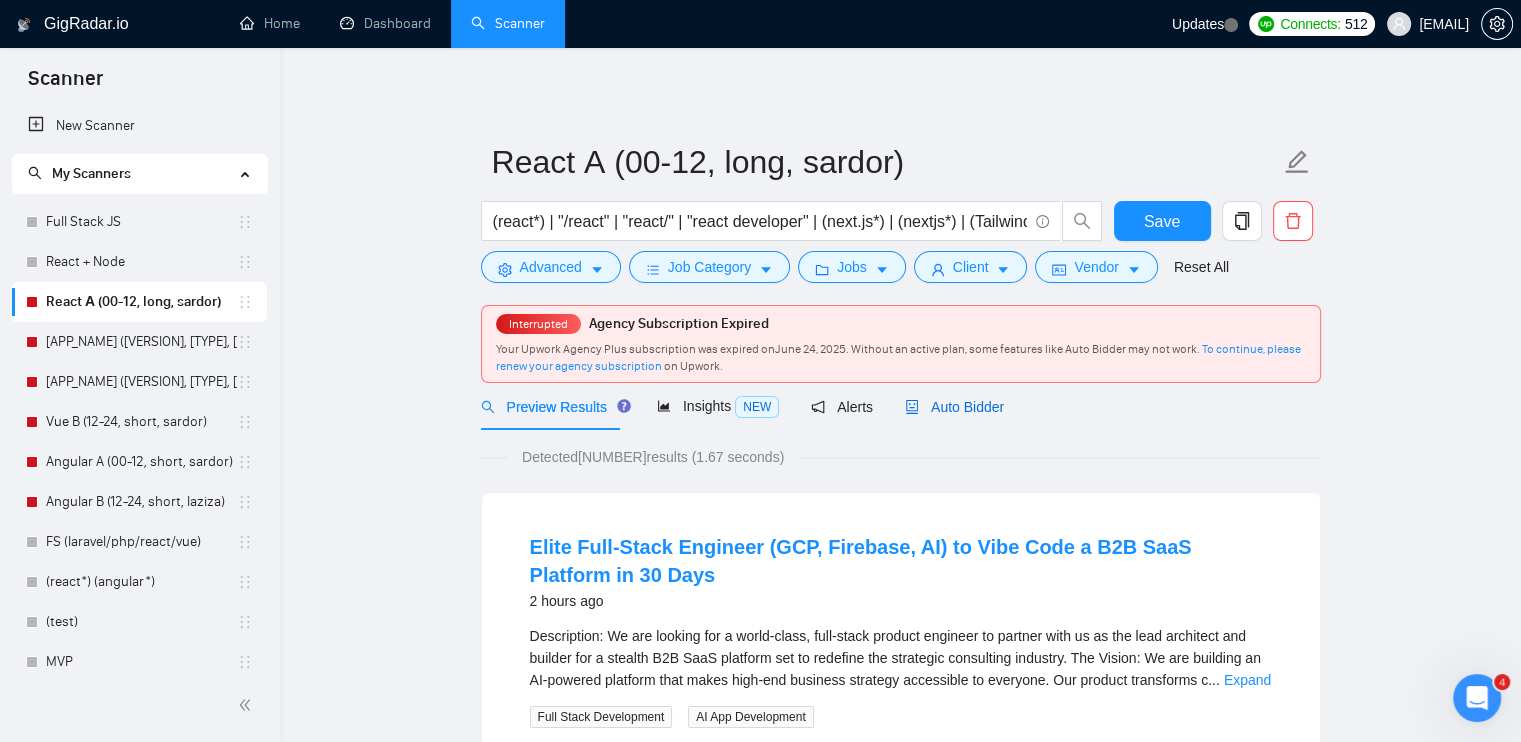 click on "Auto Bidder" at bounding box center [954, 407] 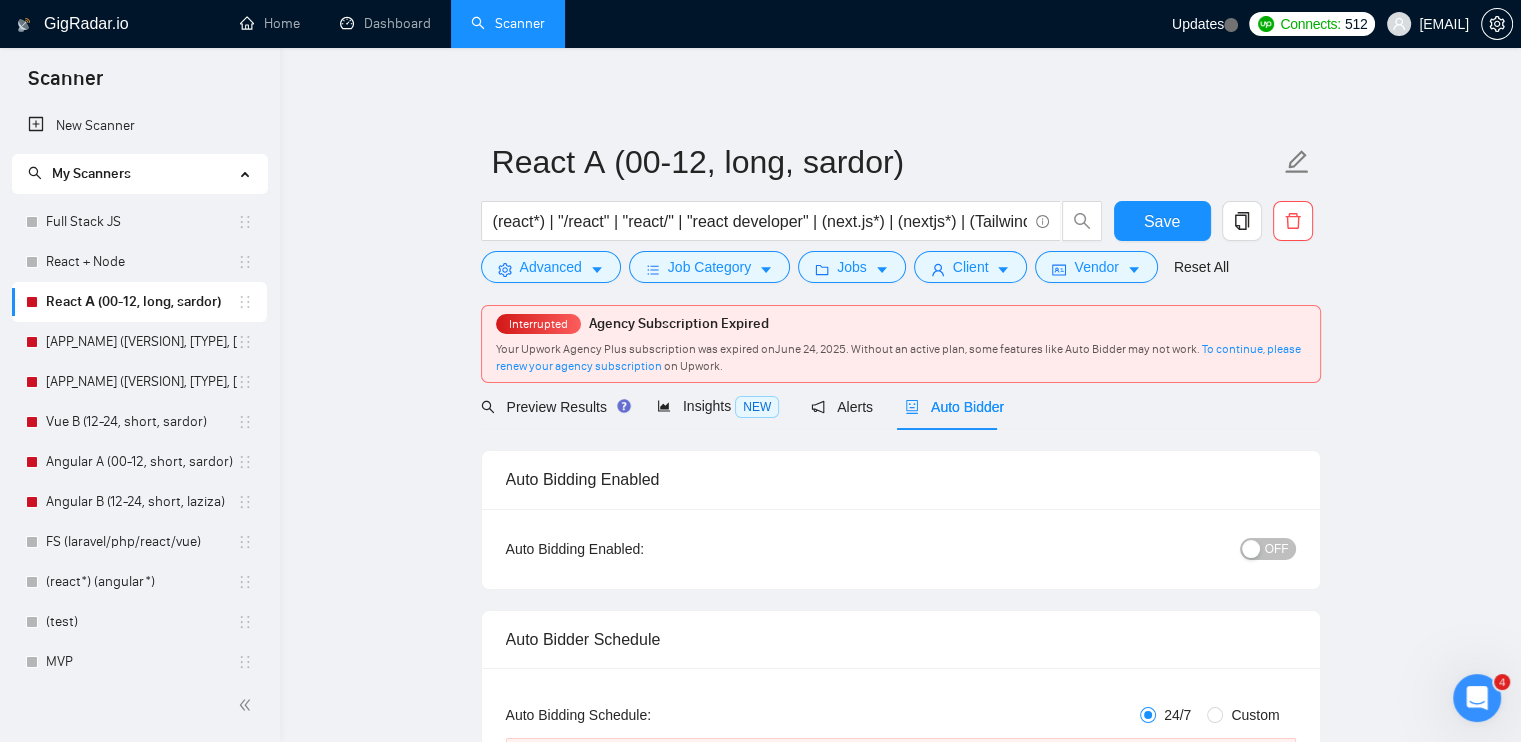 type 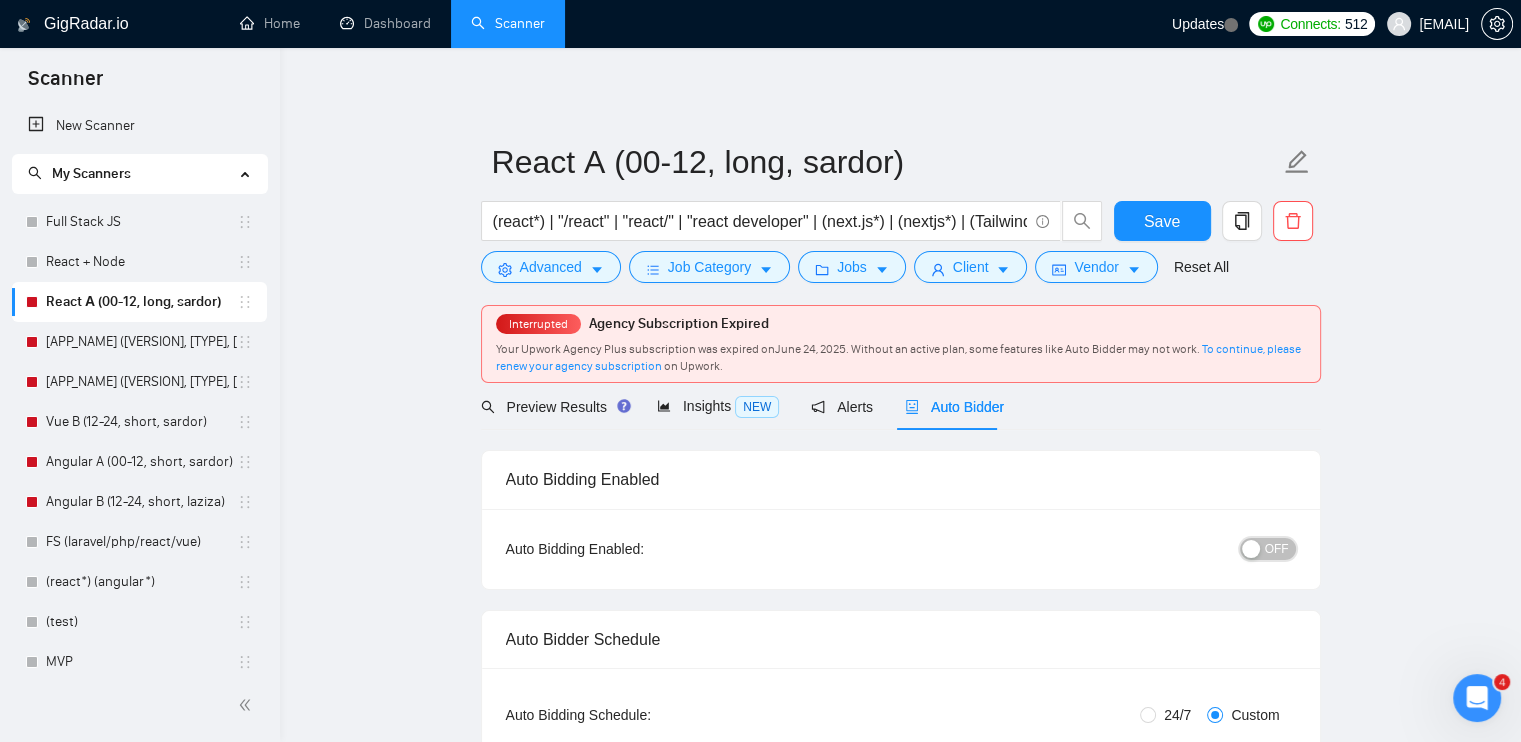 drag, startPoint x: 1260, startPoint y: 549, endPoint x: 1249, endPoint y: 601, distance: 53.15073 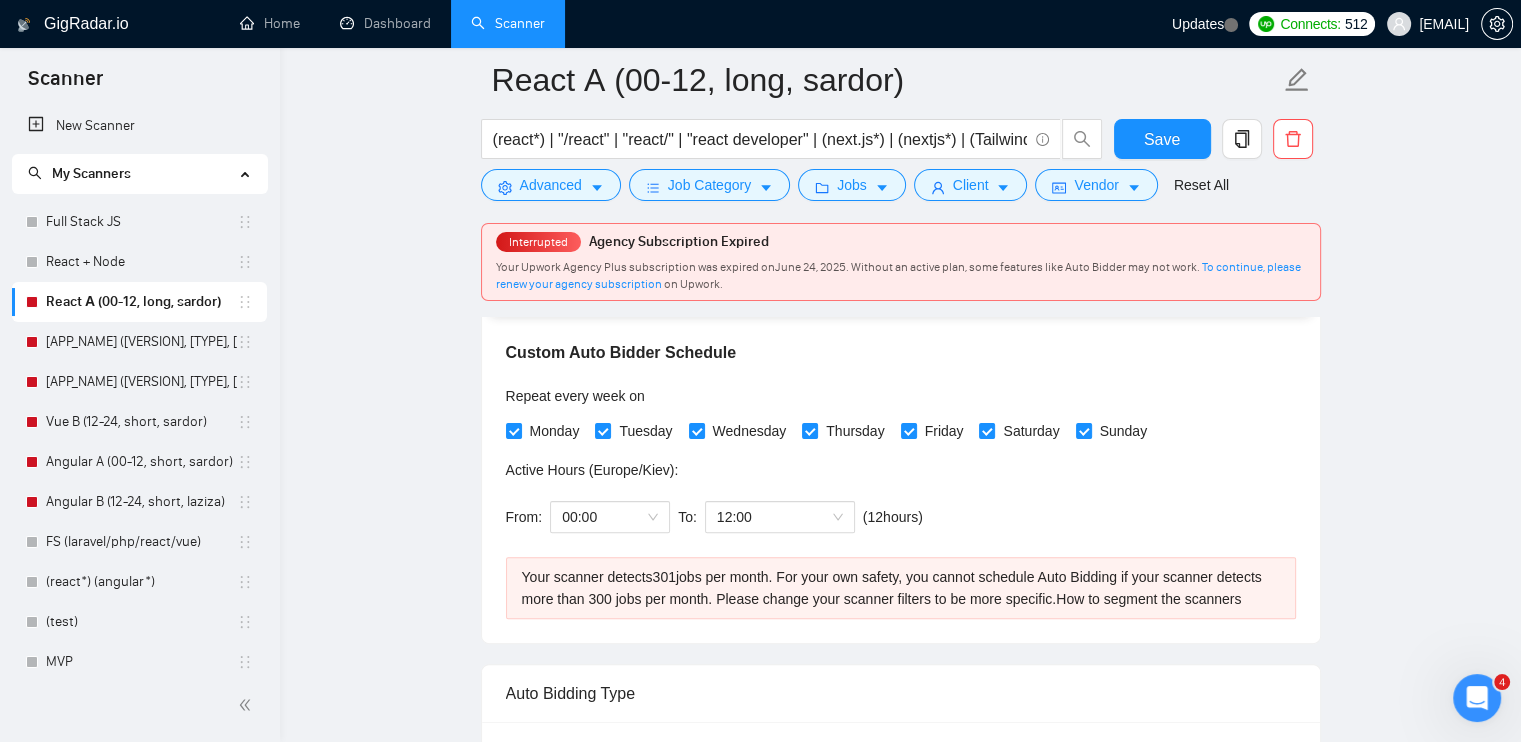 scroll, scrollTop: 500, scrollLeft: 0, axis: vertical 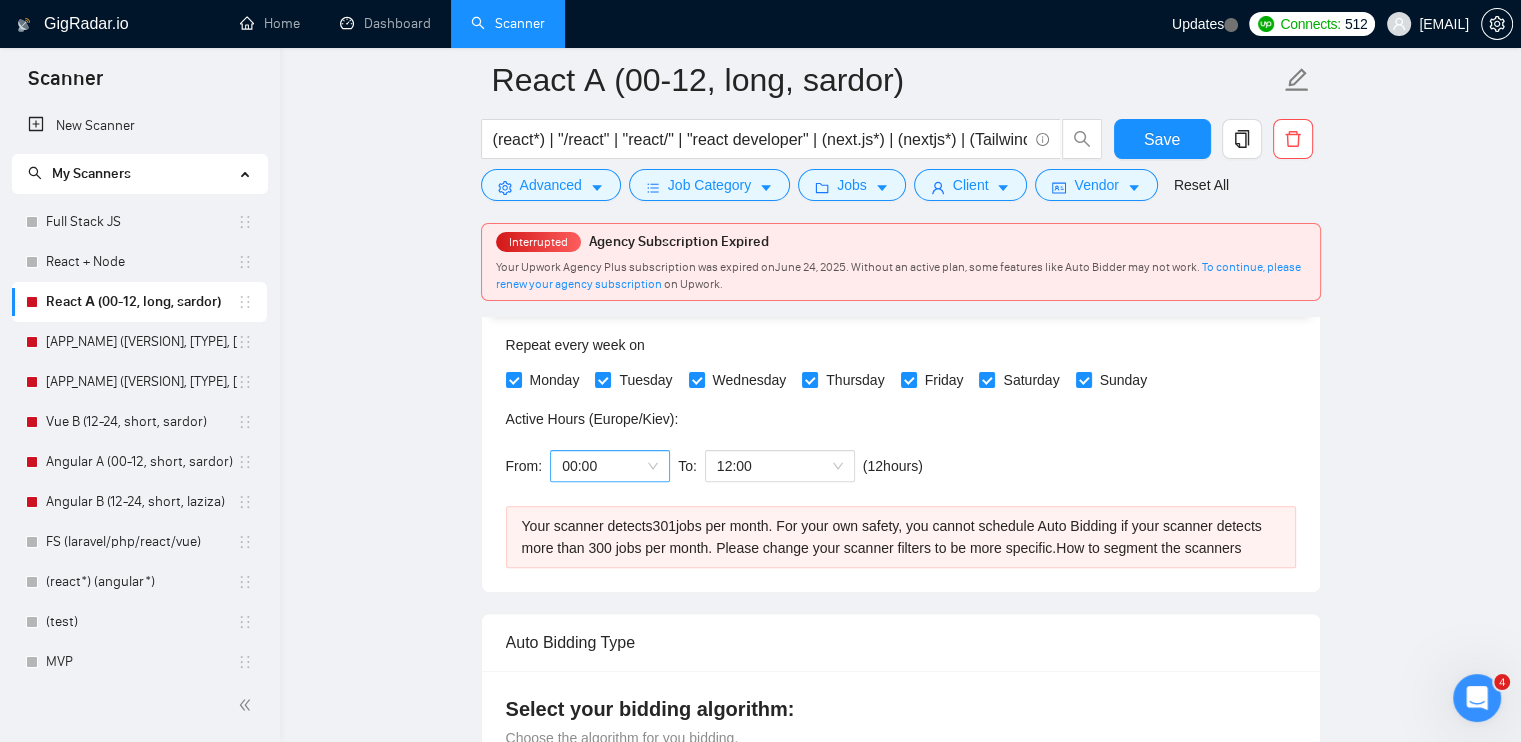 click on "00:00" at bounding box center (610, 466) 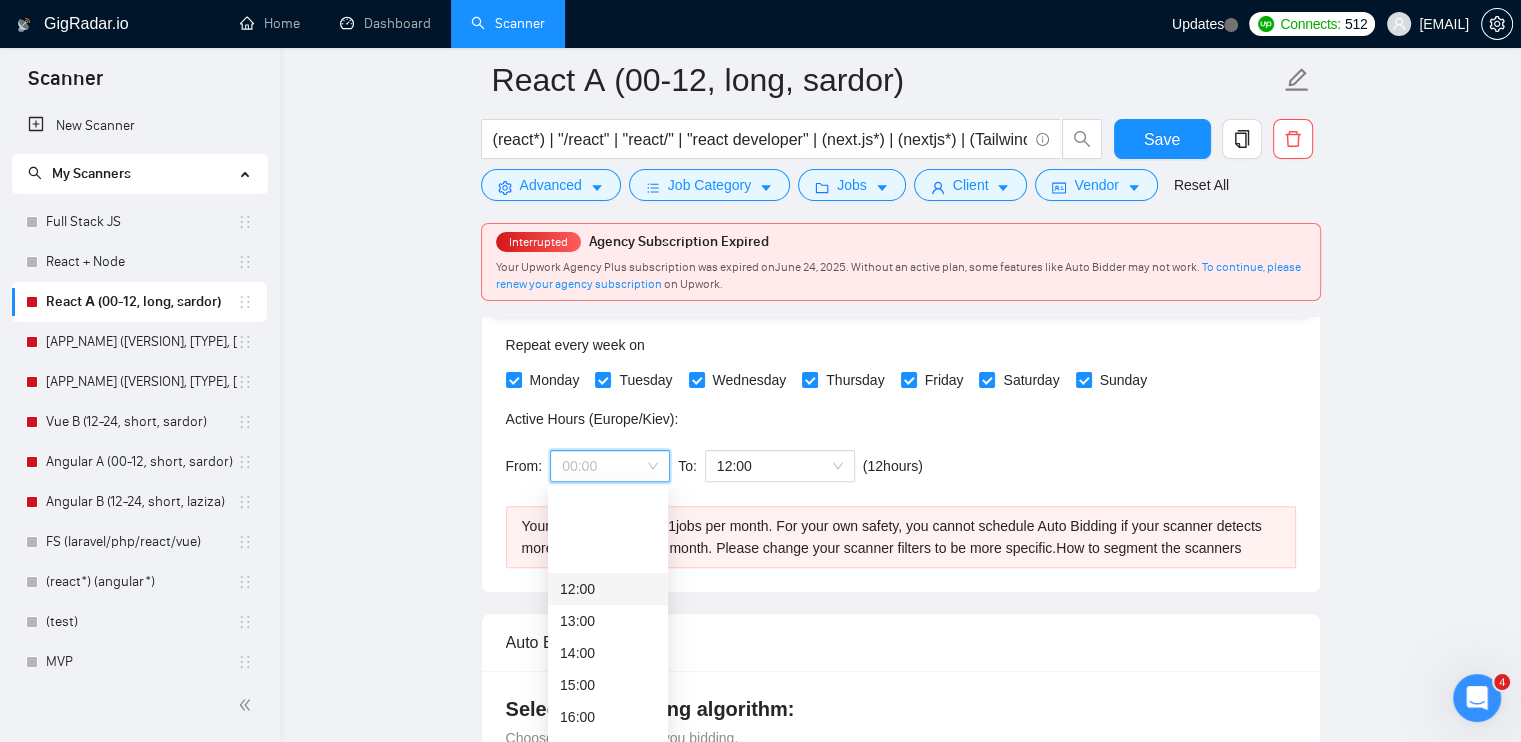 scroll, scrollTop: 512, scrollLeft: 0, axis: vertical 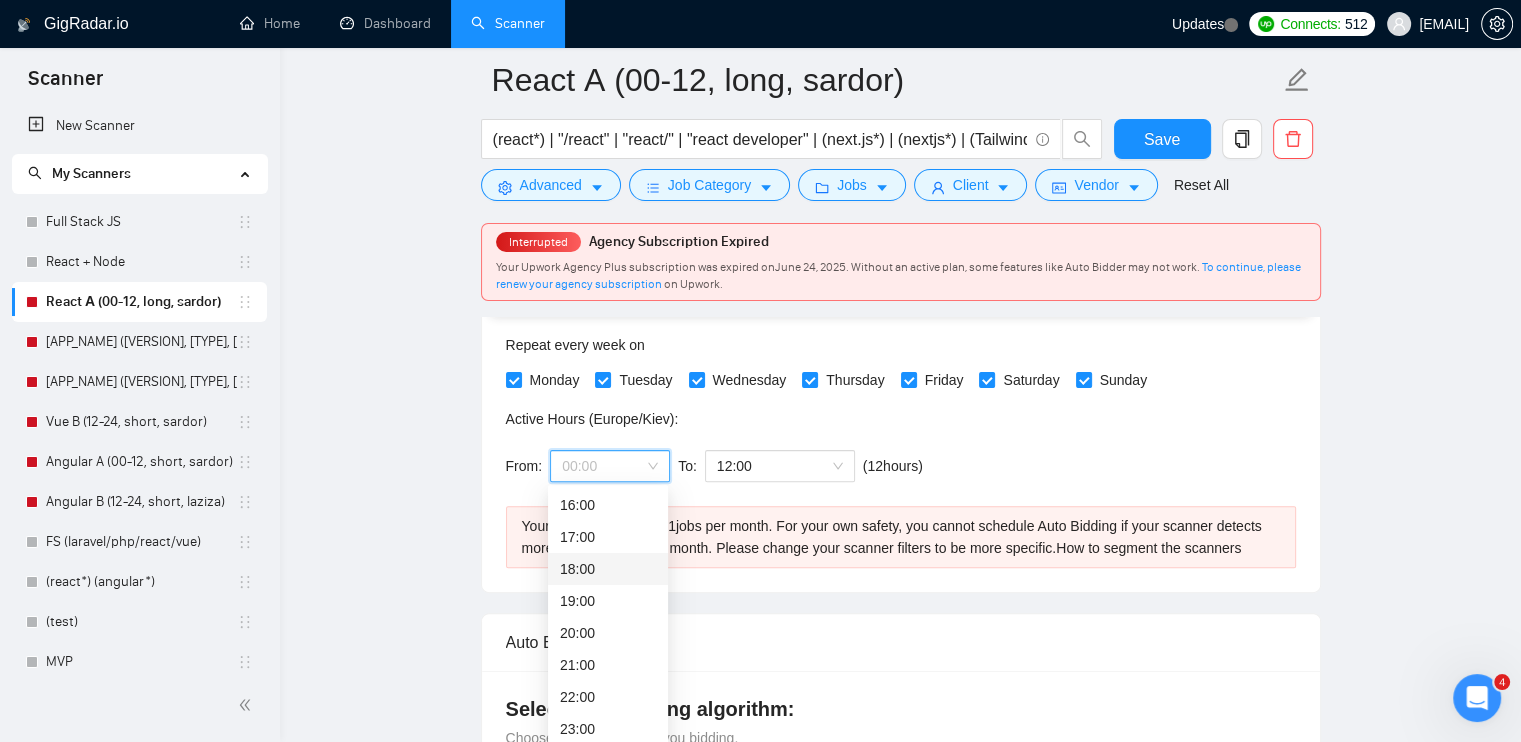 click on "18:00" at bounding box center (608, 569) 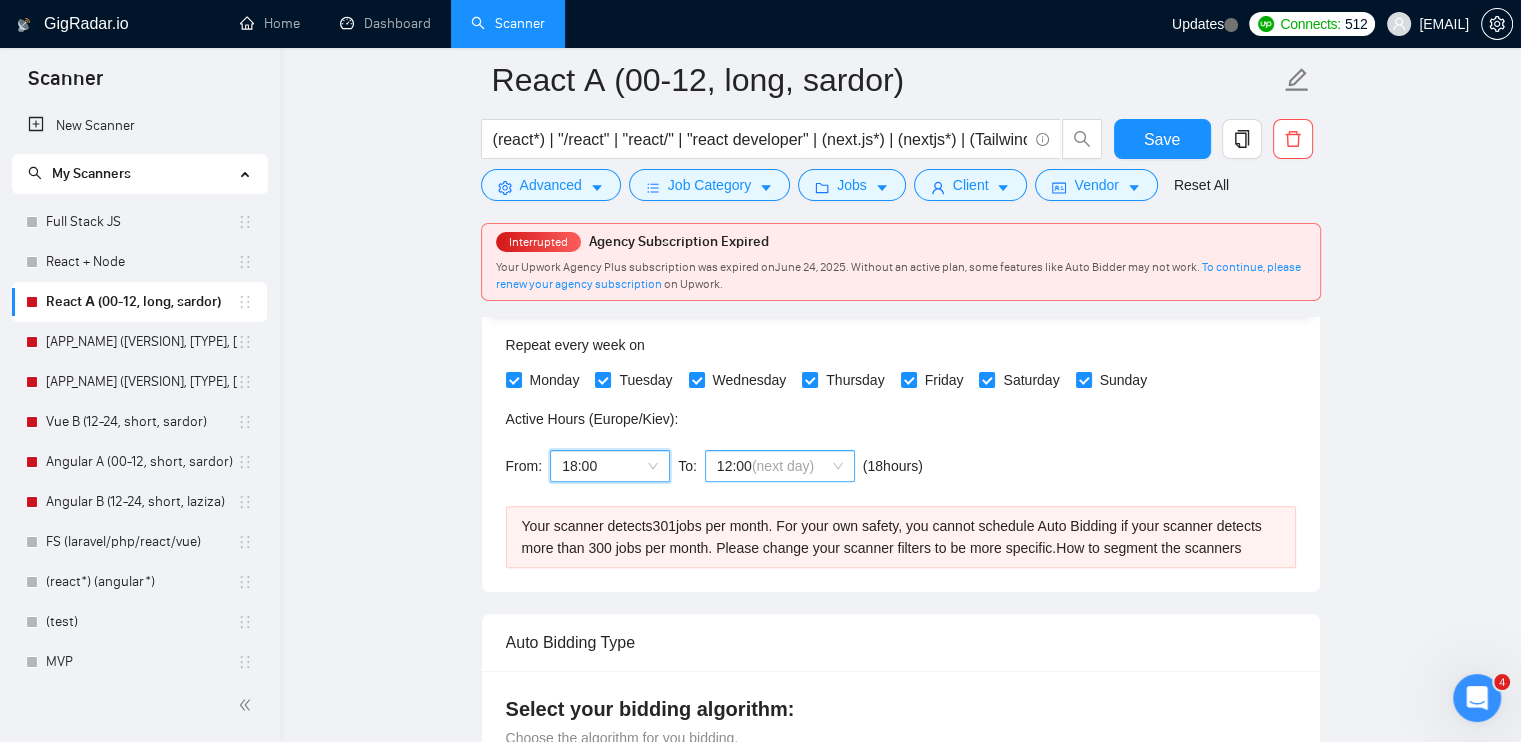 click on "(next day)" at bounding box center (783, 466) 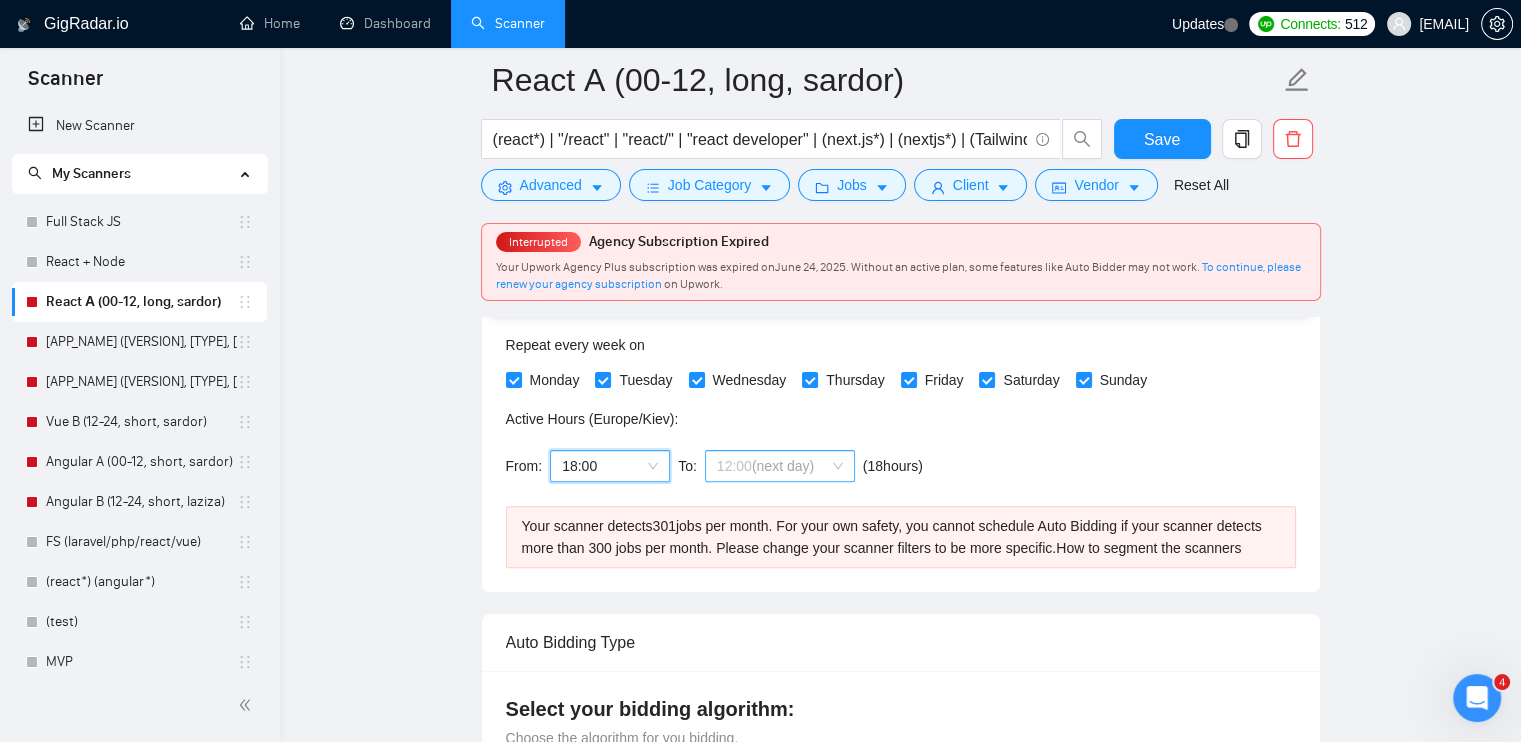 scroll, scrollTop: 160, scrollLeft: 0, axis: vertical 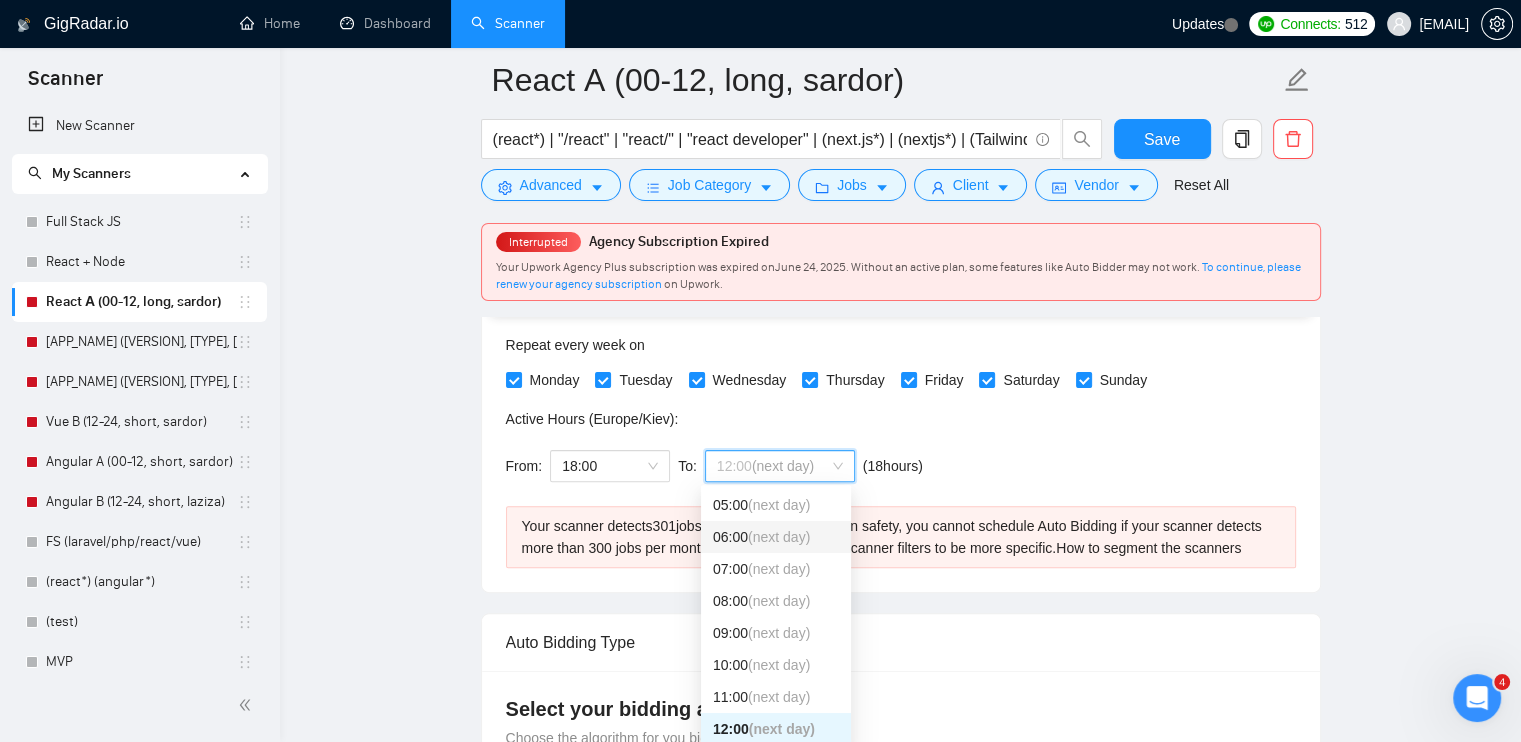 click on "(next day)" at bounding box center [779, 537] 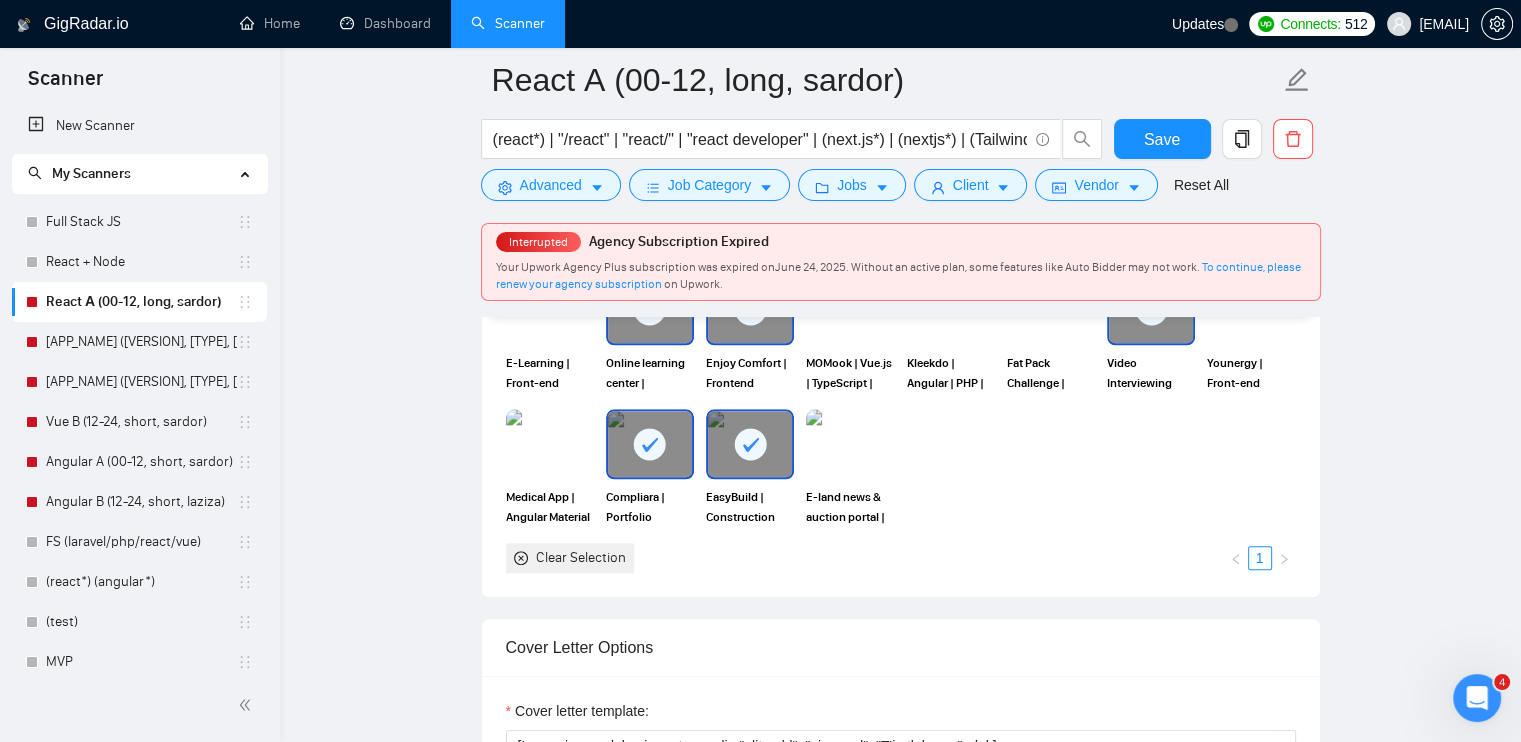 scroll, scrollTop: 2100, scrollLeft: 0, axis: vertical 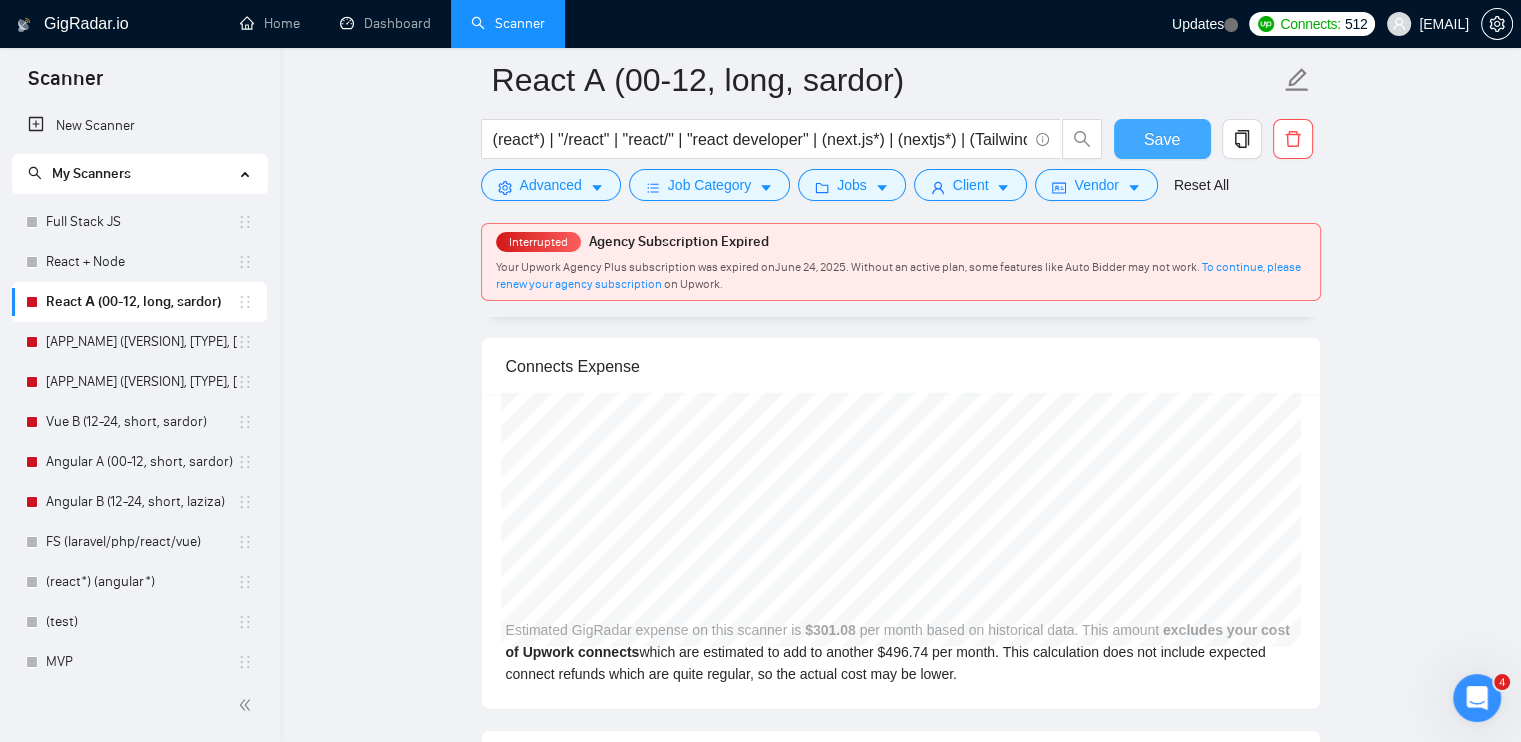 click on "Save" at bounding box center [1162, 139] 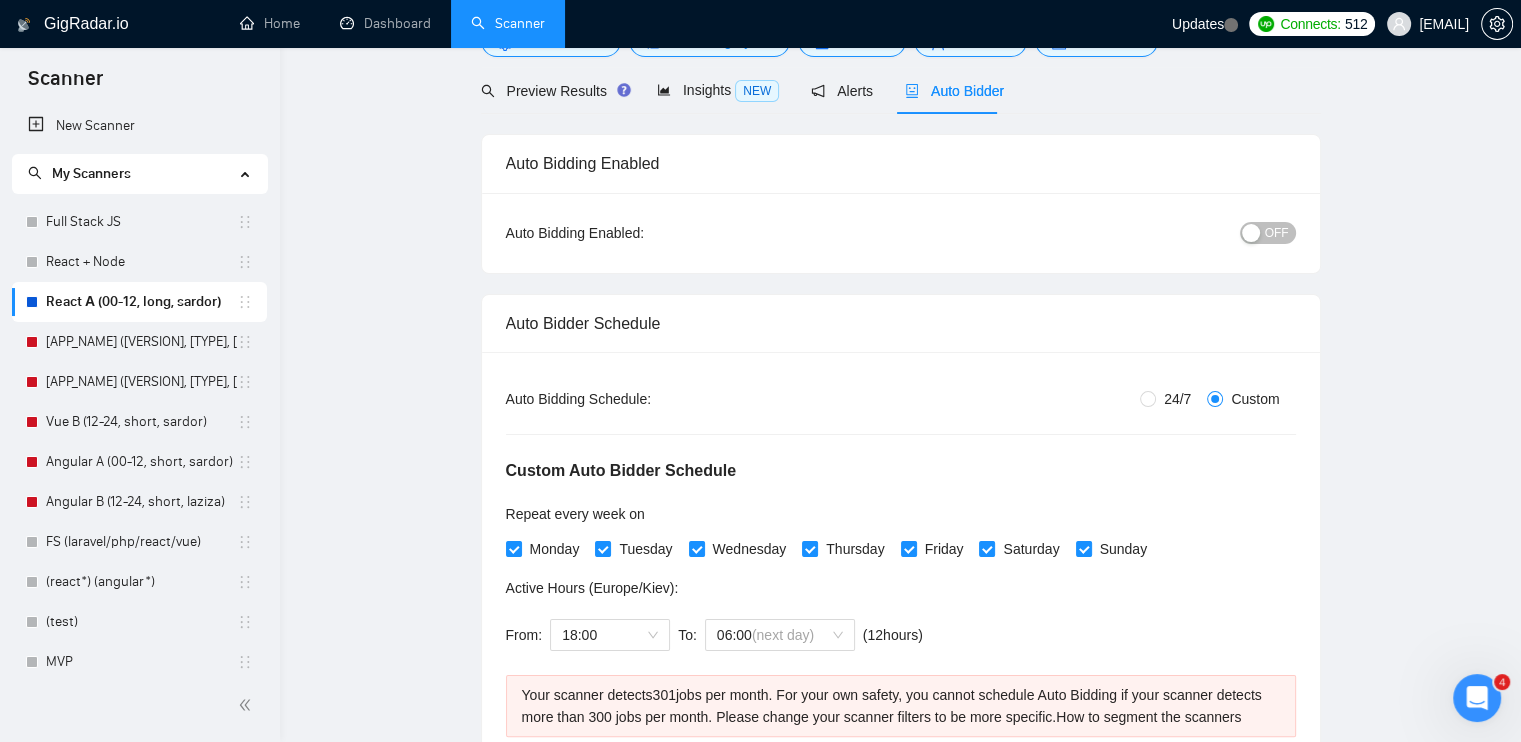 scroll, scrollTop: 0, scrollLeft: 0, axis: both 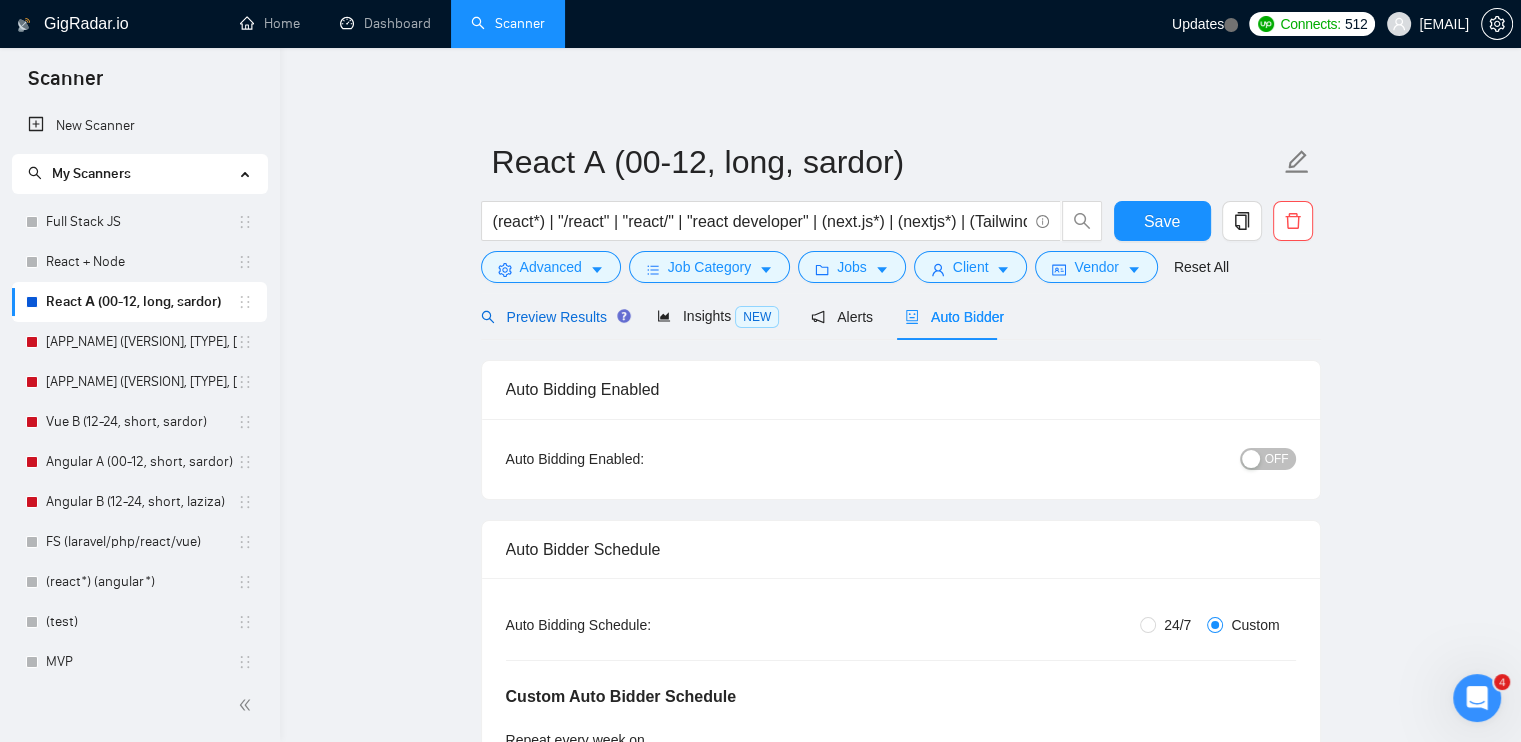 click on "Preview Results" at bounding box center (553, 317) 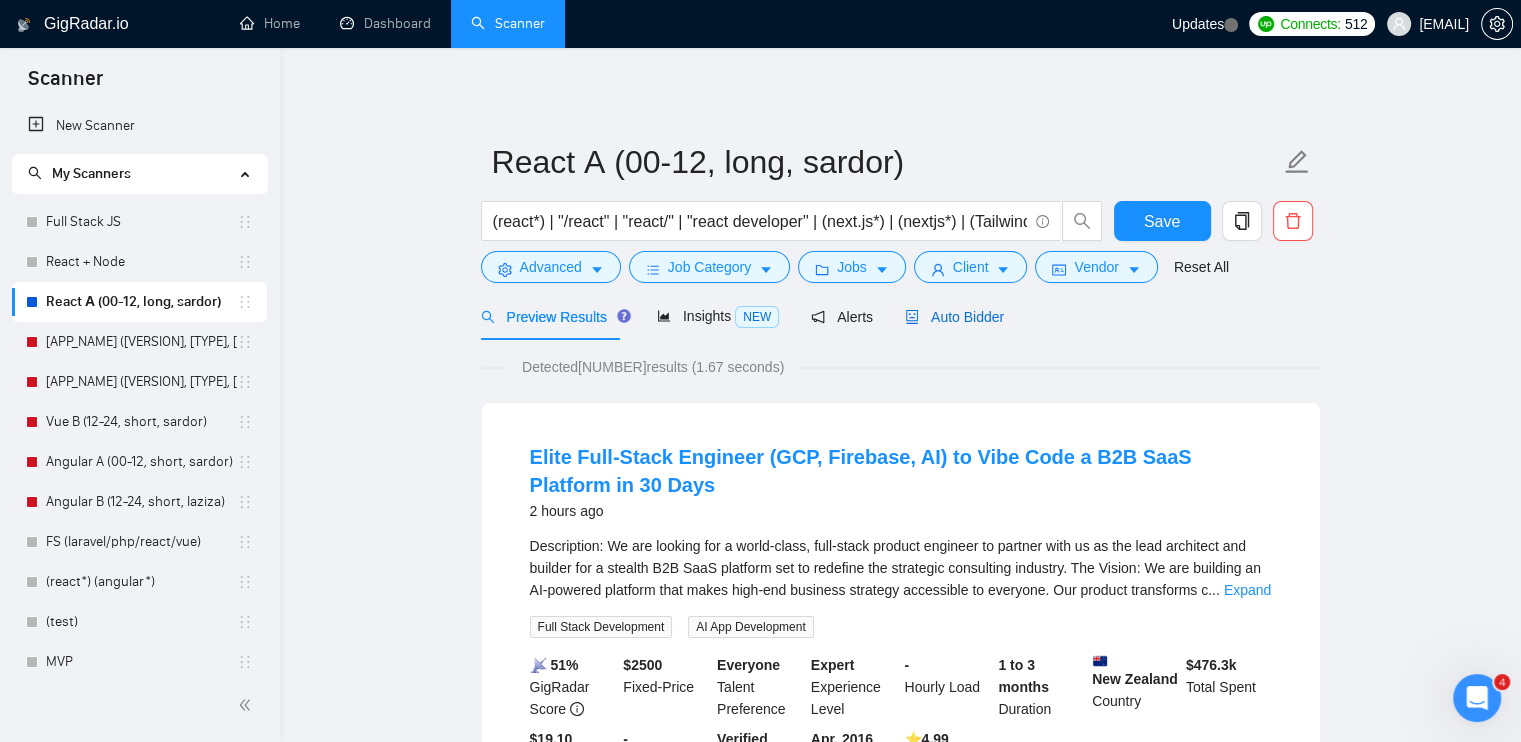 click on "Auto Bidder" at bounding box center (954, 317) 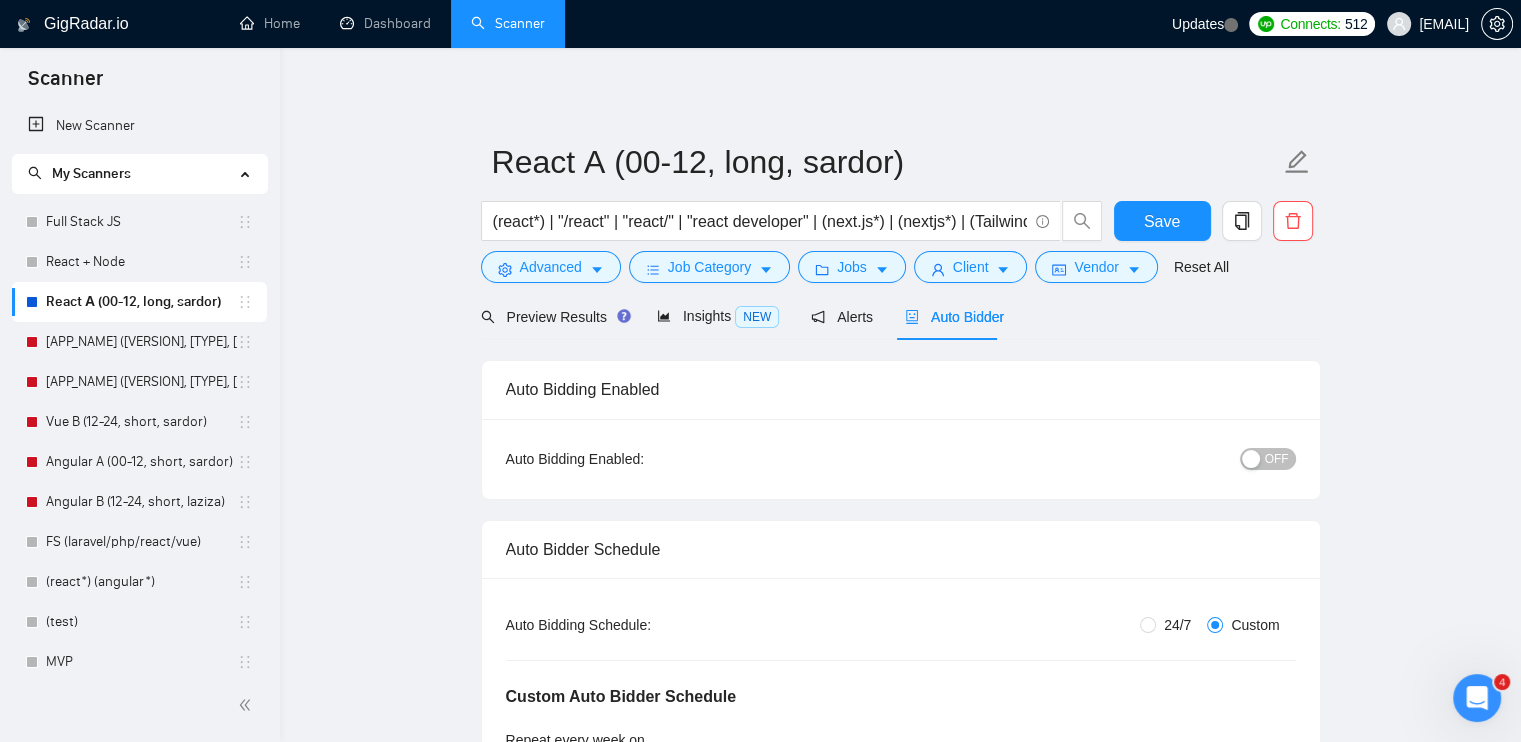type 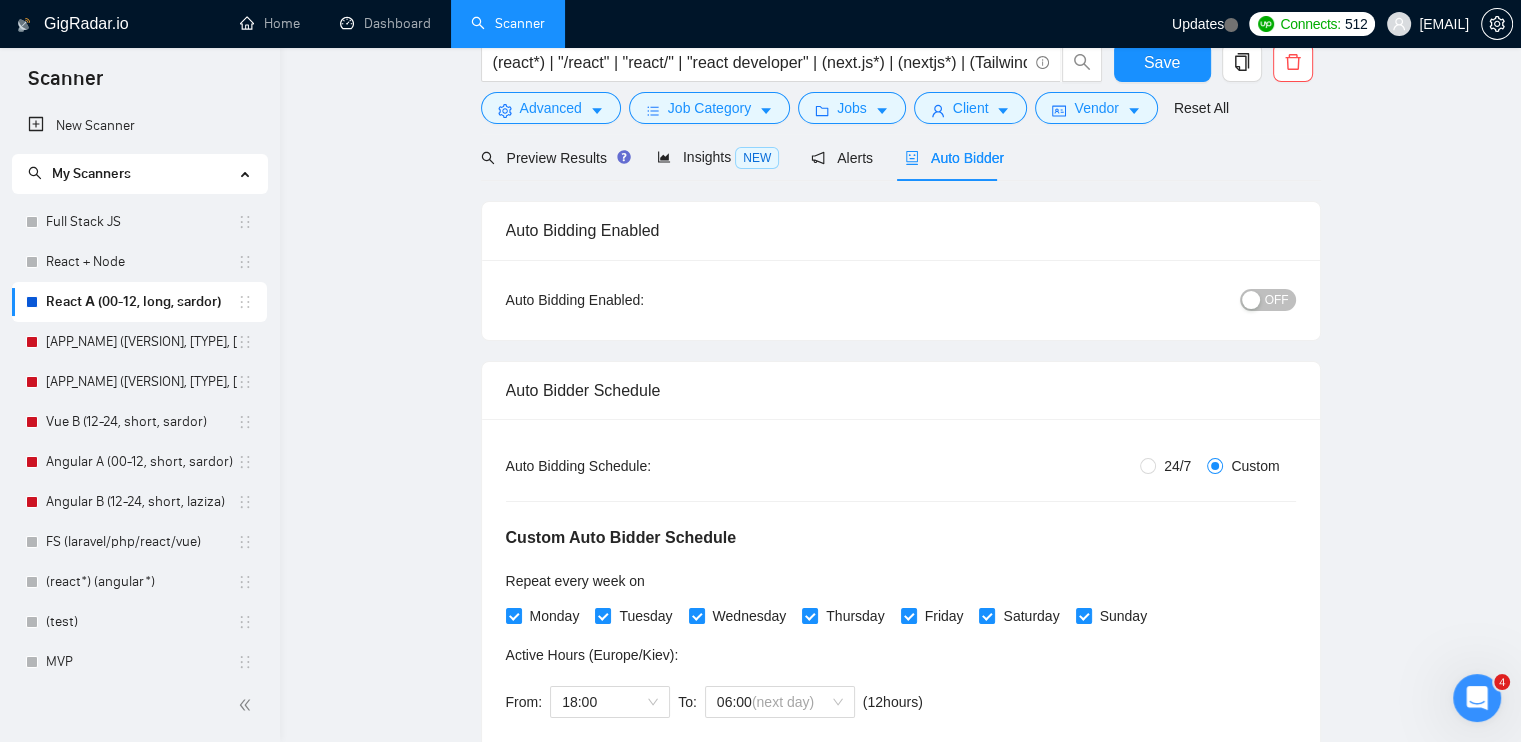scroll, scrollTop: 0, scrollLeft: 0, axis: both 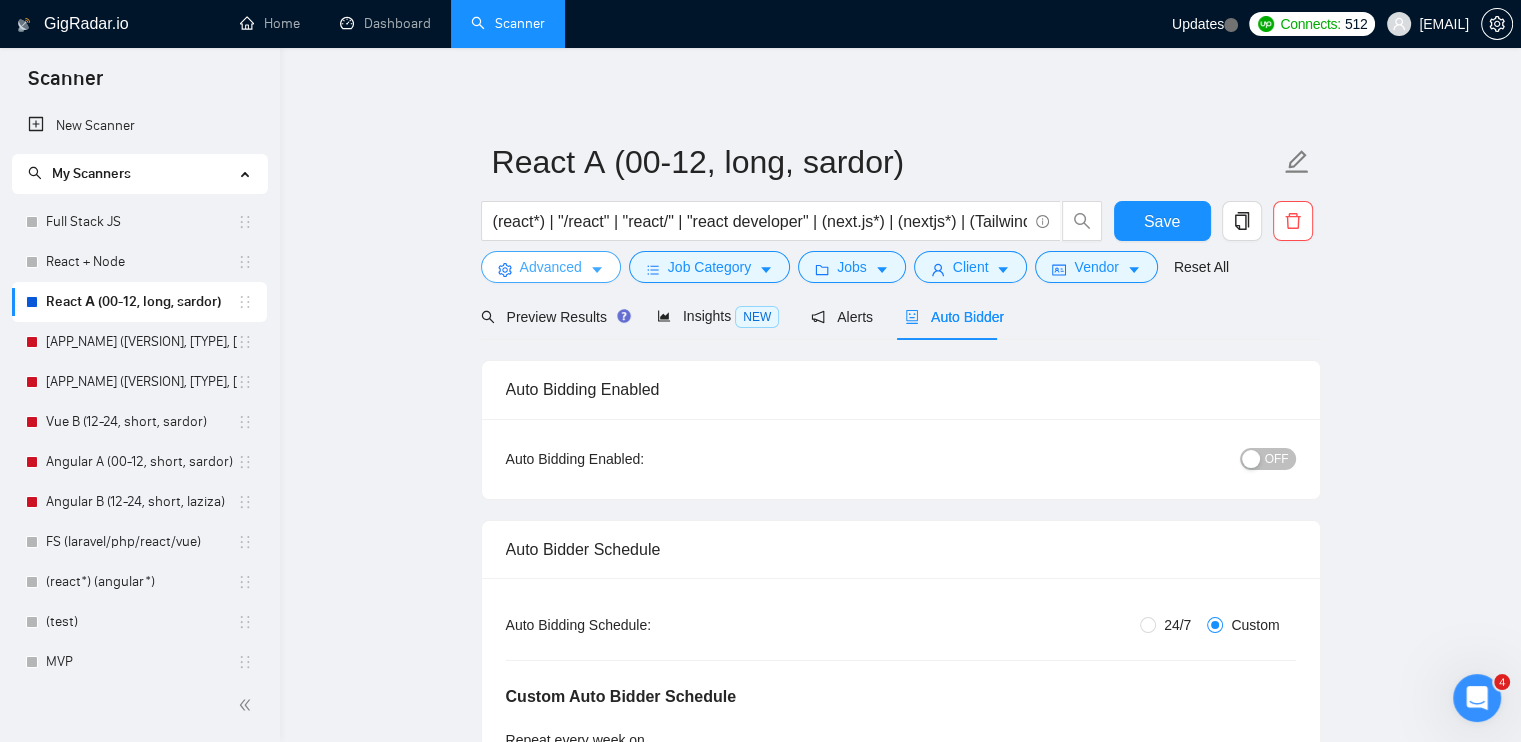 click 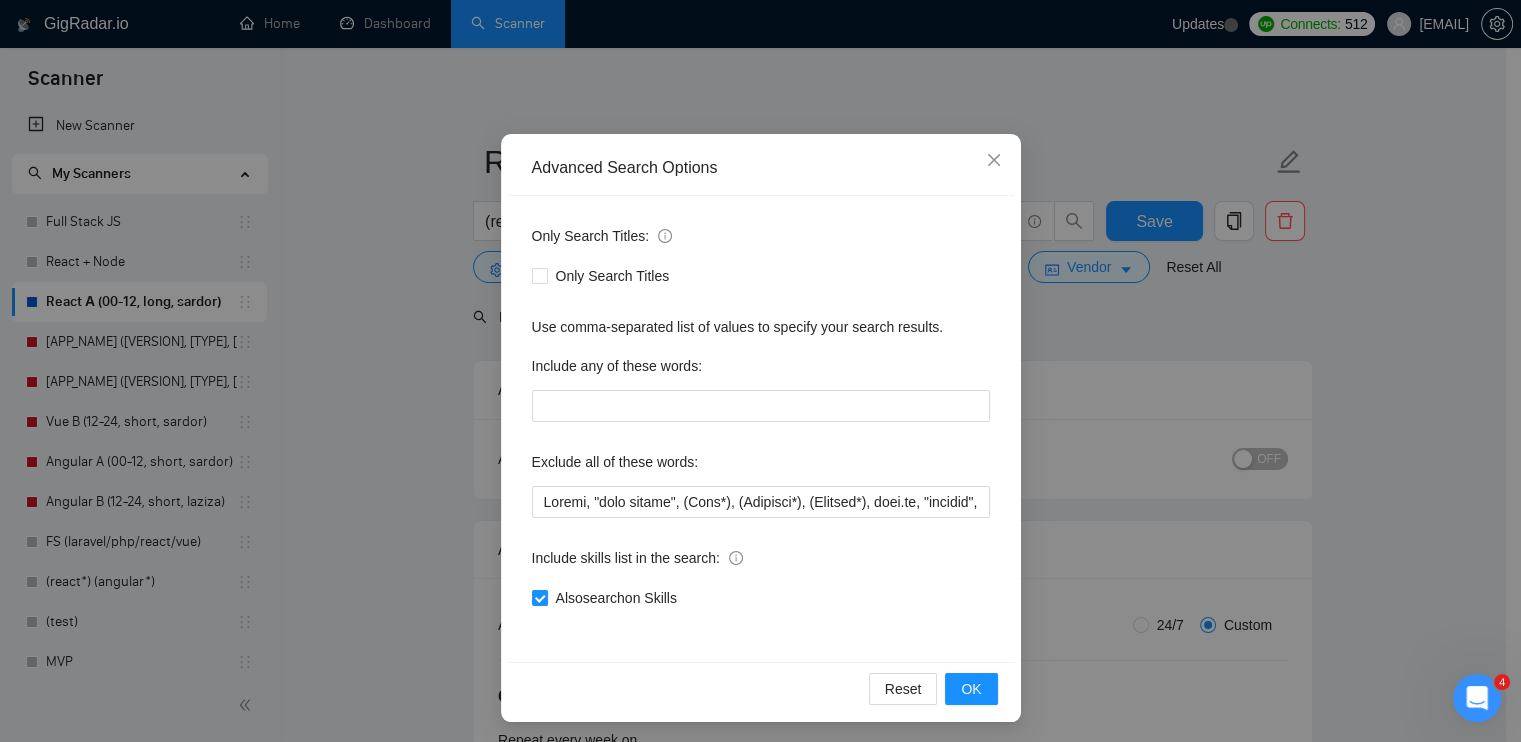 scroll, scrollTop: 89, scrollLeft: 0, axis: vertical 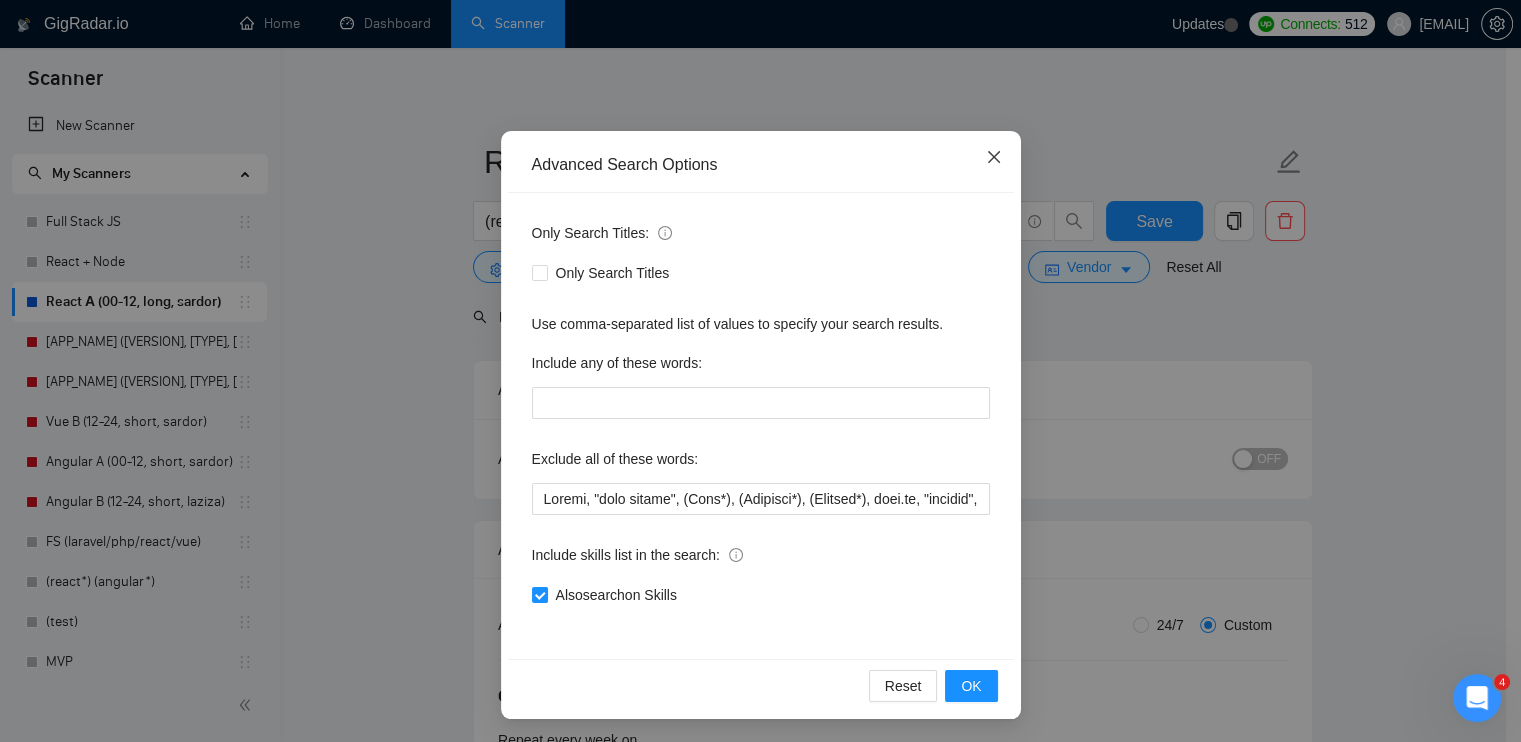 click 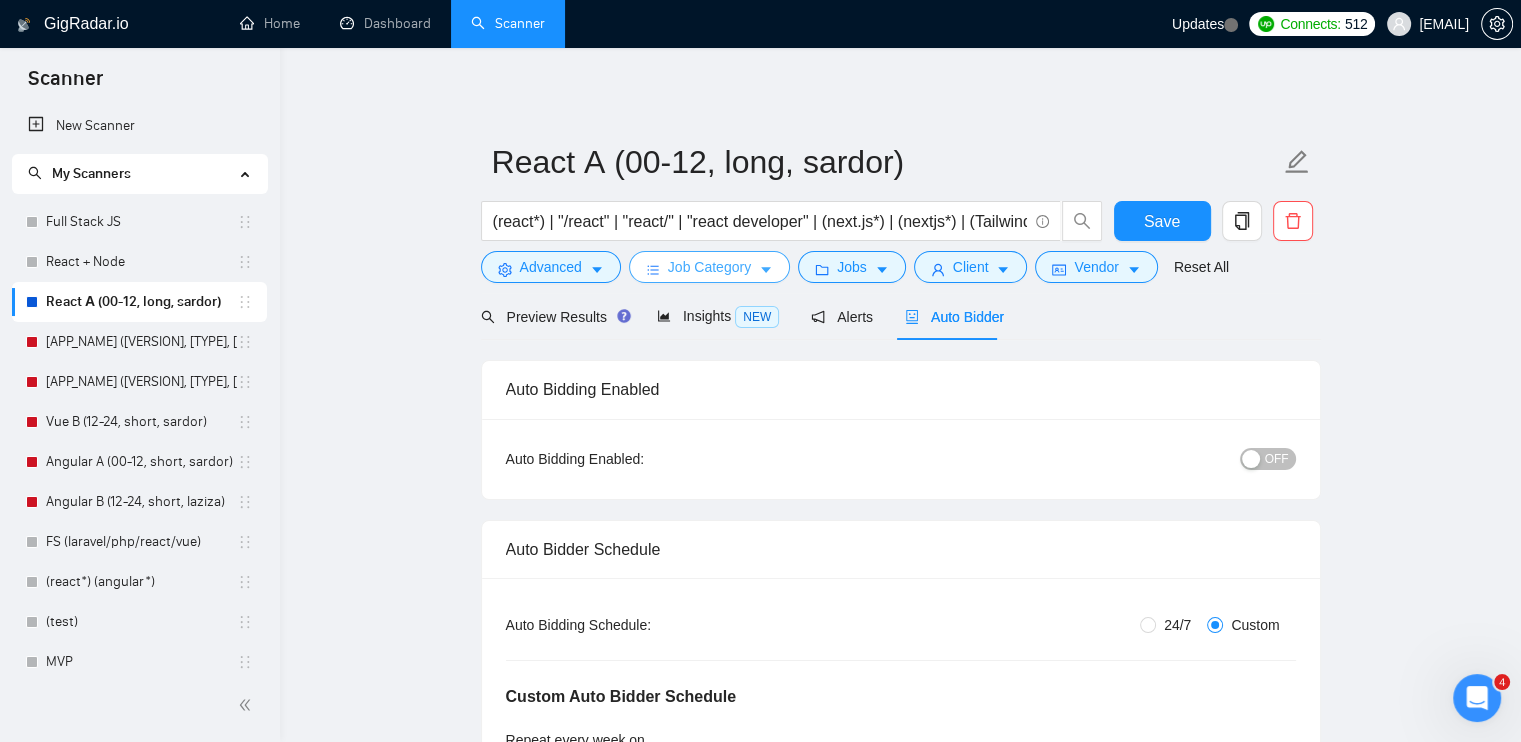click 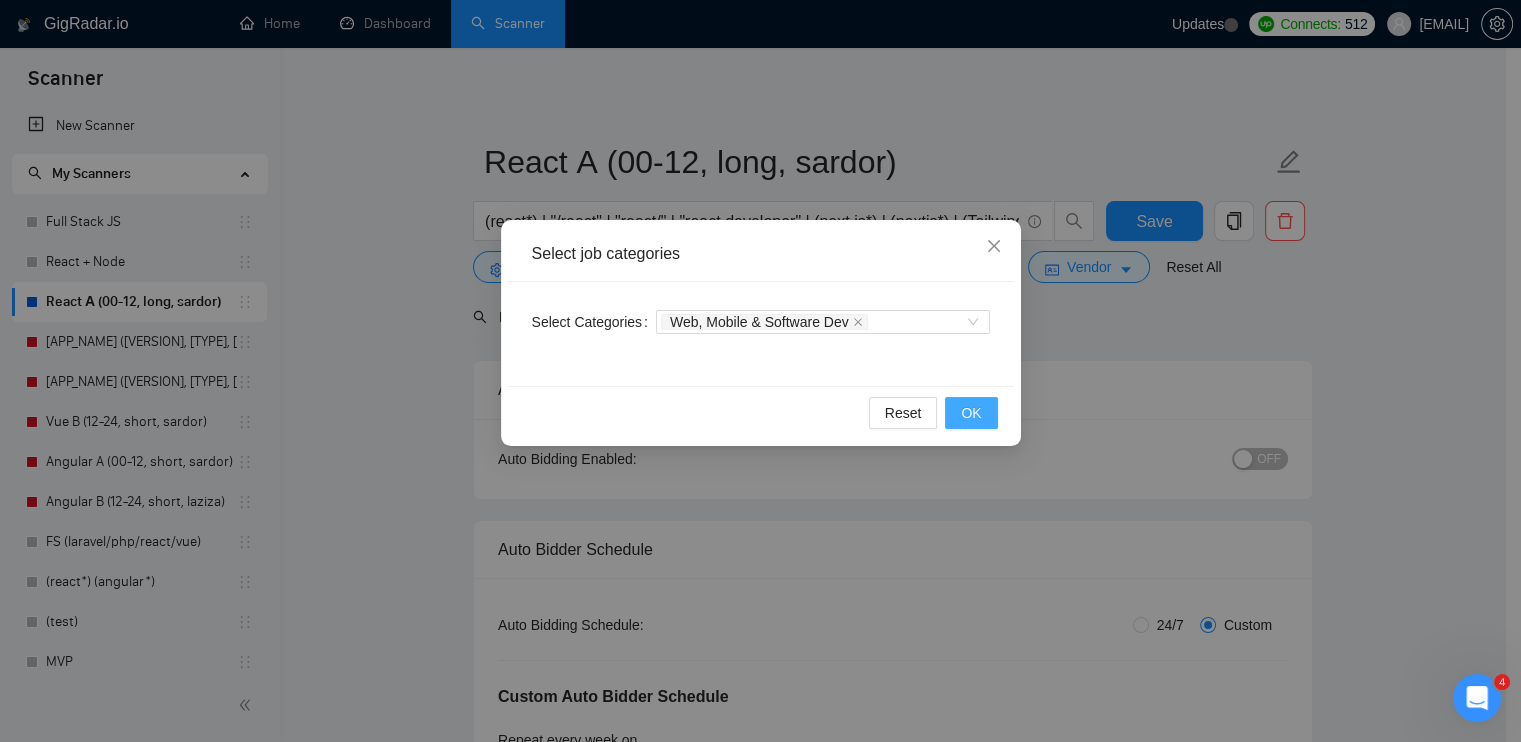 click on "OK" at bounding box center [971, 413] 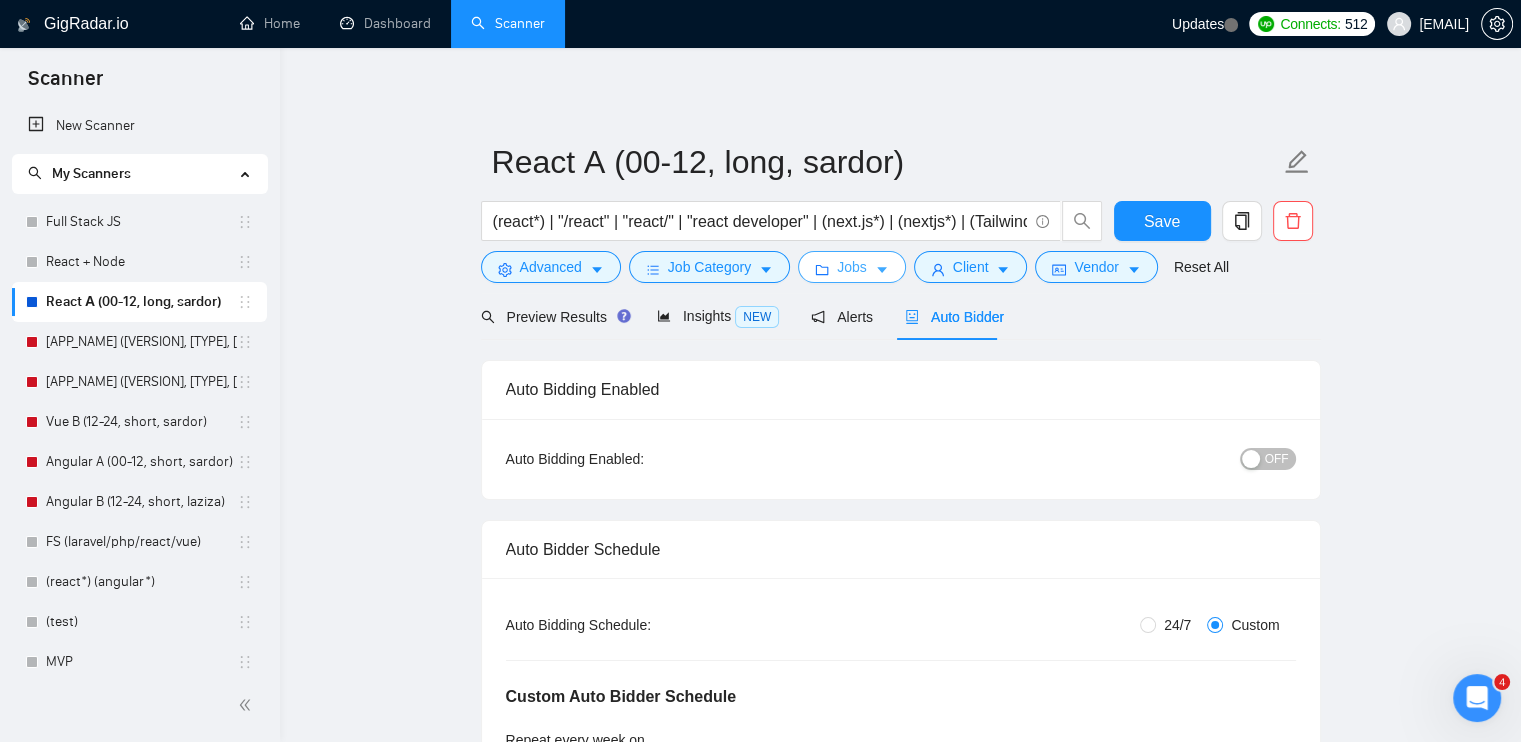 click 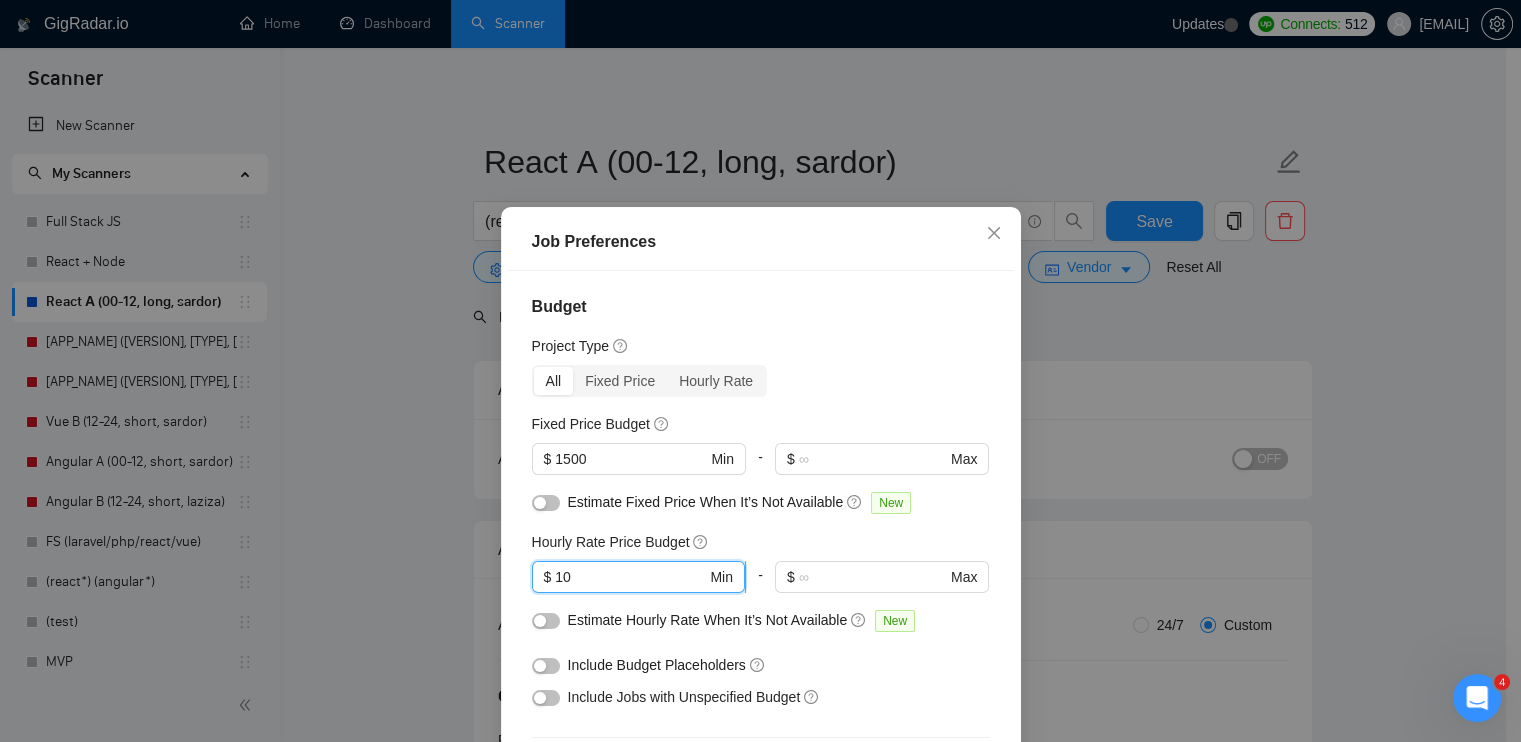 click on "10" at bounding box center [630, 577] 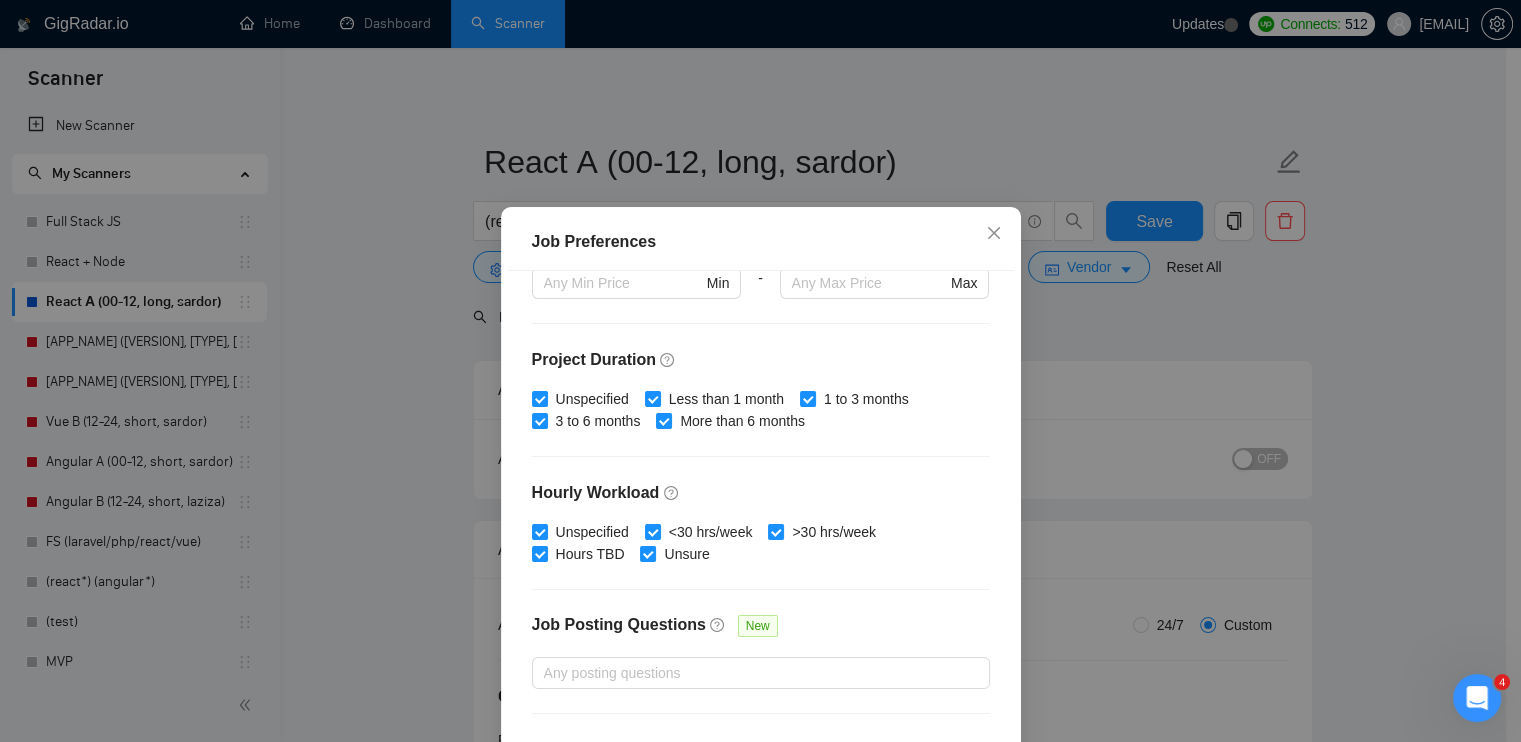 scroll, scrollTop: 608, scrollLeft: 0, axis: vertical 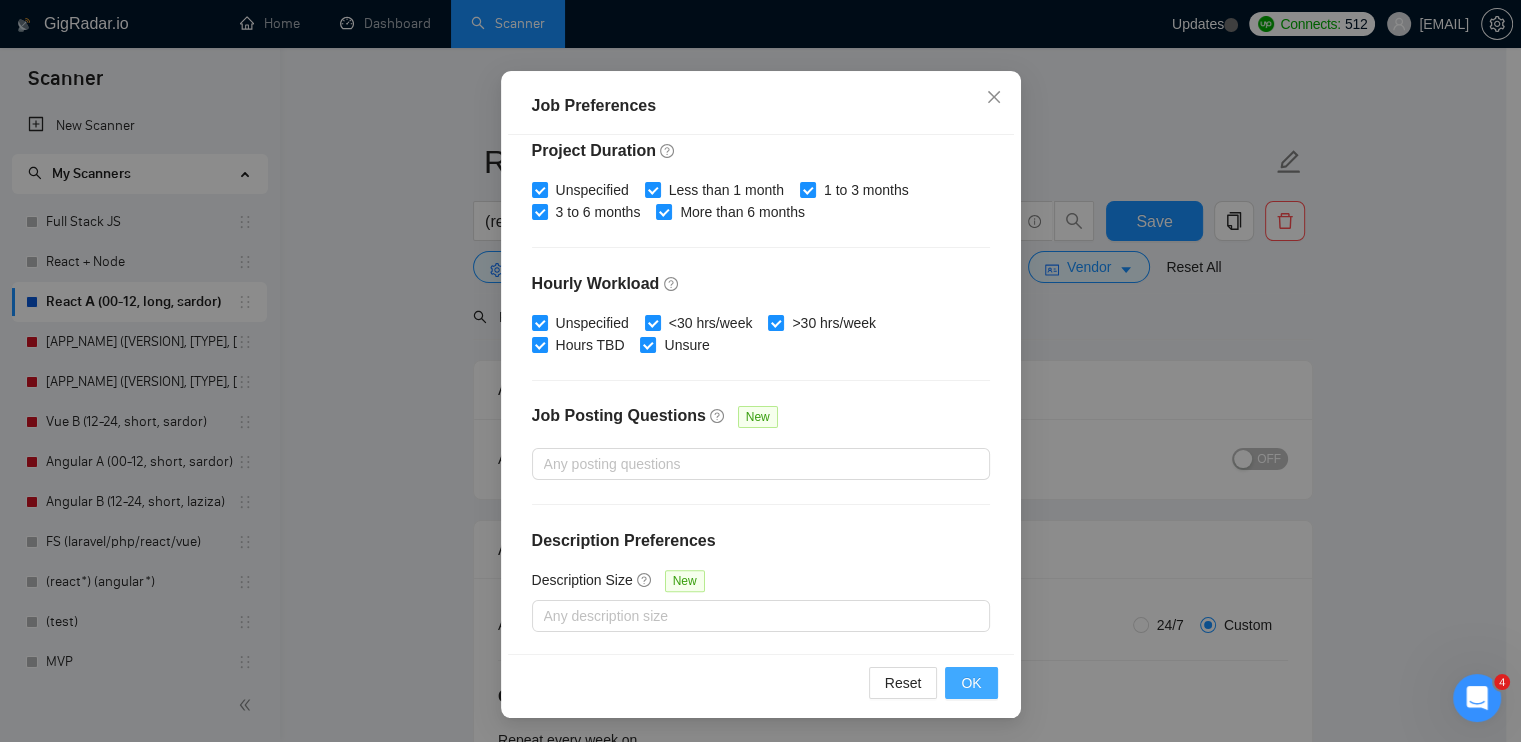type on "15" 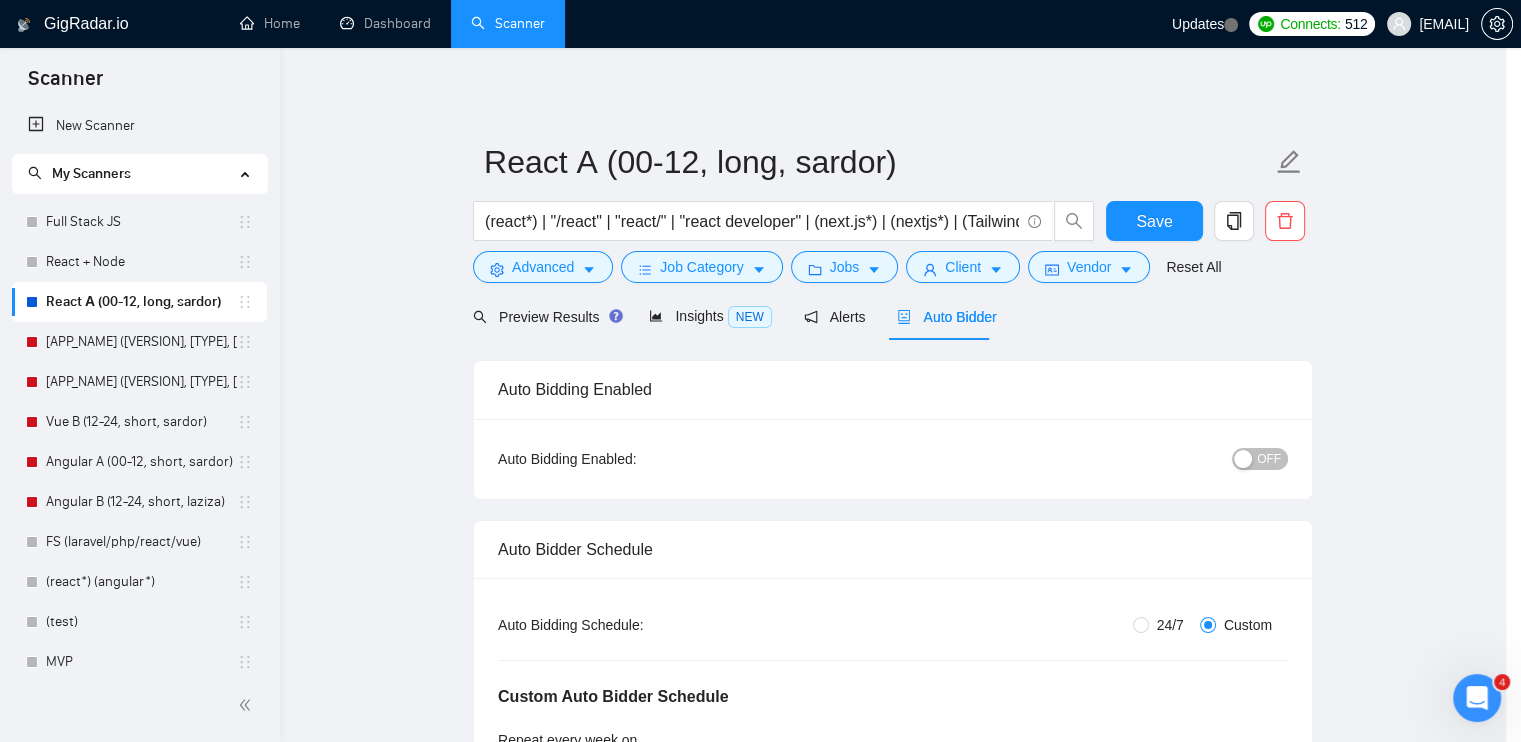 scroll, scrollTop: 48, scrollLeft: 0, axis: vertical 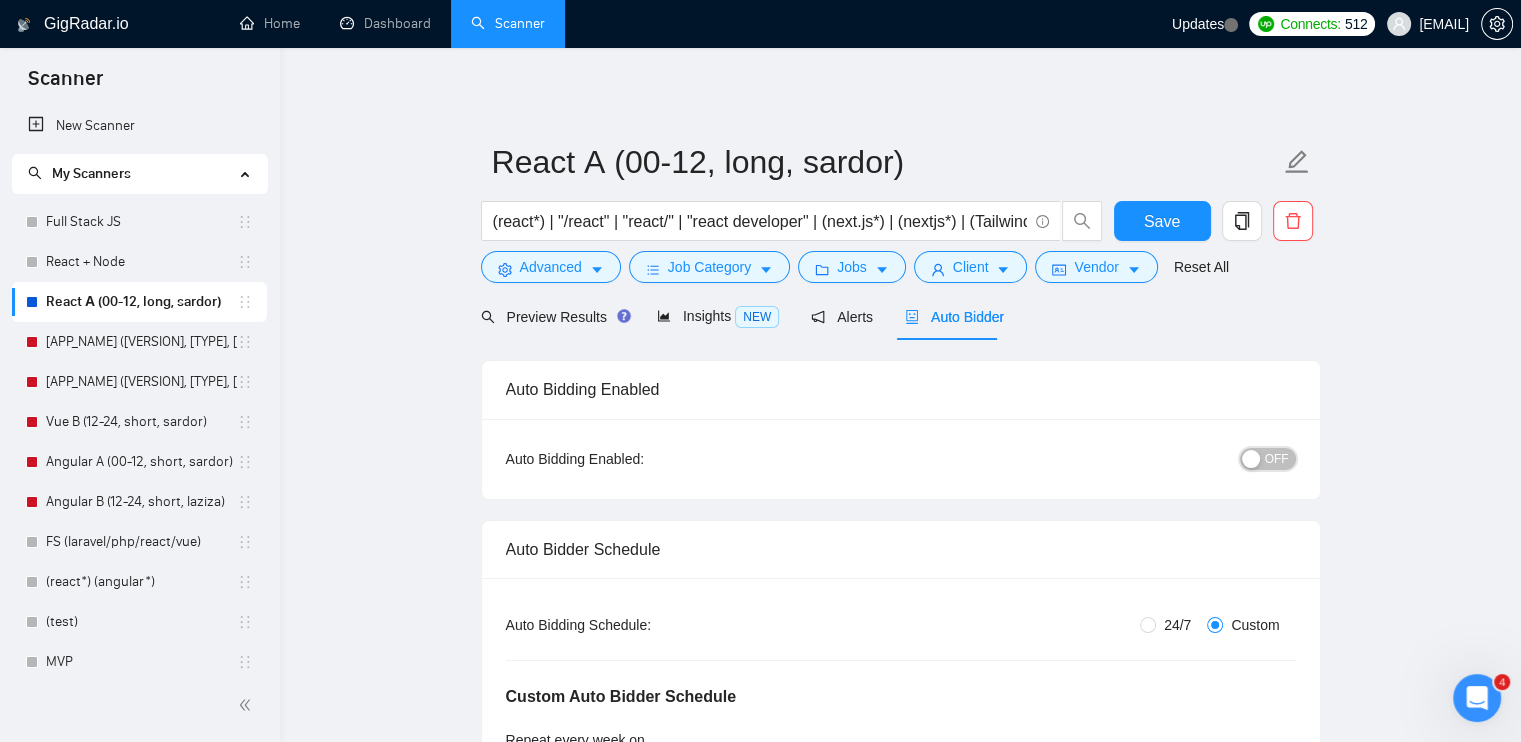 drag, startPoint x: 1277, startPoint y: 458, endPoint x: 1049, endPoint y: 531, distance: 239.40134 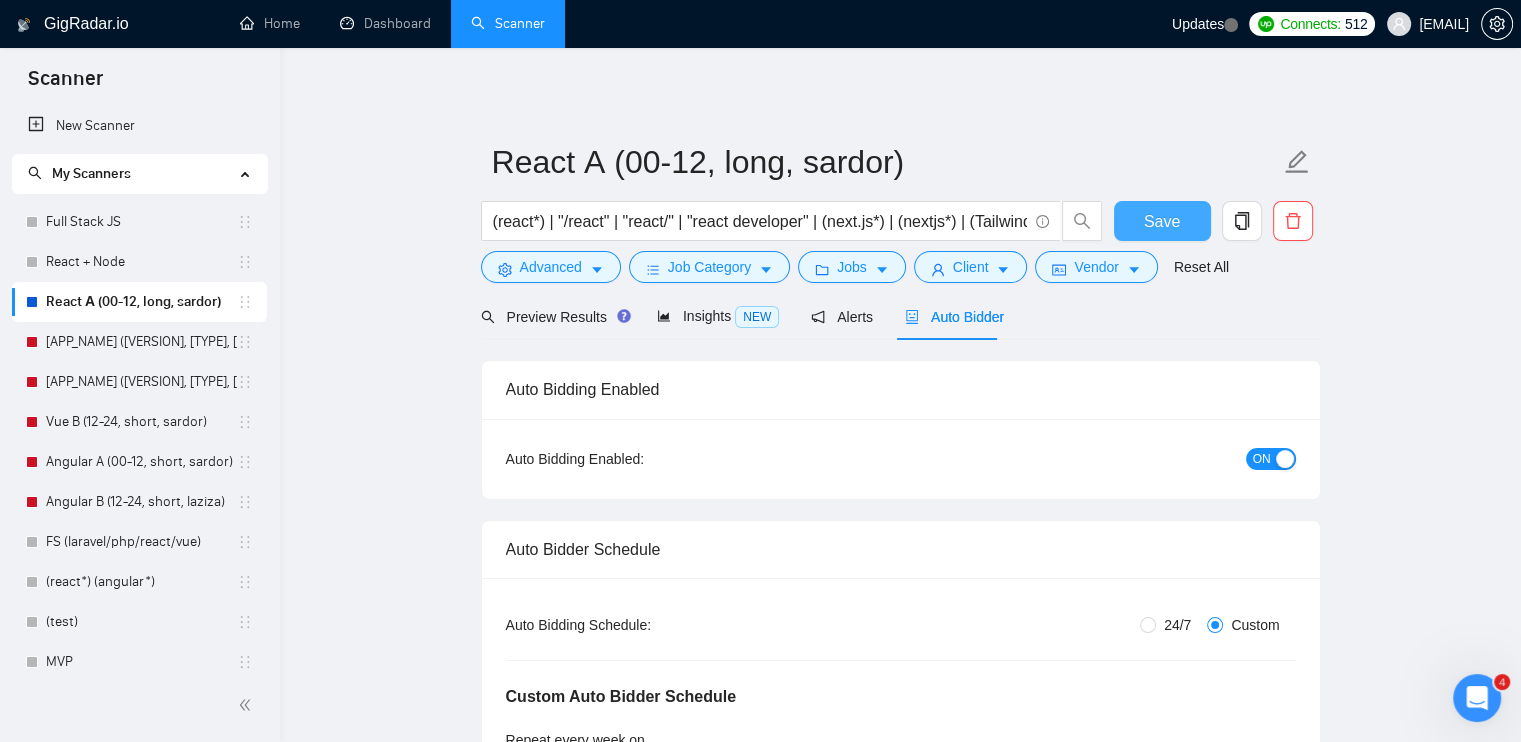 click on "Save" at bounding box center [1162, 221] 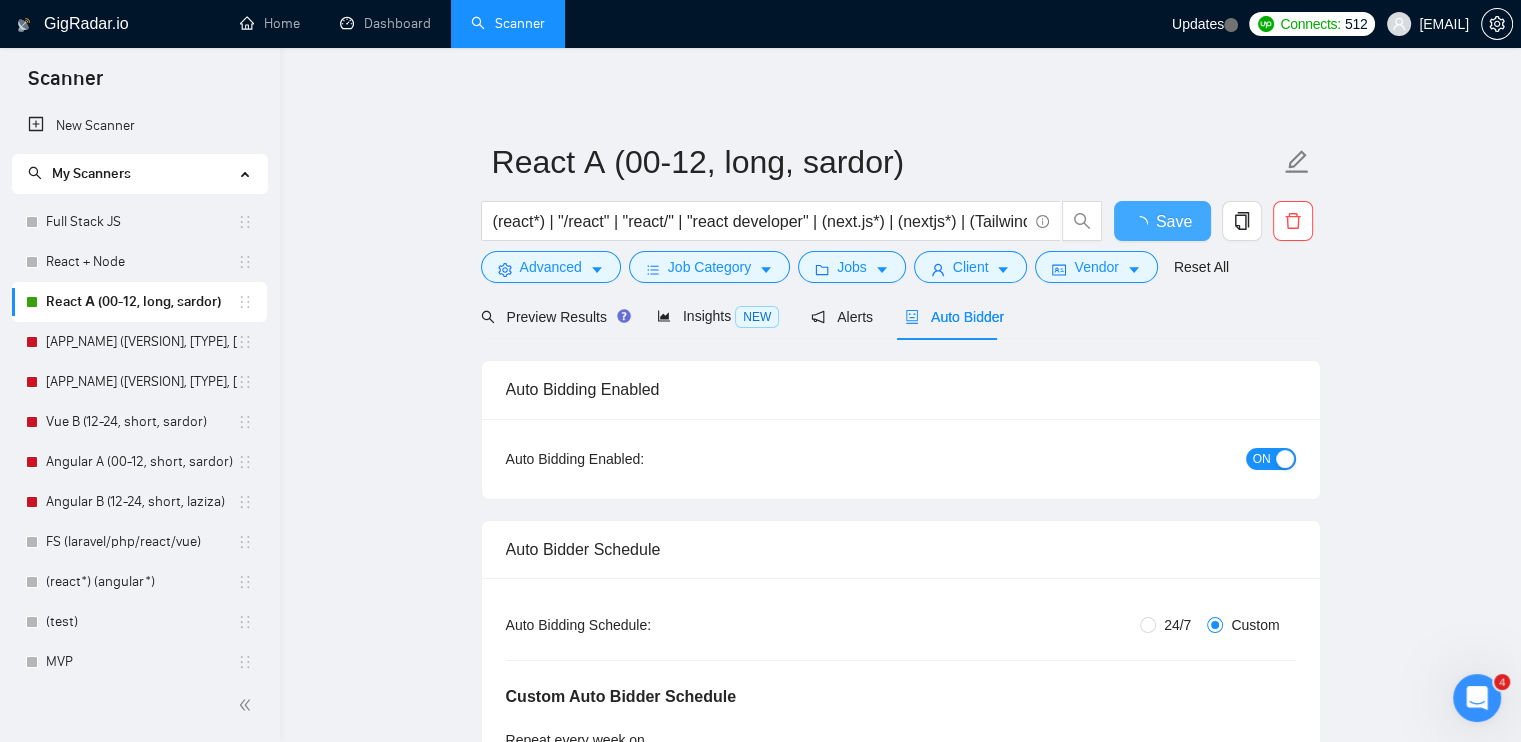 type 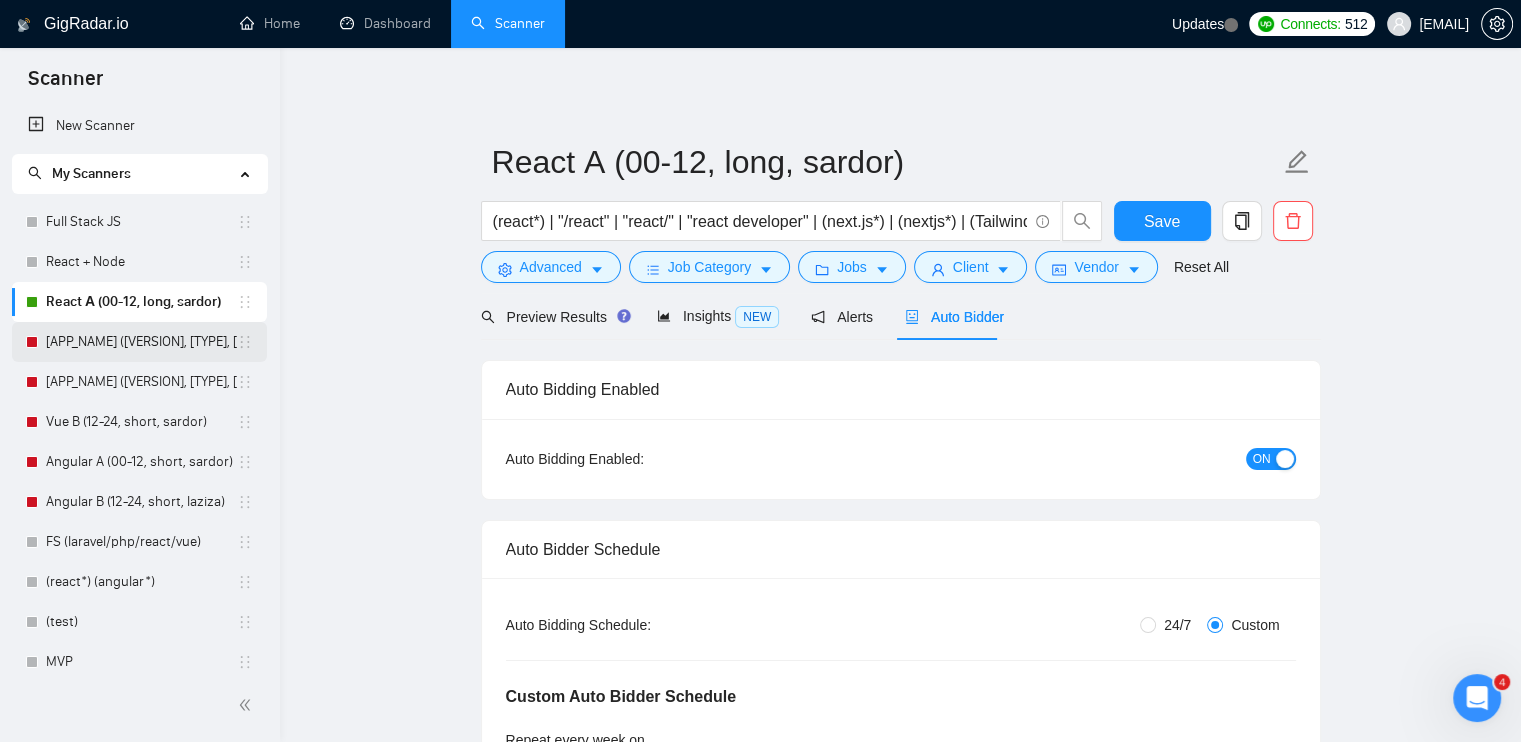 click on "[APP_NAME] ([VERSION], [TYPE], [NAME])" at bounding box center [141, 342] 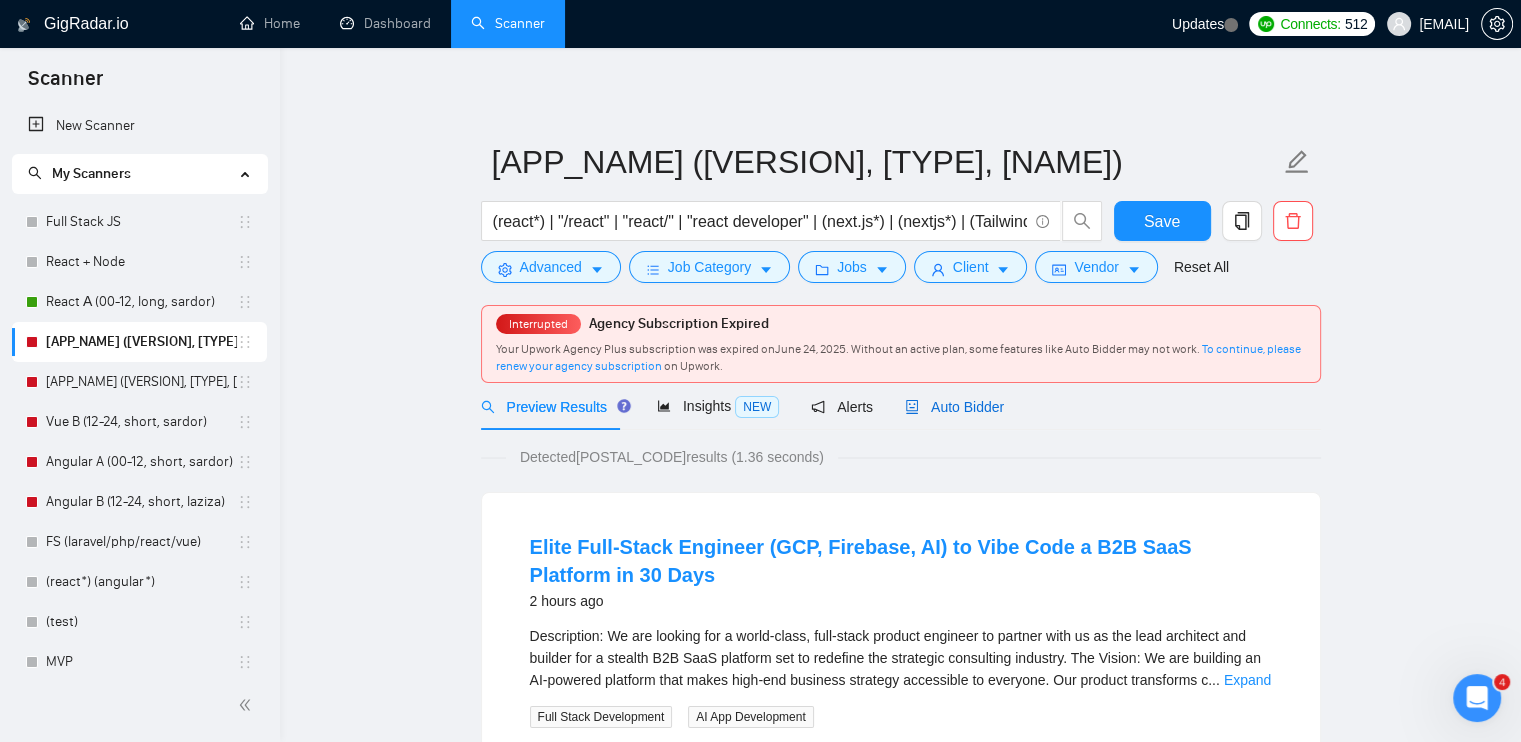 click on "Auto Bidder" at bounding box center (954, 407) 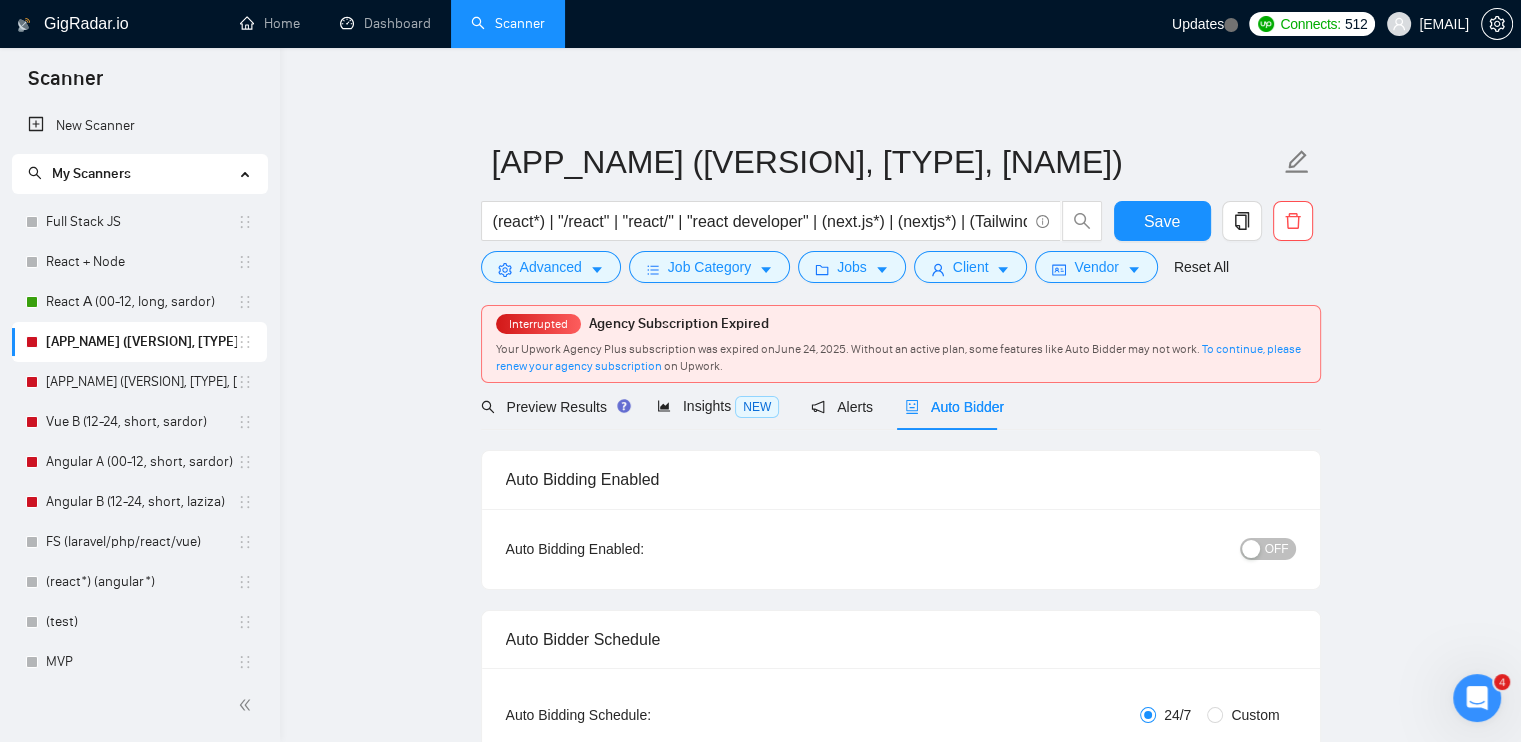 type 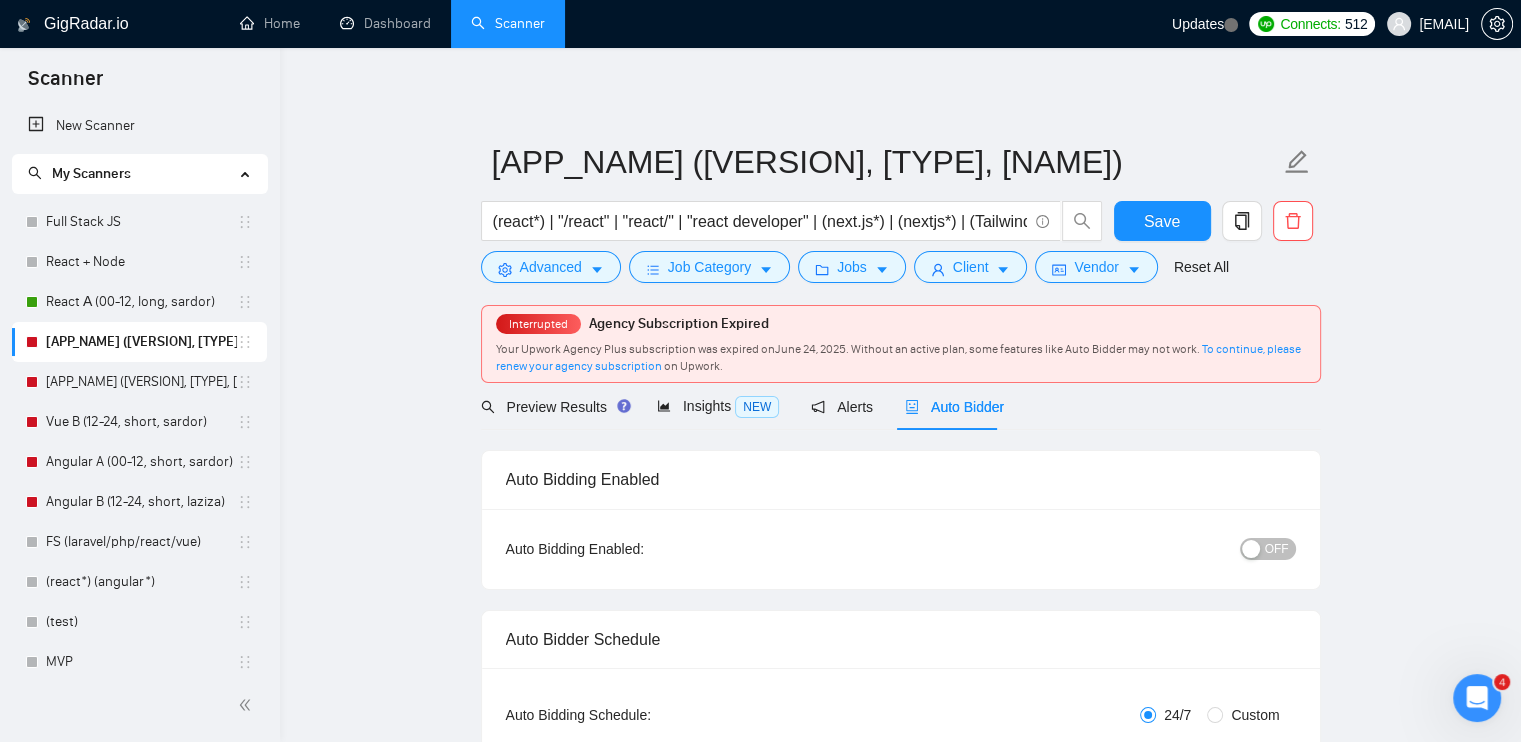 radio on "false" 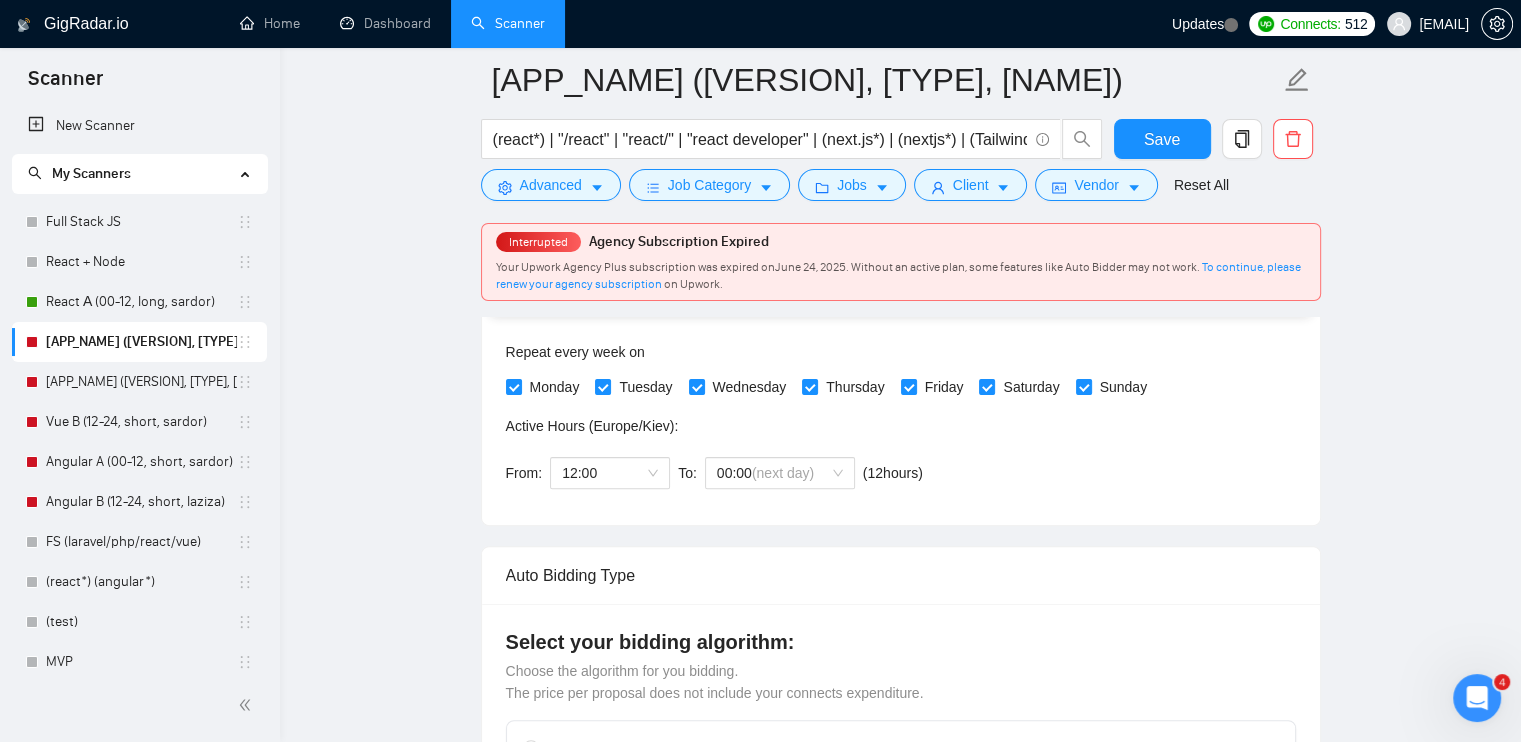scroll, scrollTop: 400, scrollLeft: 0, axis: vertical 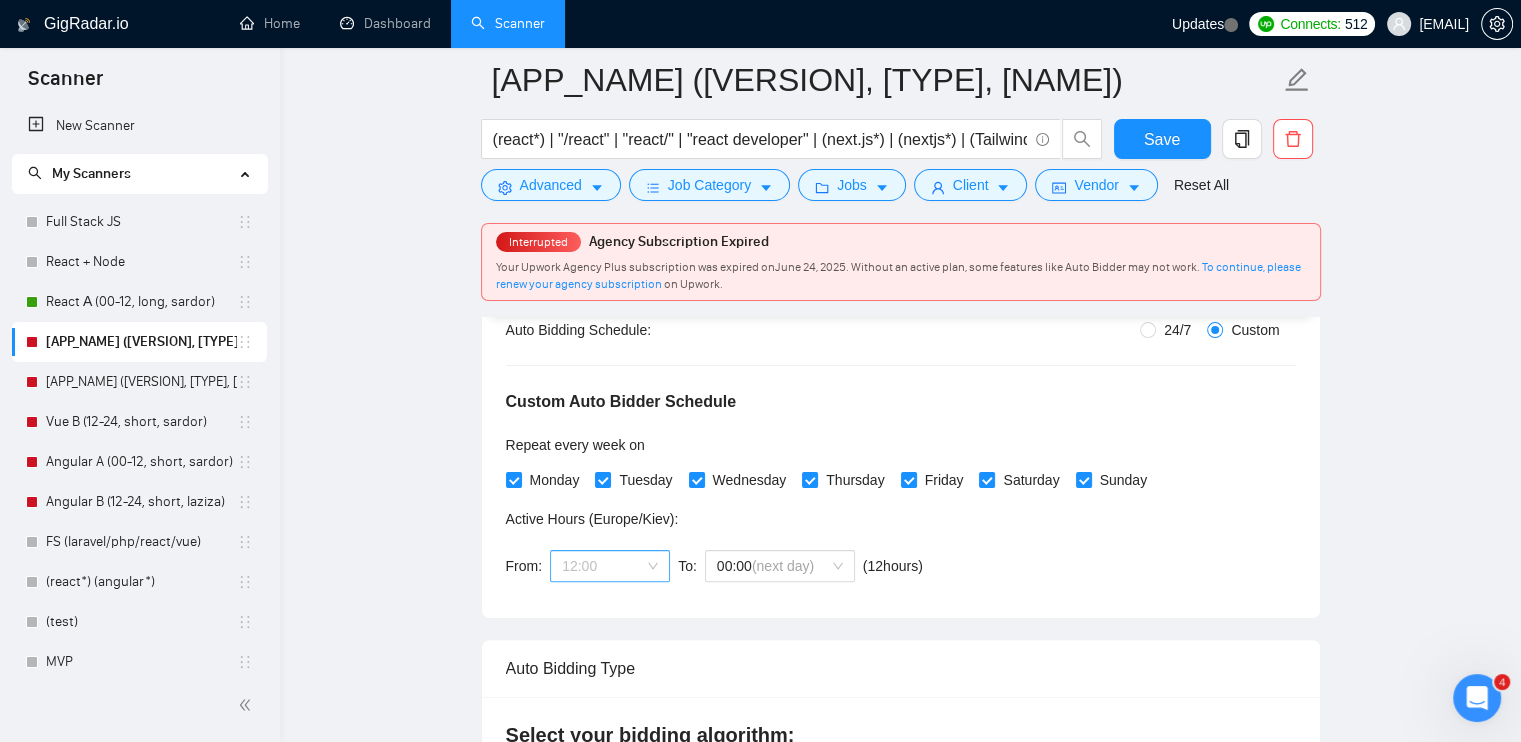 click on "12:00" at bounding box center [610, 566] 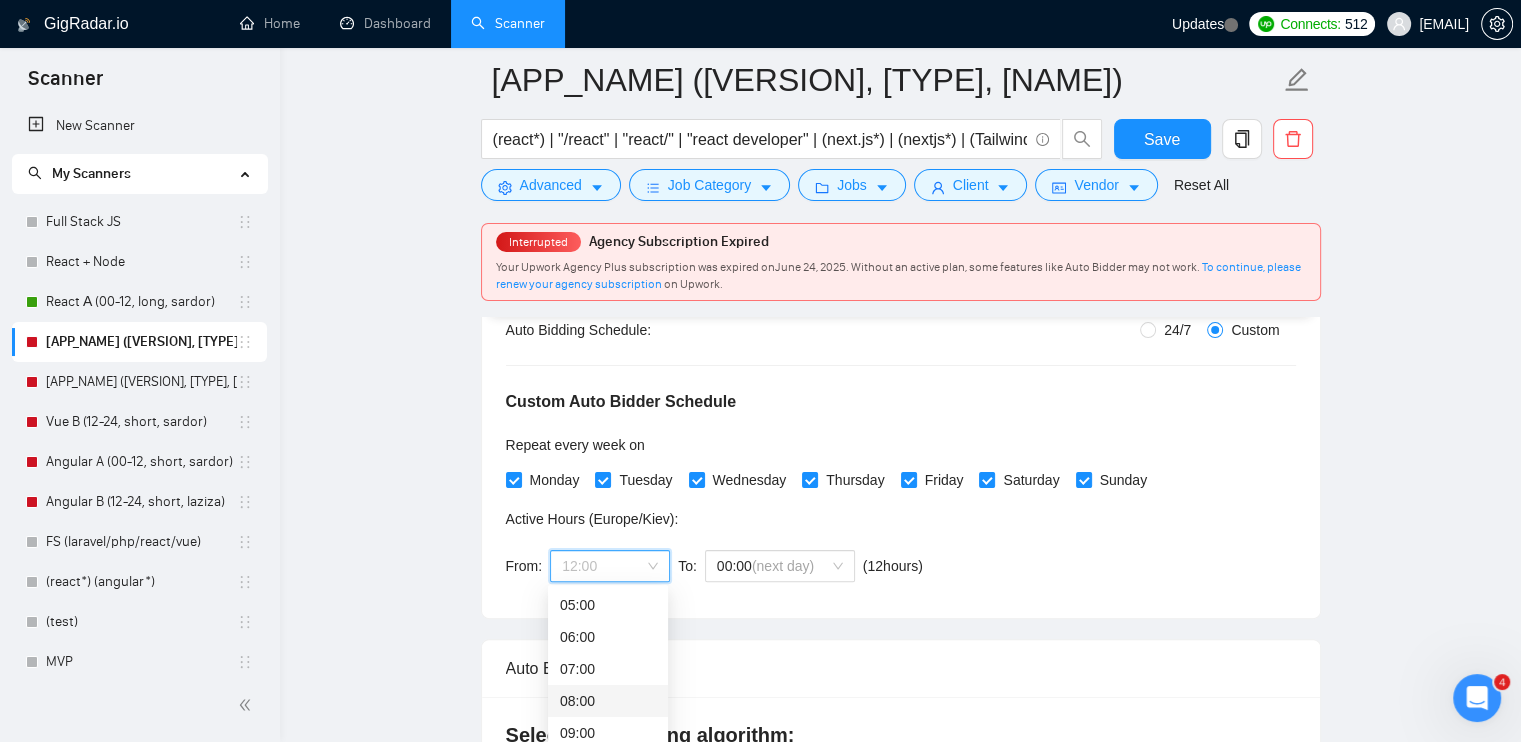 scroll, scrollTop: 512, scrollLeft: 0, axis: vertical 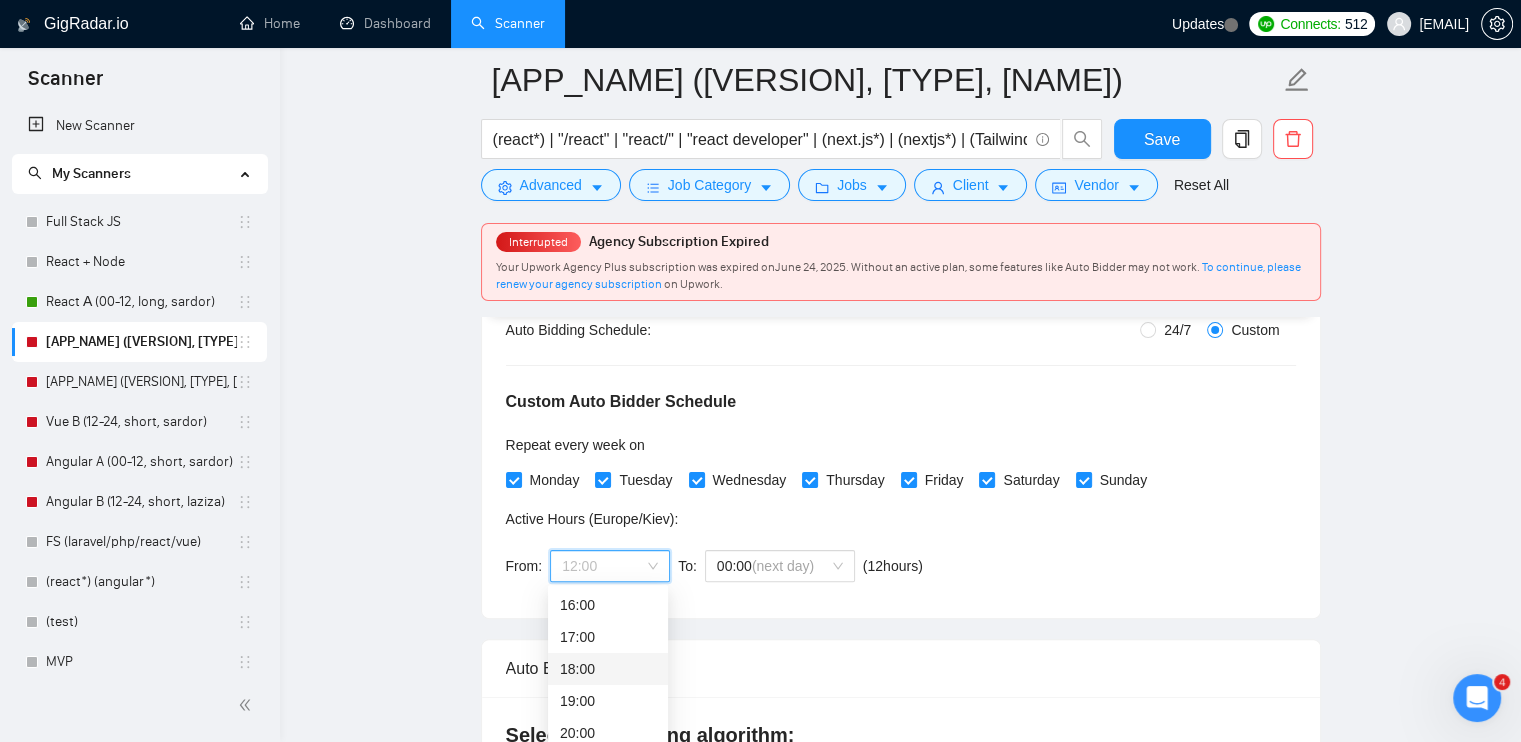 drag, startPoint x: 598, startPoint y: 685, endPoint x: 612, endPoint y: 658, distance: 30.413813 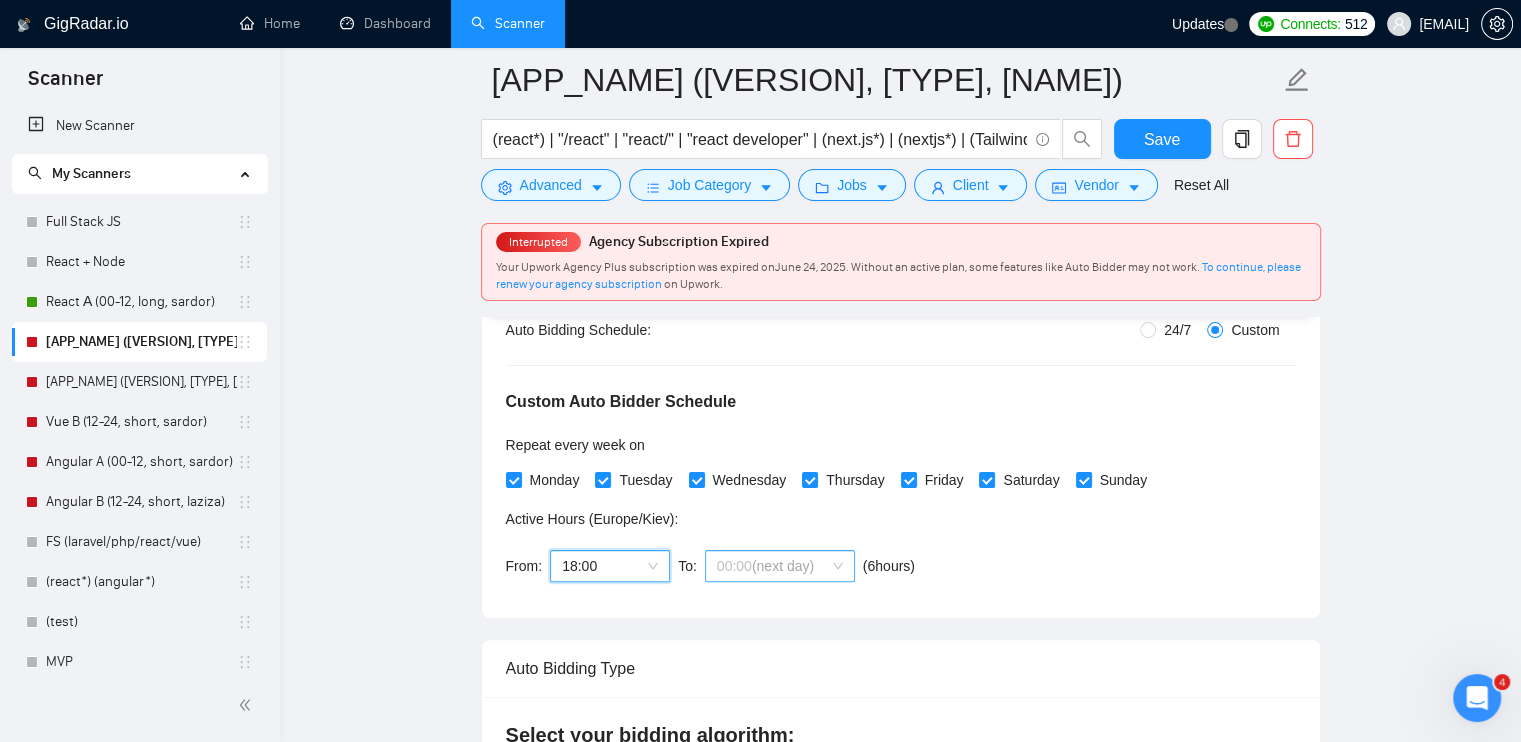 click on "(next day)" at bounding box center (783, 566) 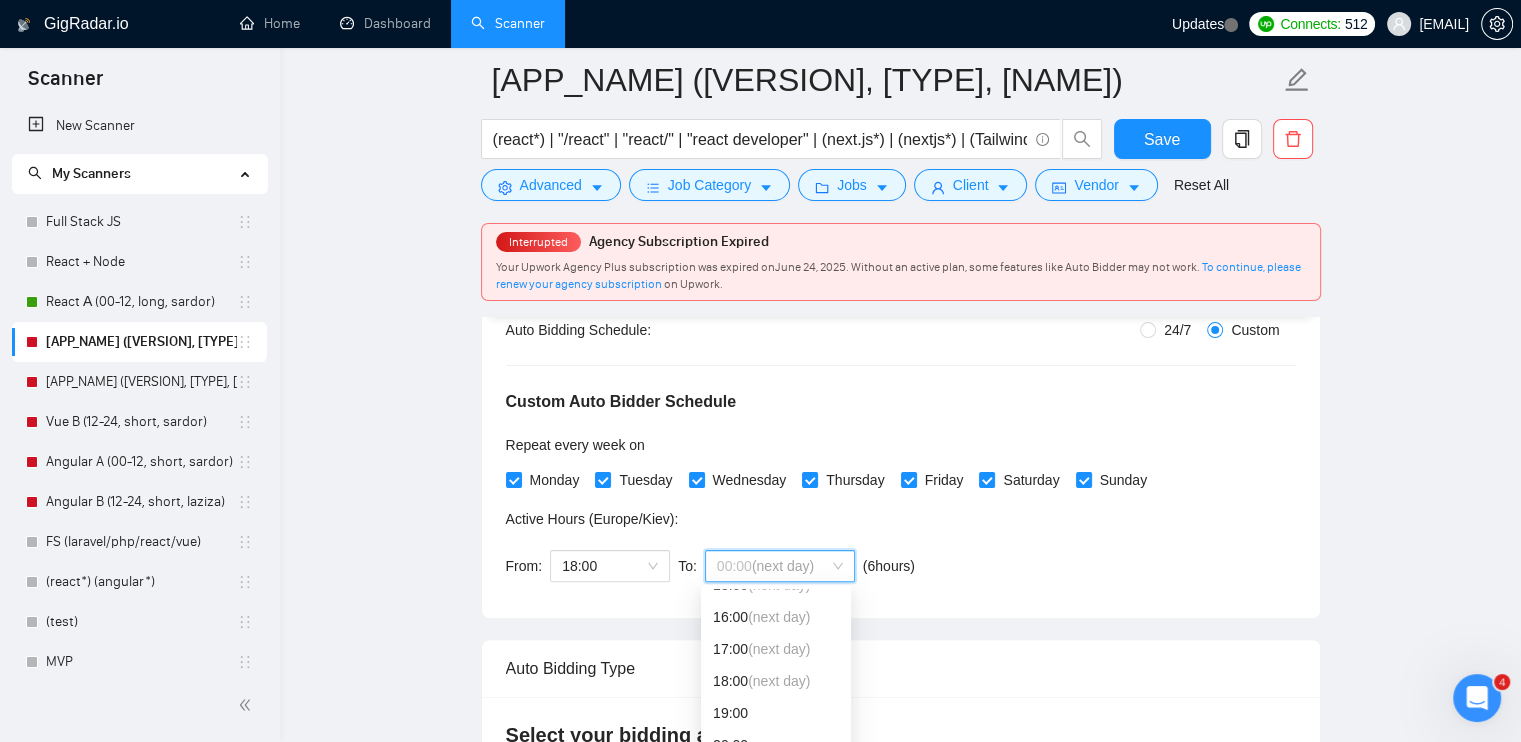 scroll, scrollTop: 512, scrollLeft: 0, axis: vertical 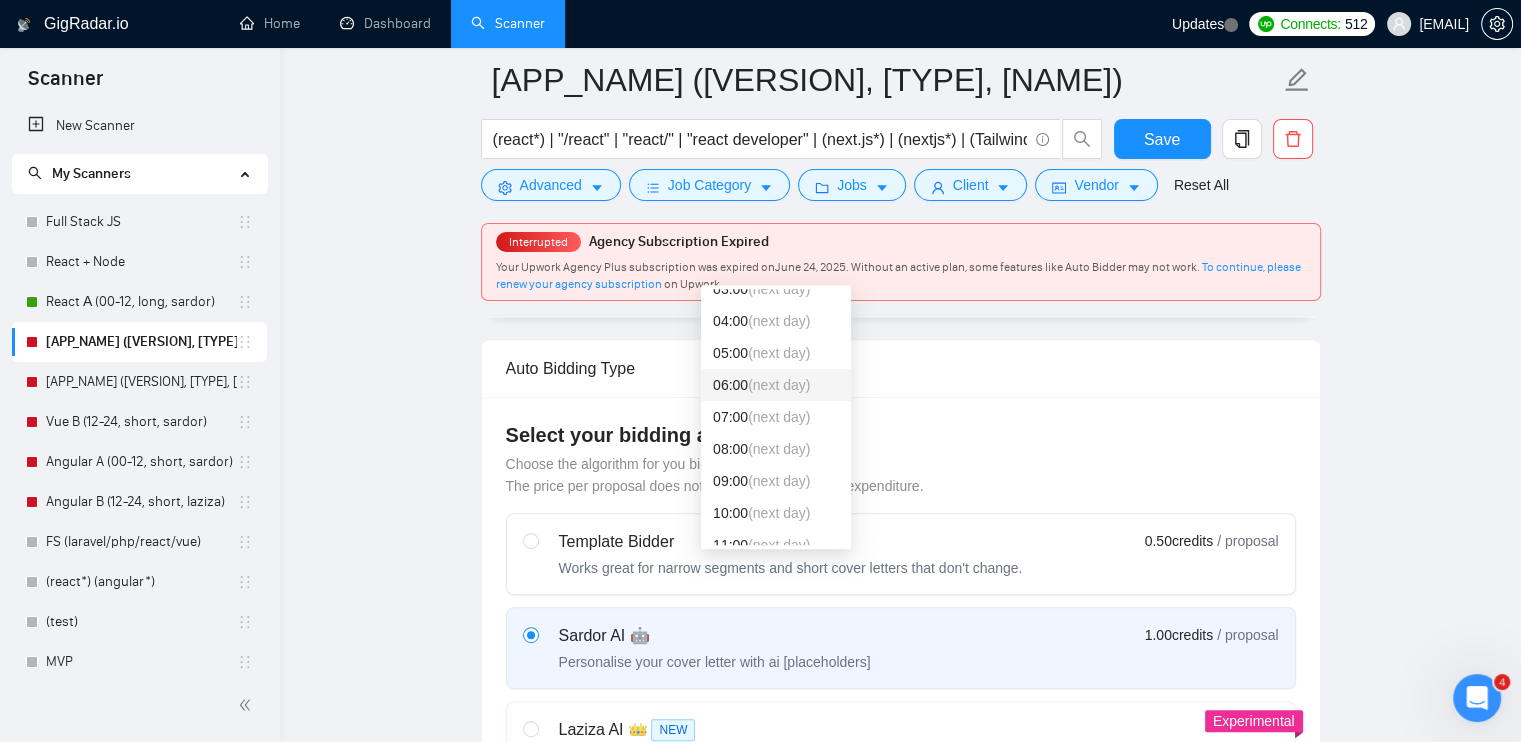 click on "(next day)" at bounding box center [779, 385] 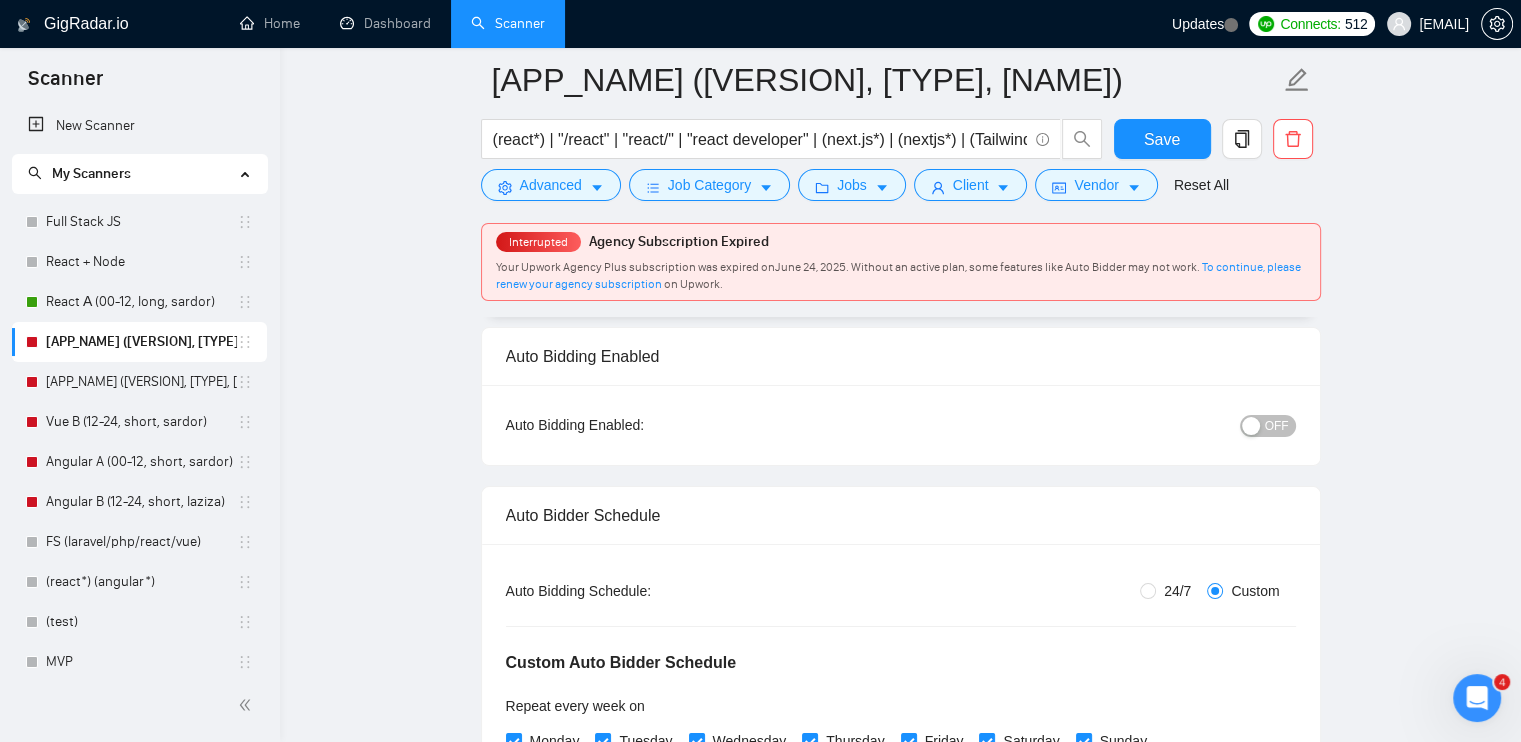 scroll, scrollTop: 100, scrollLeft: 0, axis: vertical 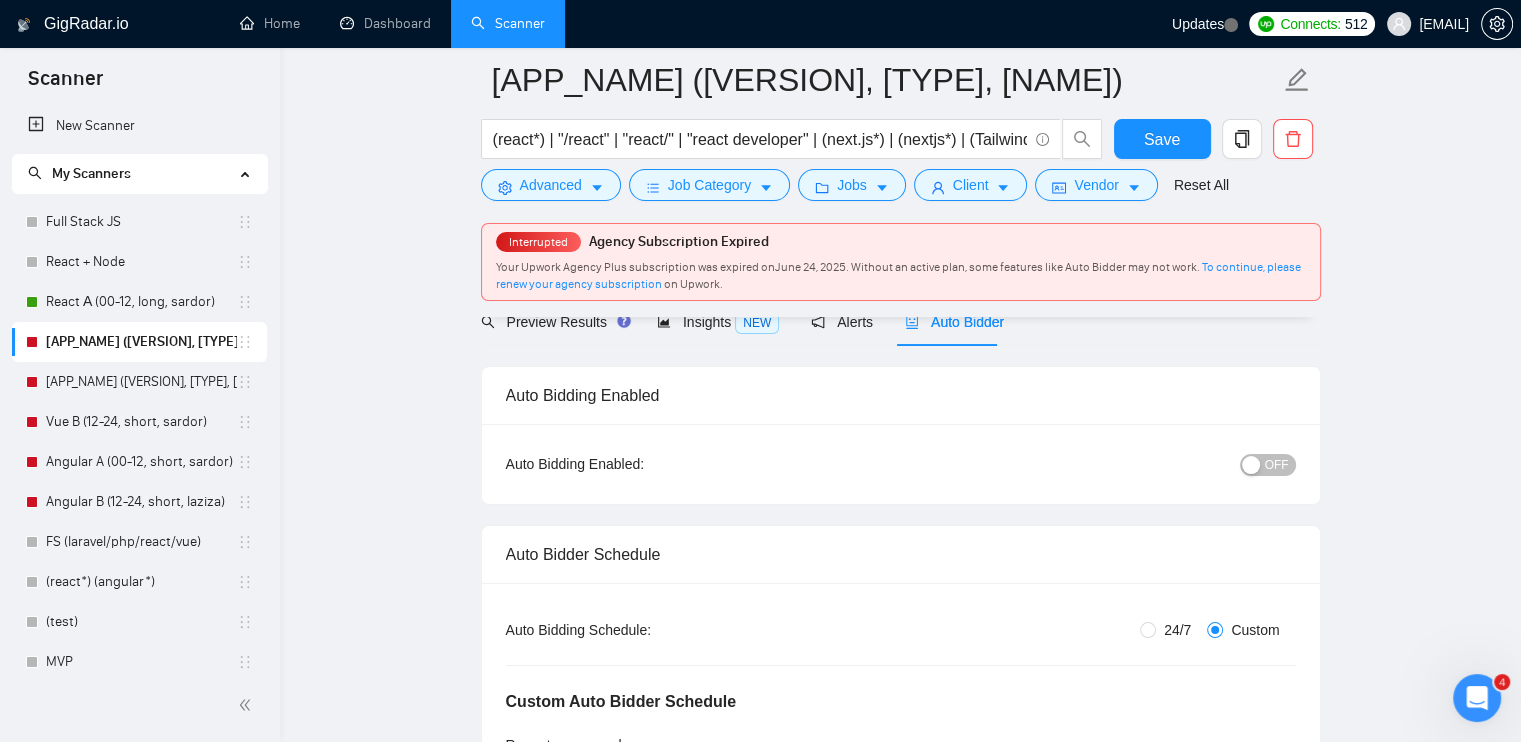 click on "OFF" at bounding box center [1277, 465] 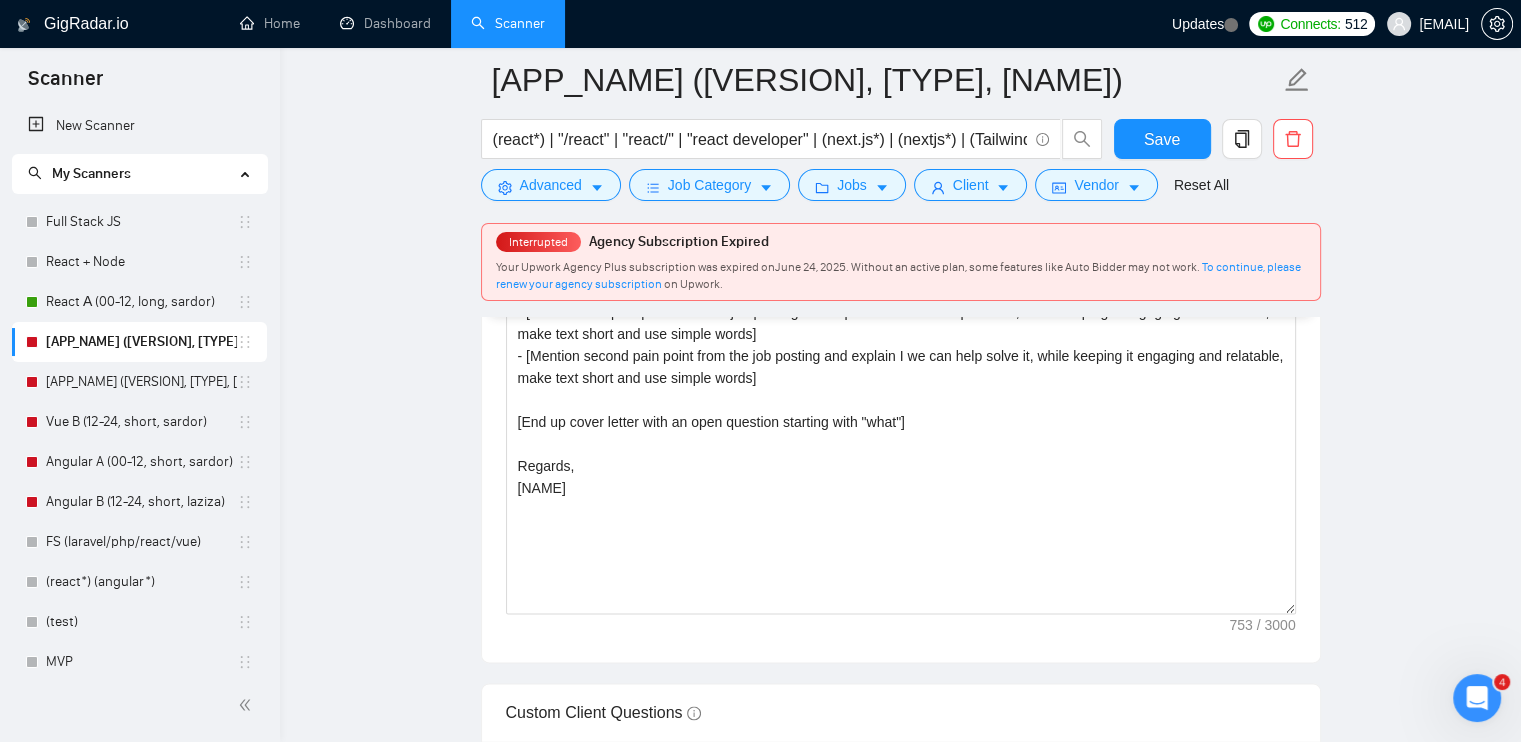 scroll, scrollTop: 2300, scrollLeft: 0, axis: vertical 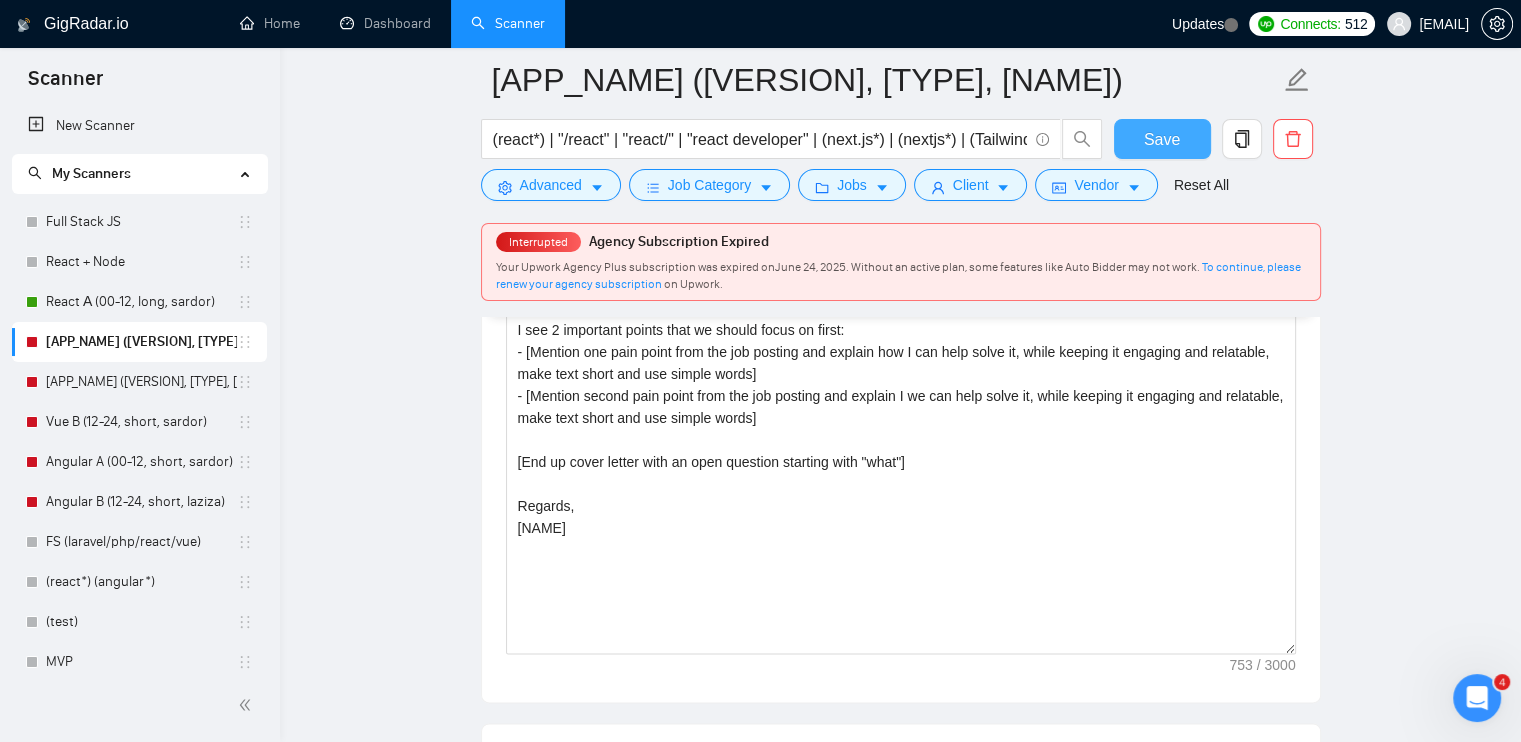 click on "Save" at bounding box center [1162, 139] 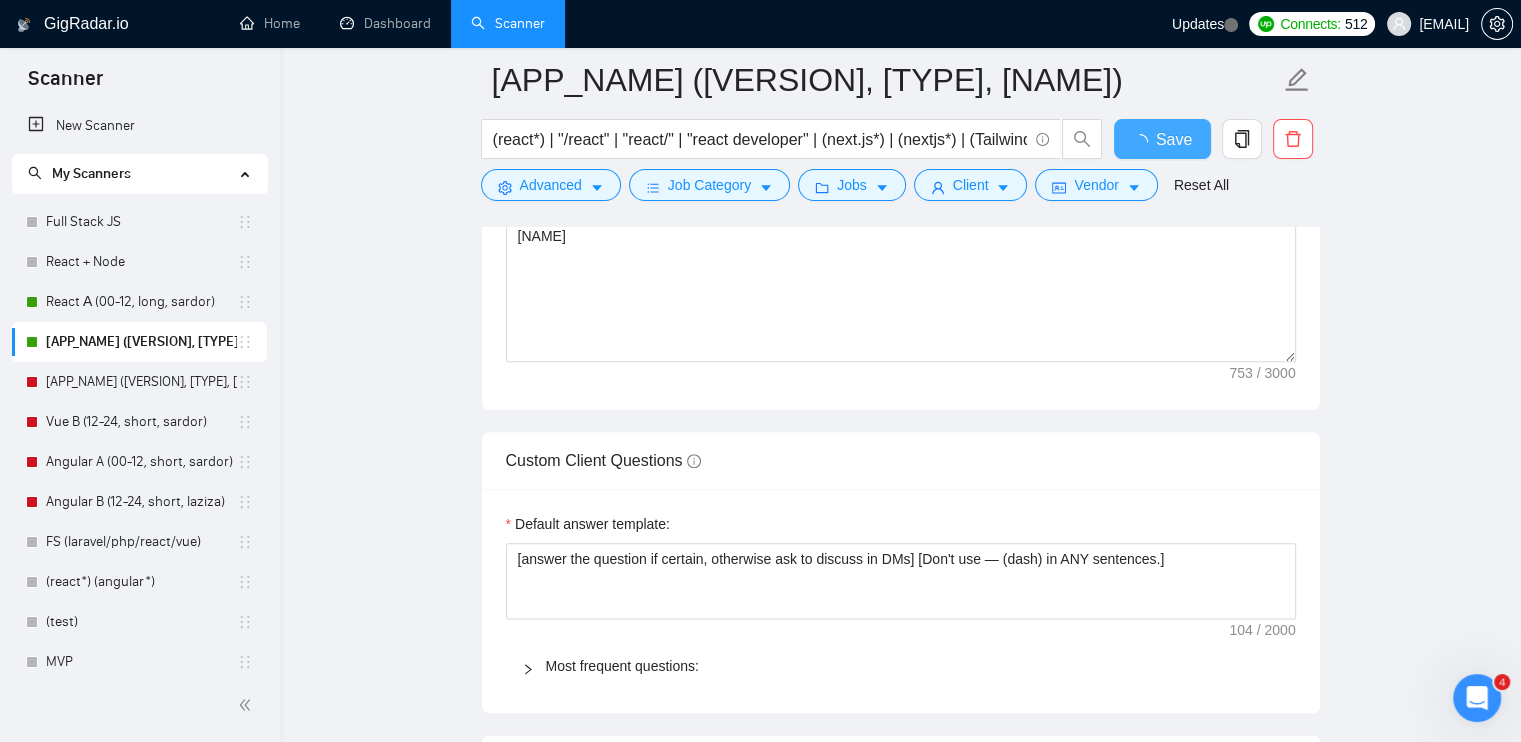 type 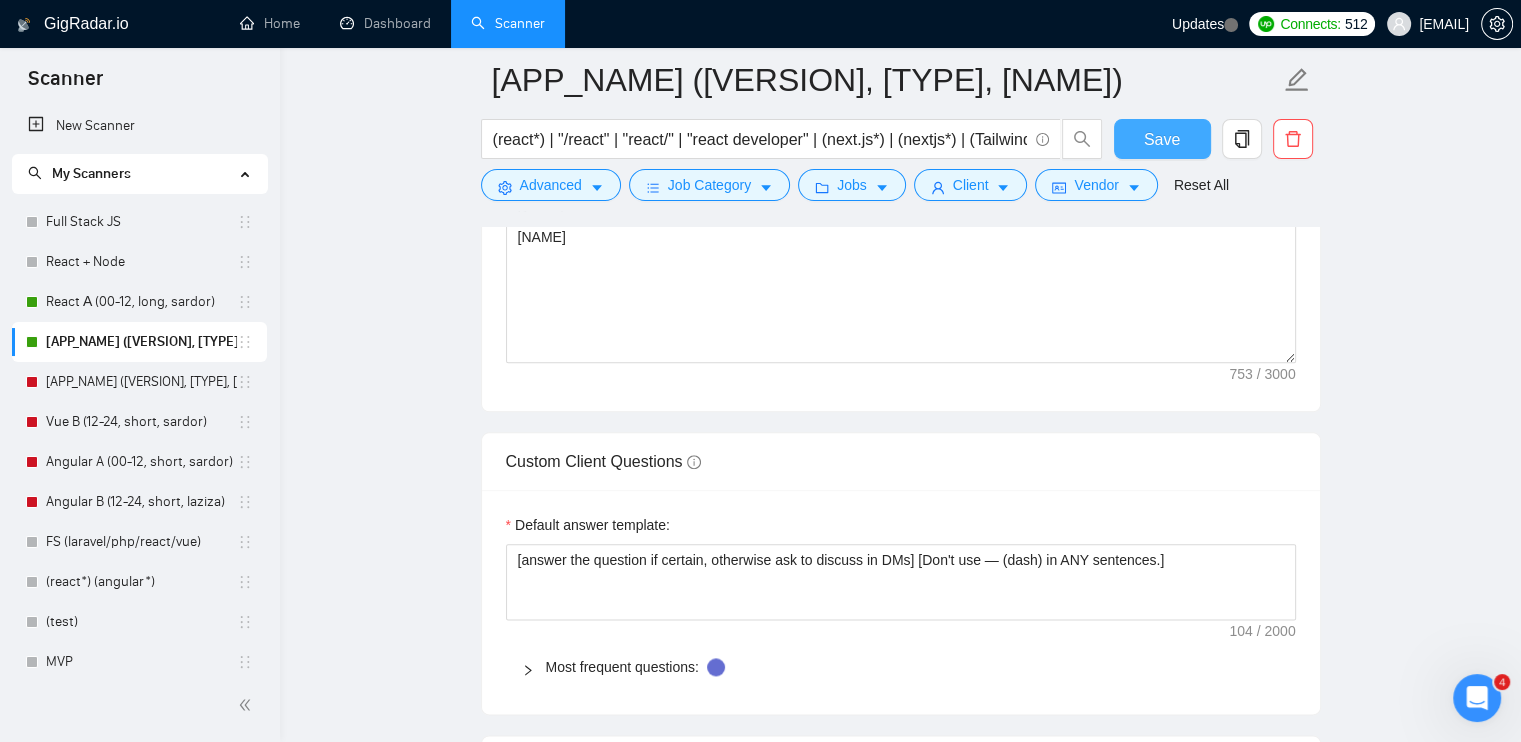 type 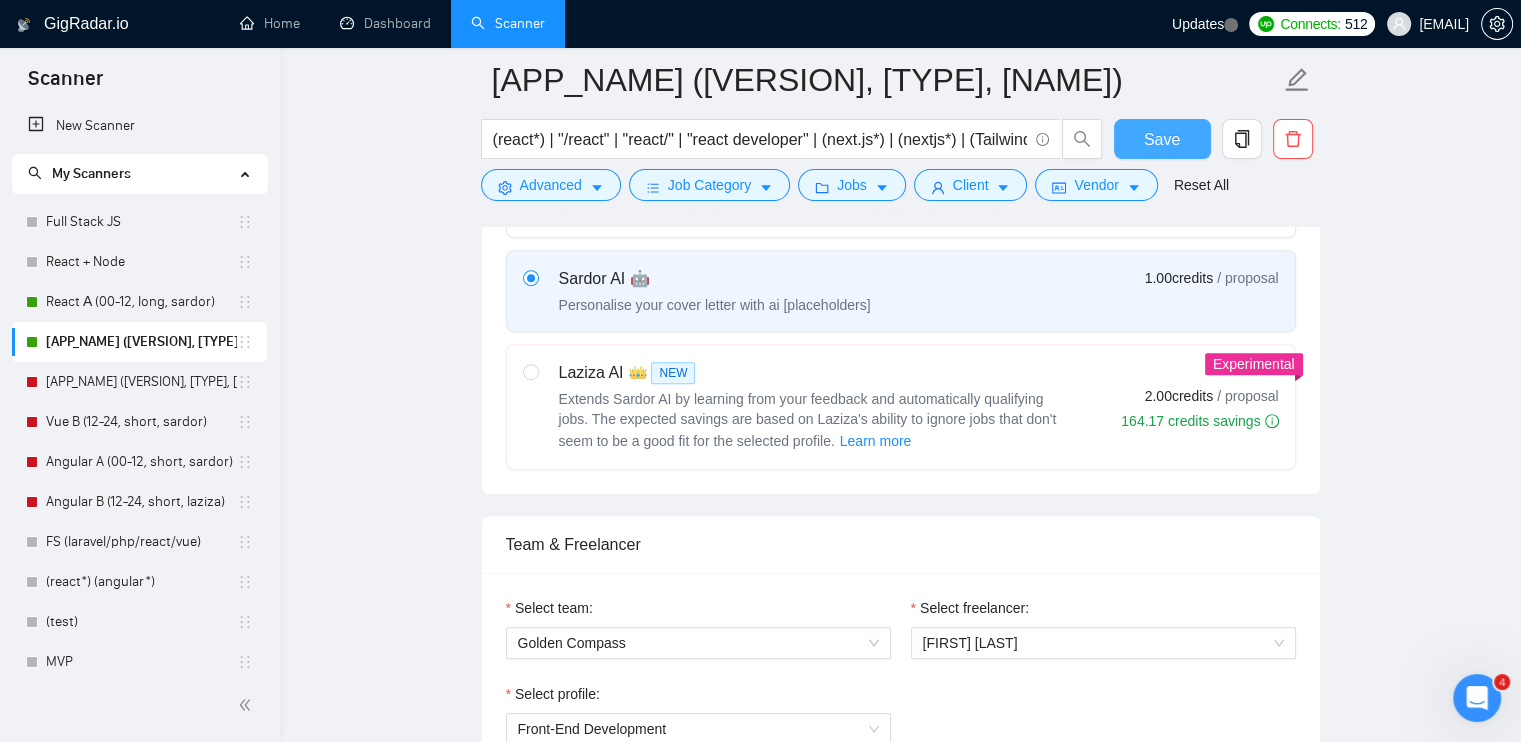 scroll, scrollTop: 900, scrollLeft: 0, axis: vertical 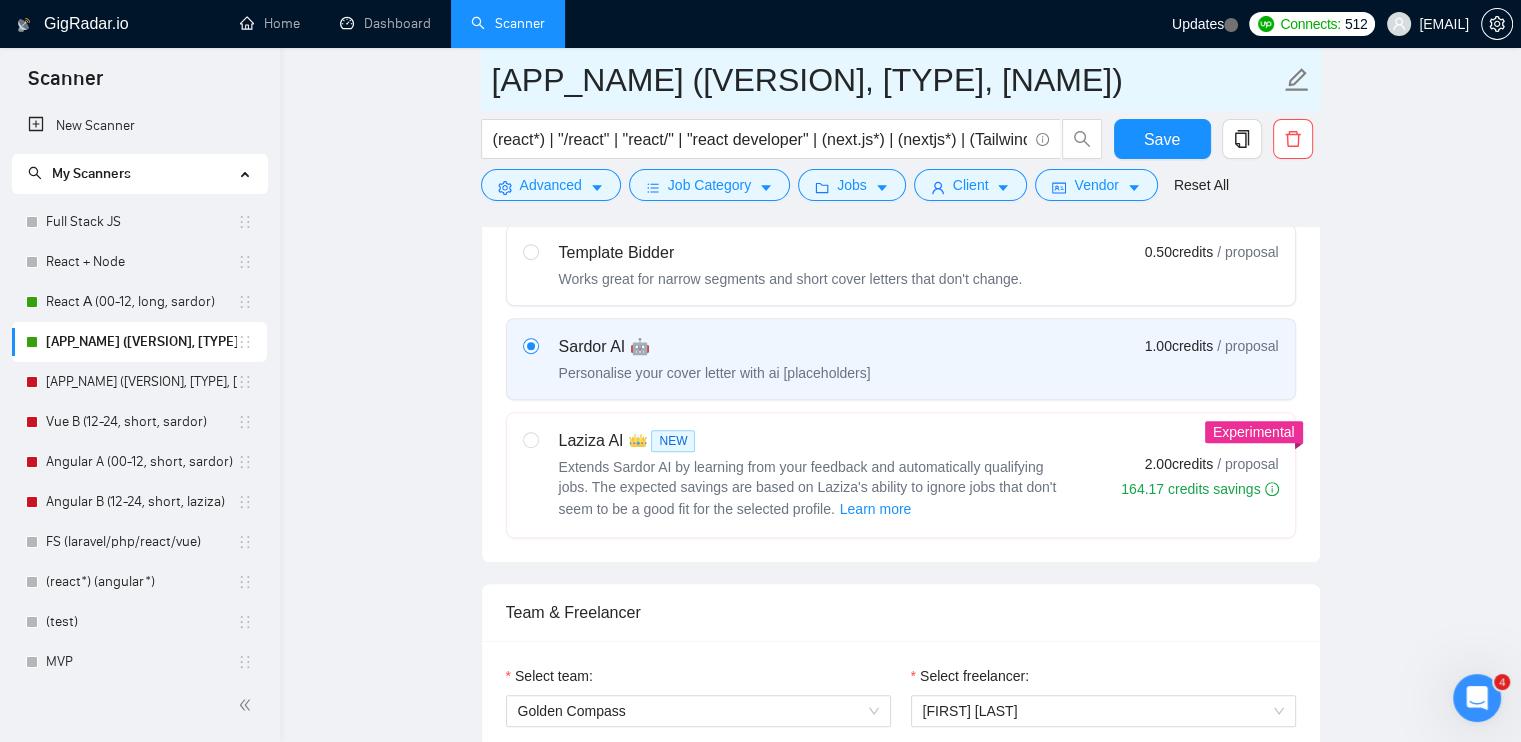 click on "[APP_NAME] ([VERSION], [TYPE], [NAME])" at bounding box center [886, 80] 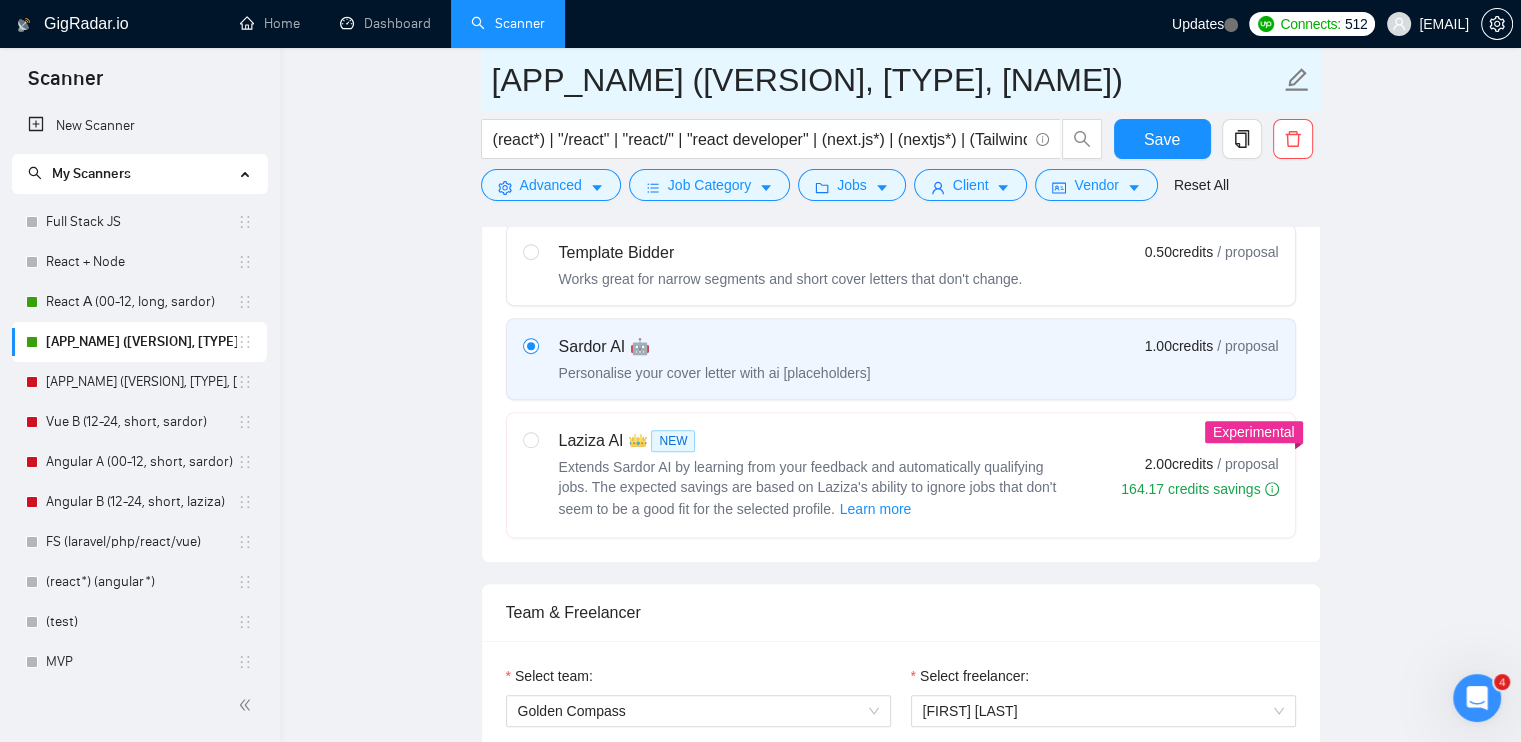 drag, startPoint x: 812, startPoint y: 83, endPoint x: 884, endPoint y: 83, distance: 72 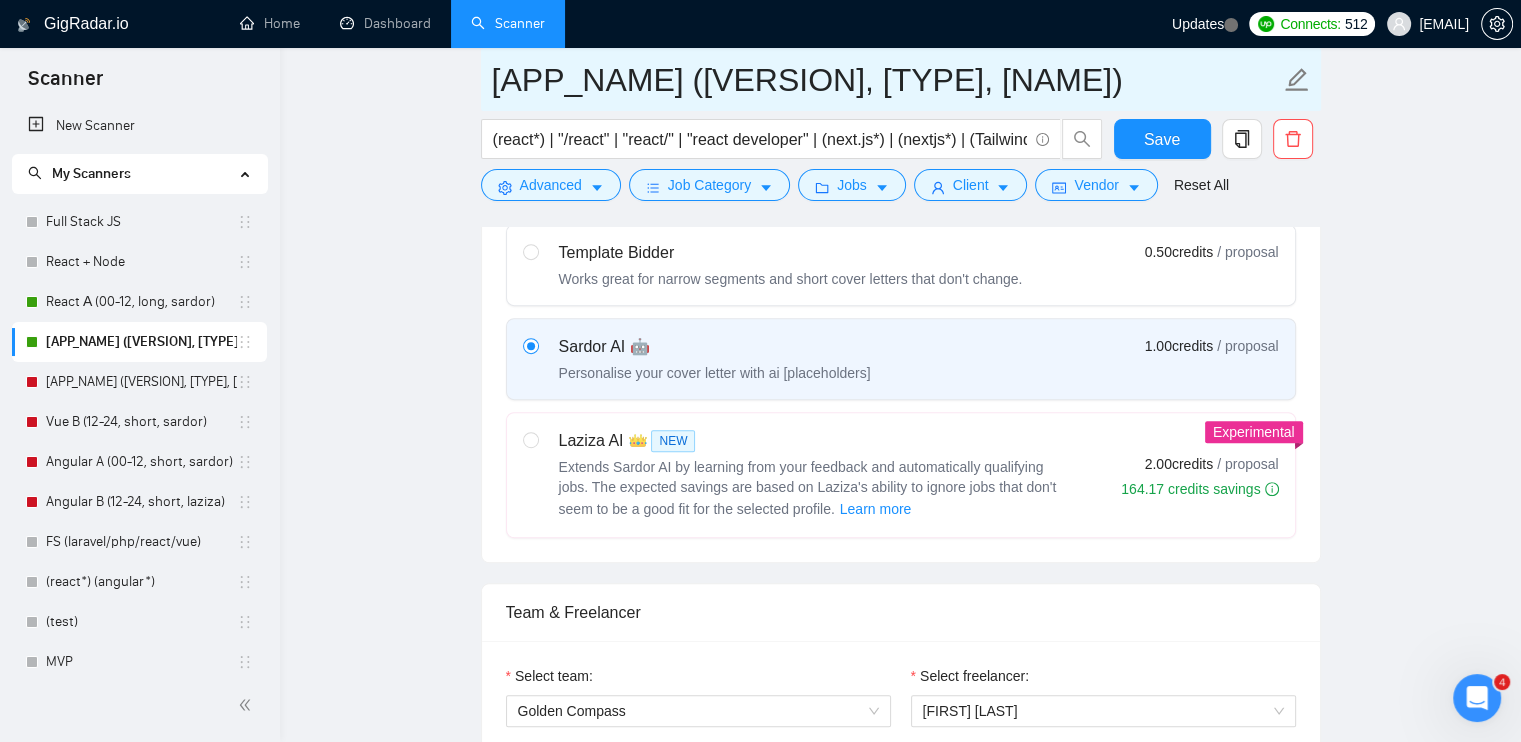 click on "[APP_NAME] ([VERSION], [TYPE], [NAME])" at bounding box center [886, 80] 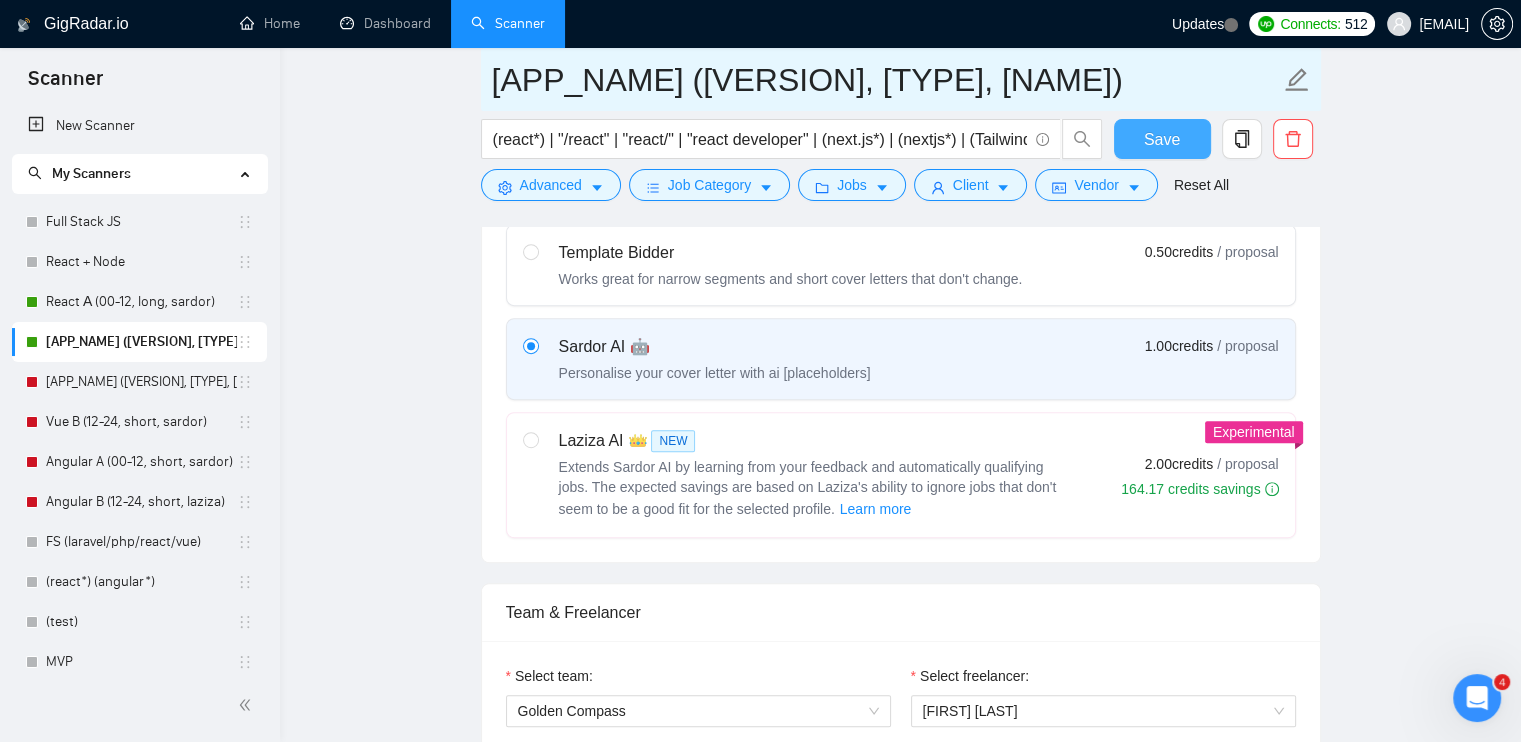 type on "[APP_NAME] ([VERSION], [TYPE], [NAME])" 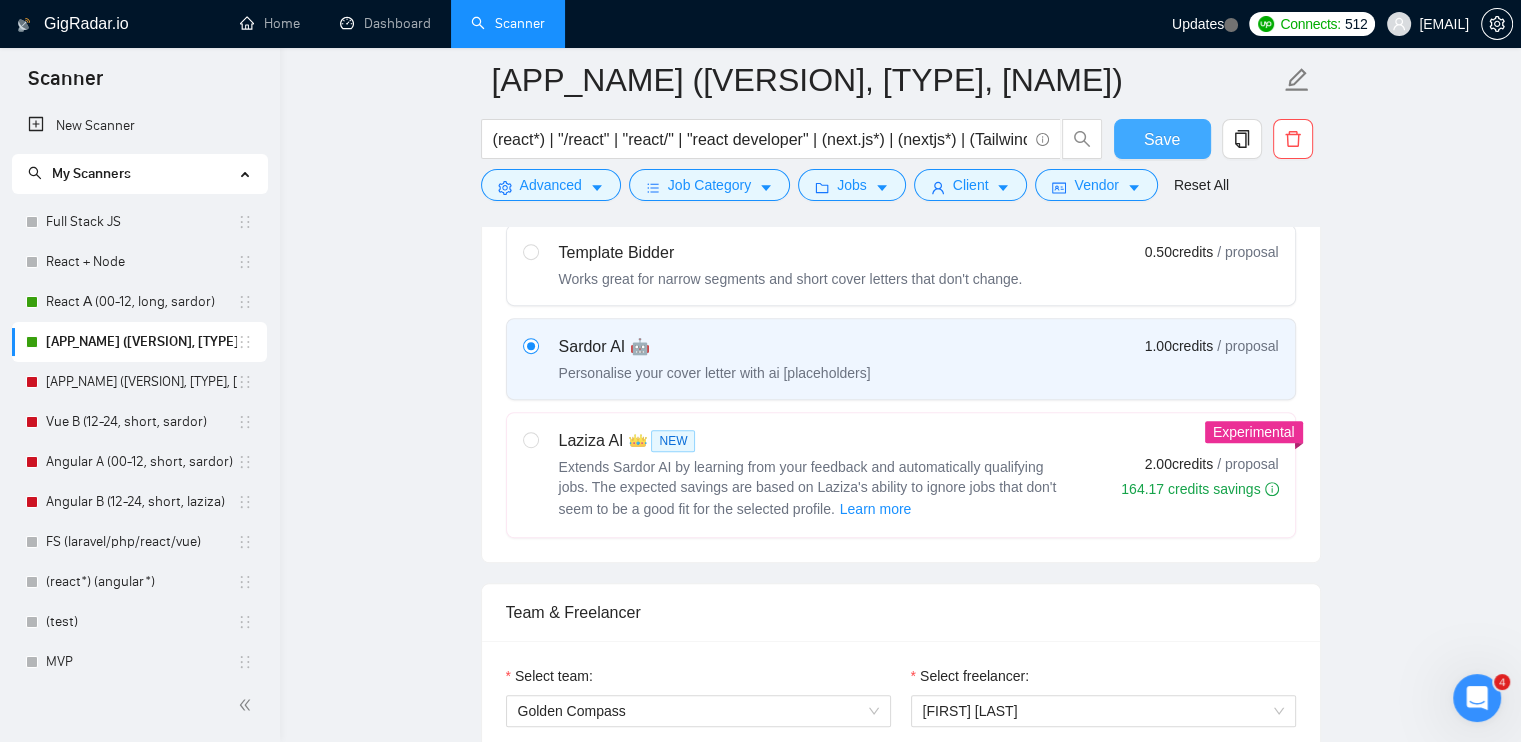 click on "Save" at bounding box center (1162, 139) 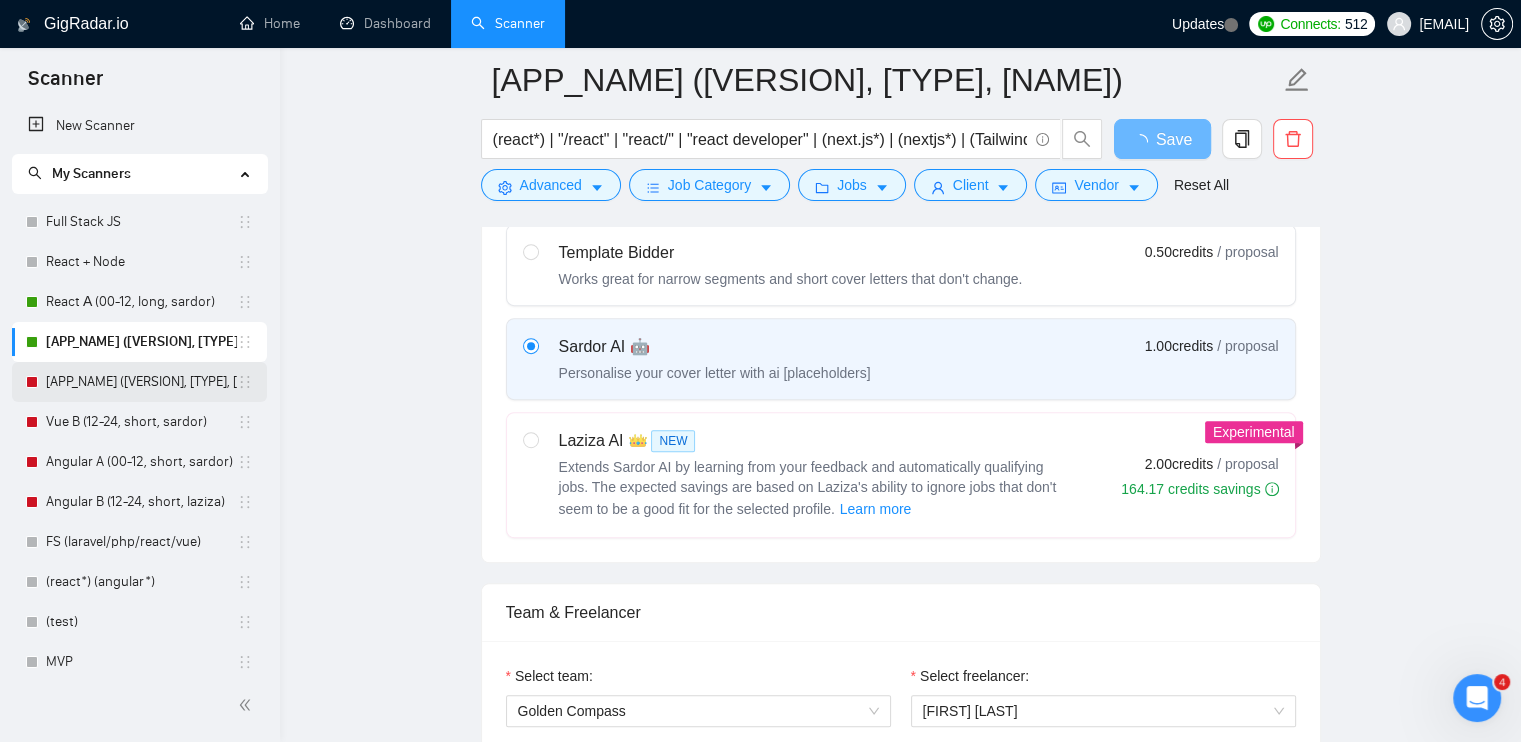 click on "[APP_NAME] ([VERSION], [TYPE], [NAME])" at bounding box center [141, 382] 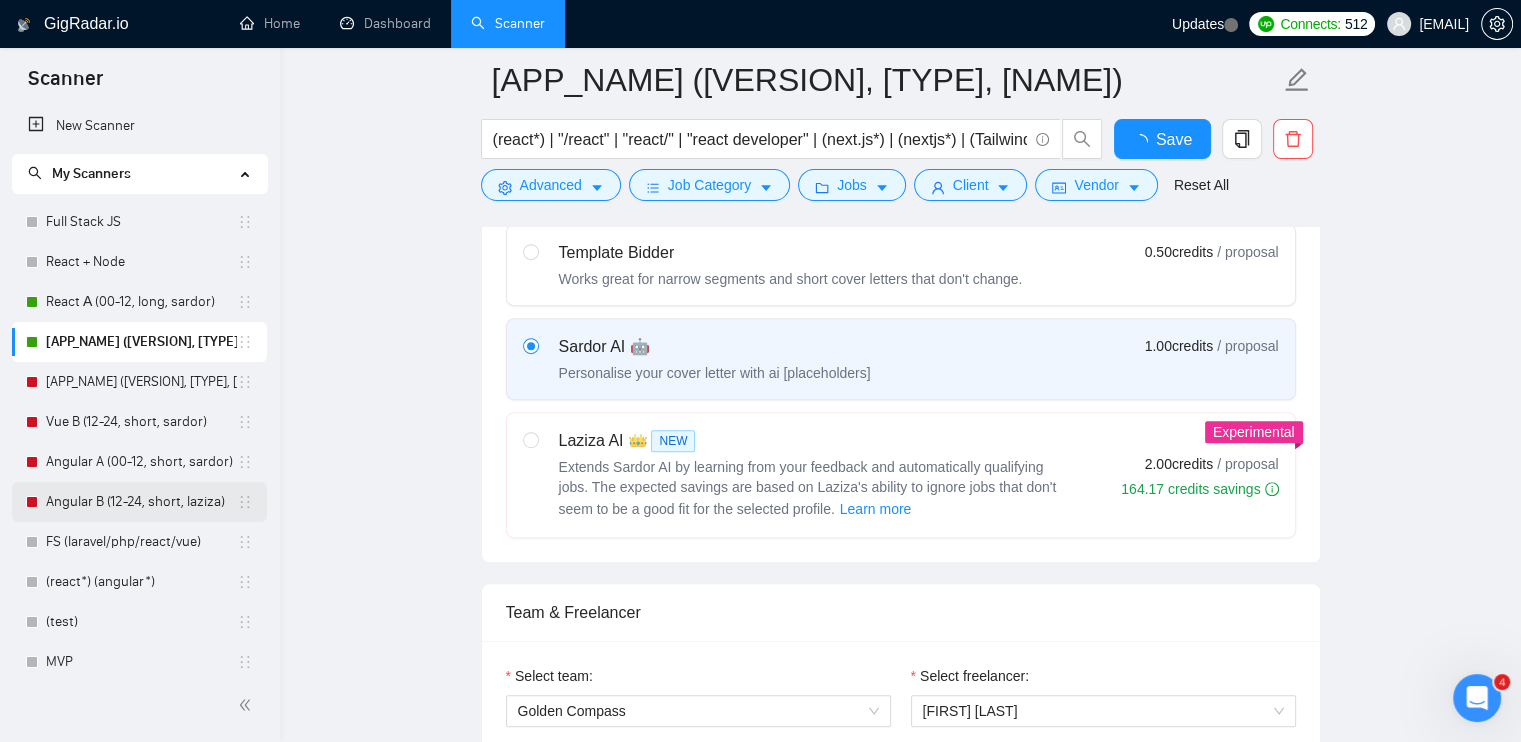 type 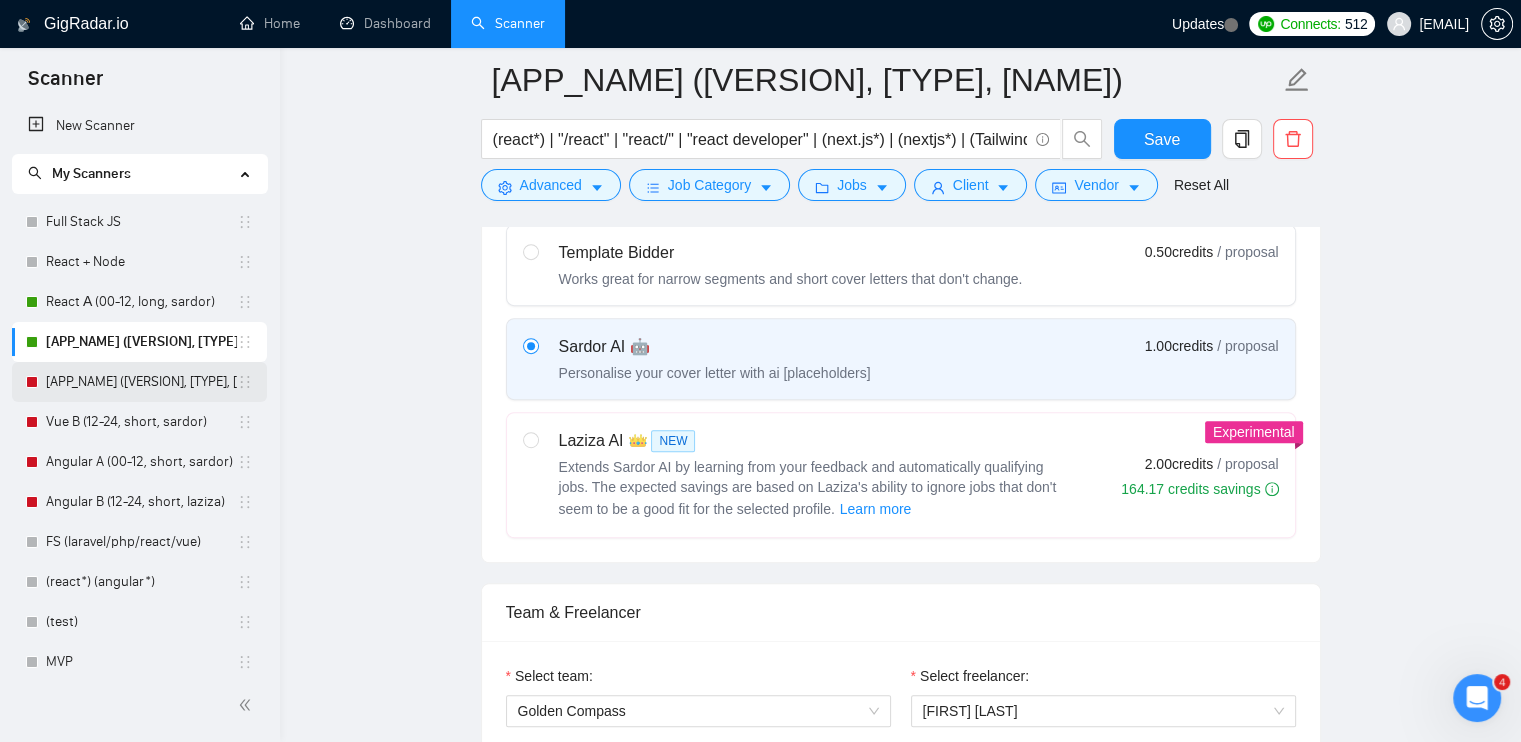 click on "[APP_NAME] ([VERSION], [TYPE], [NAME])" at bounding box center [141, 382] 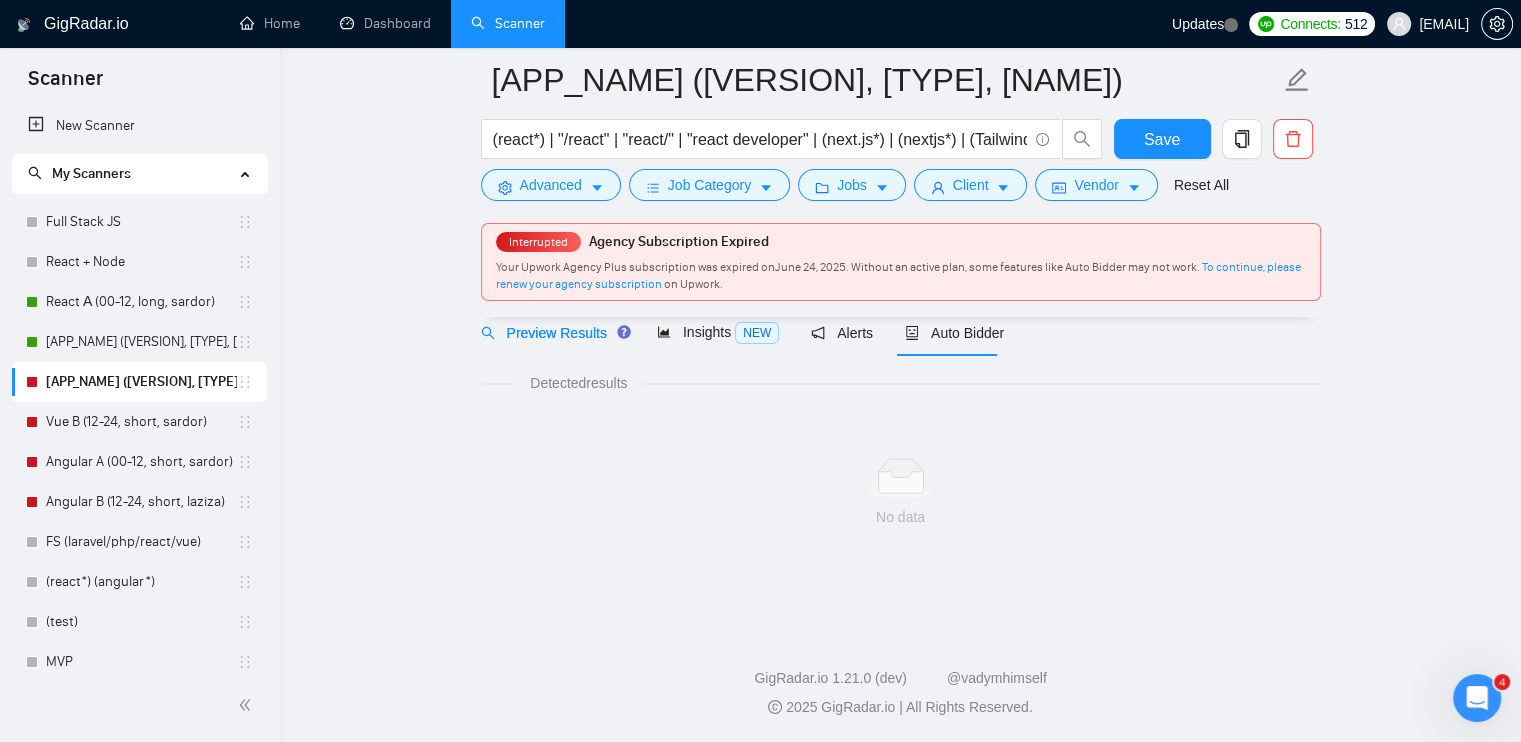 scroll, scrollTop: 0, scrollLeft: 0, axis: both 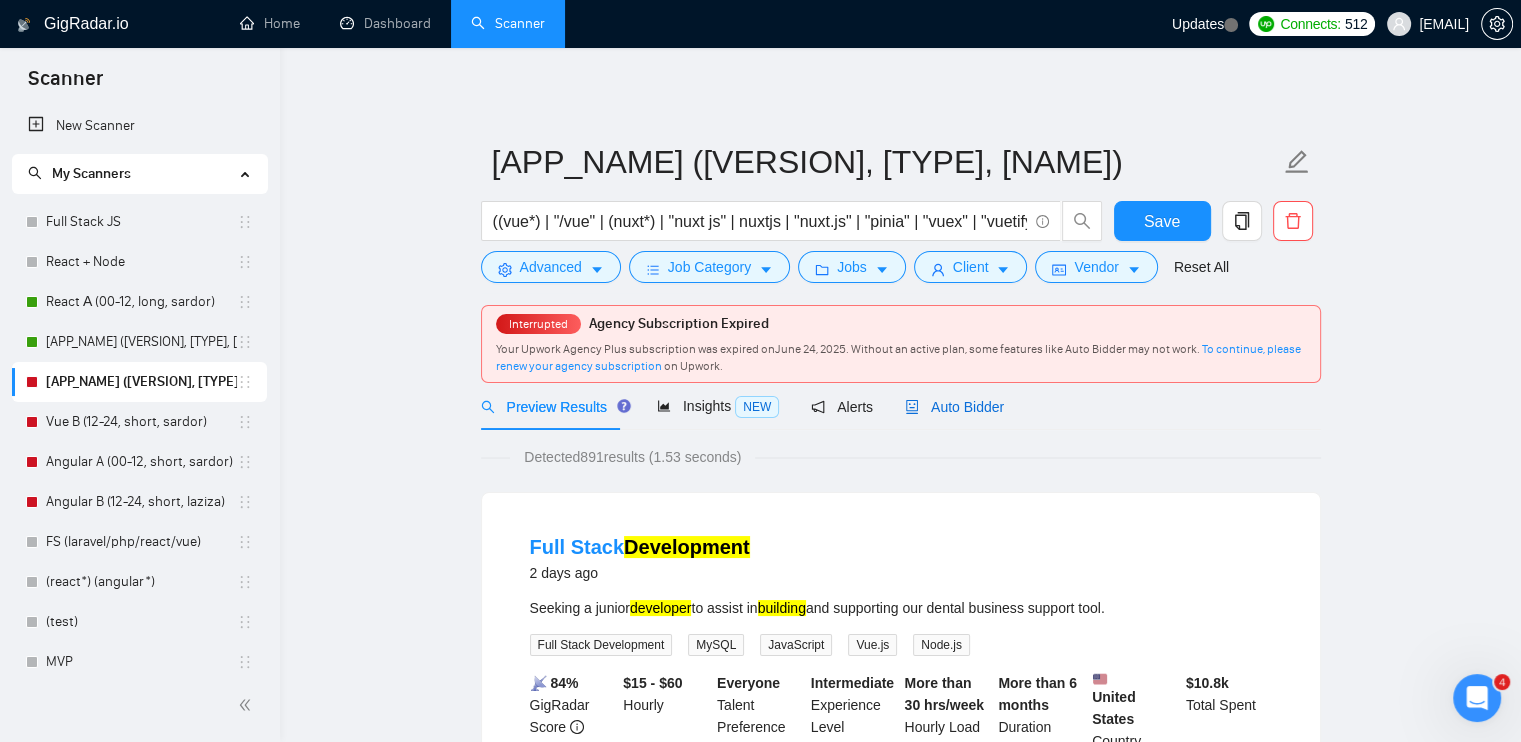 click on "Auto Bidder" at bounding box center [954, 407] 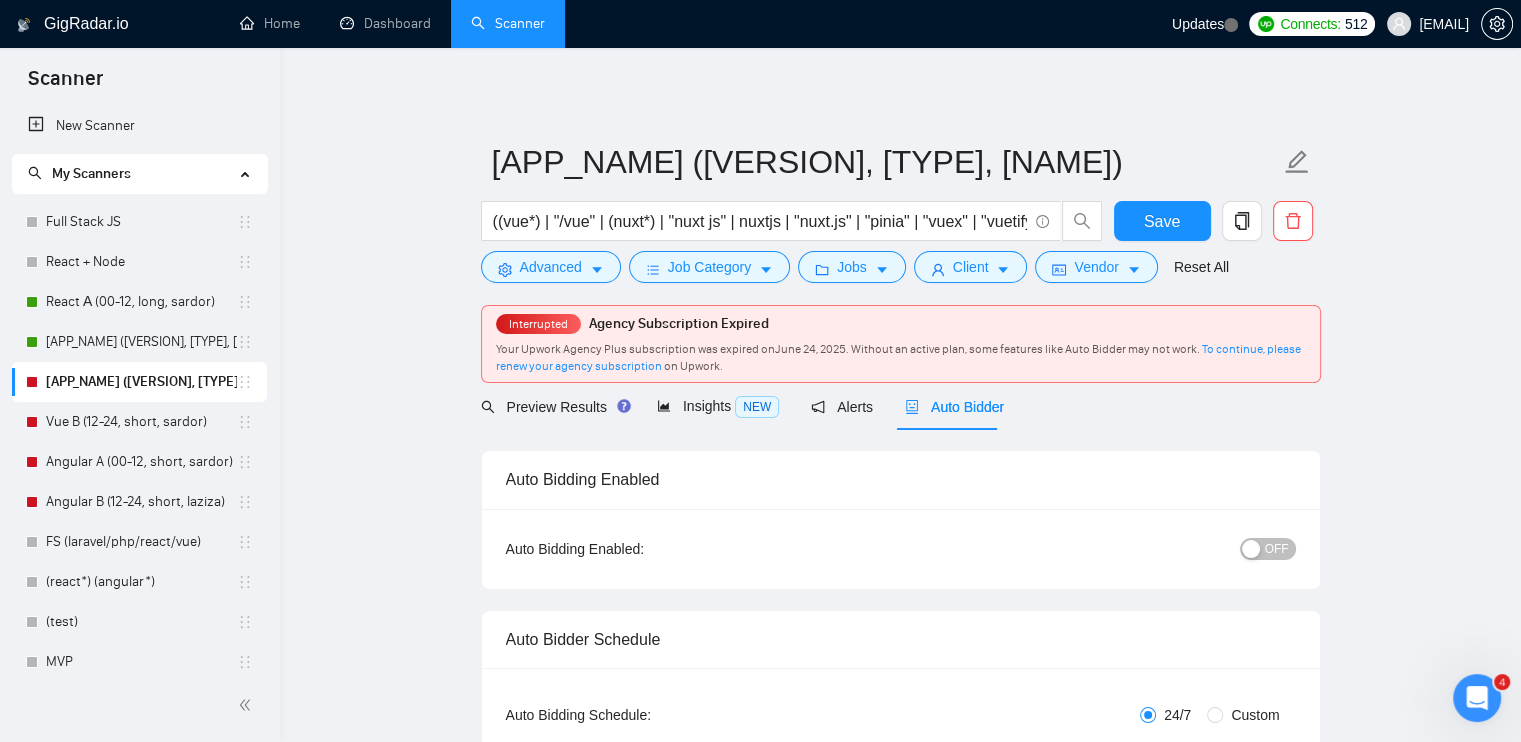 type 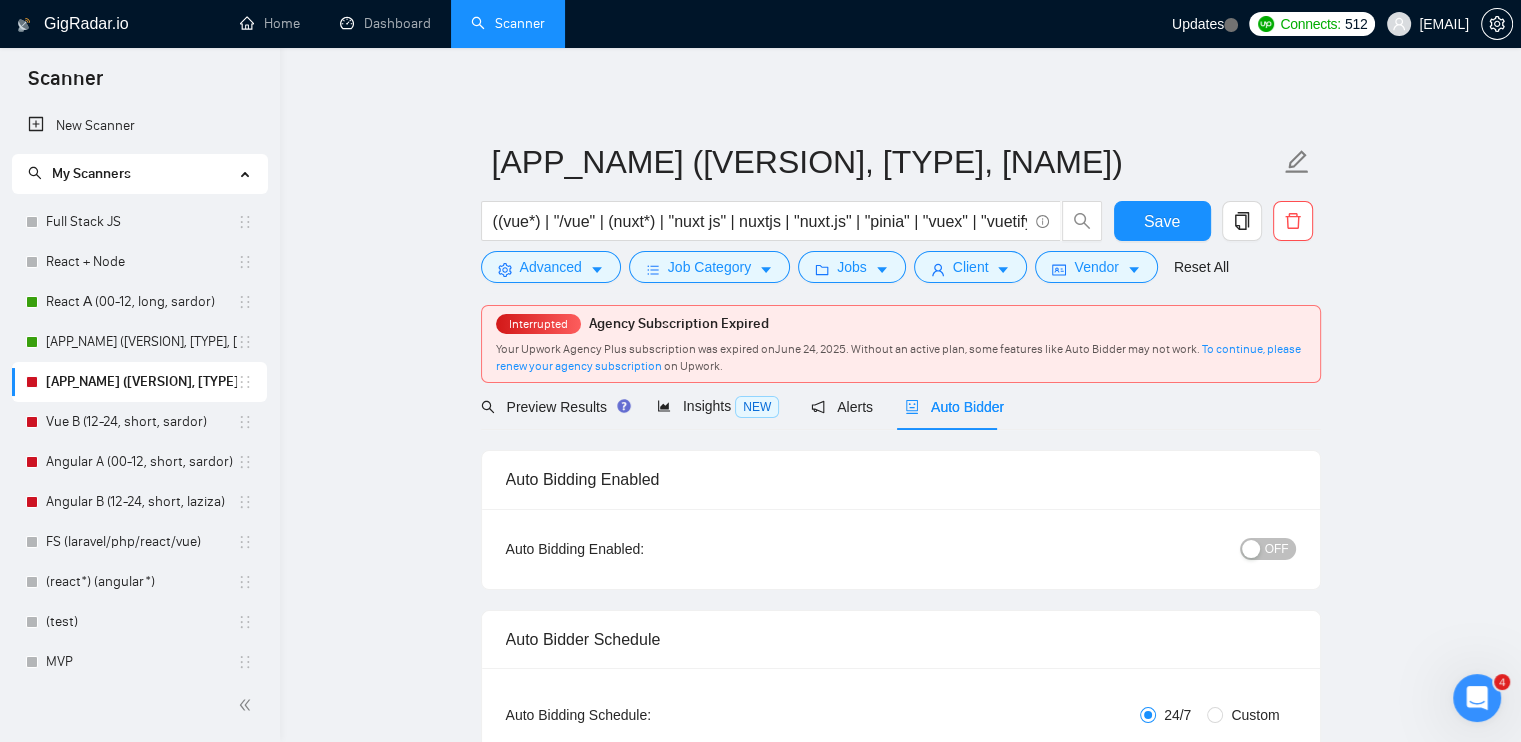 radio on "false" 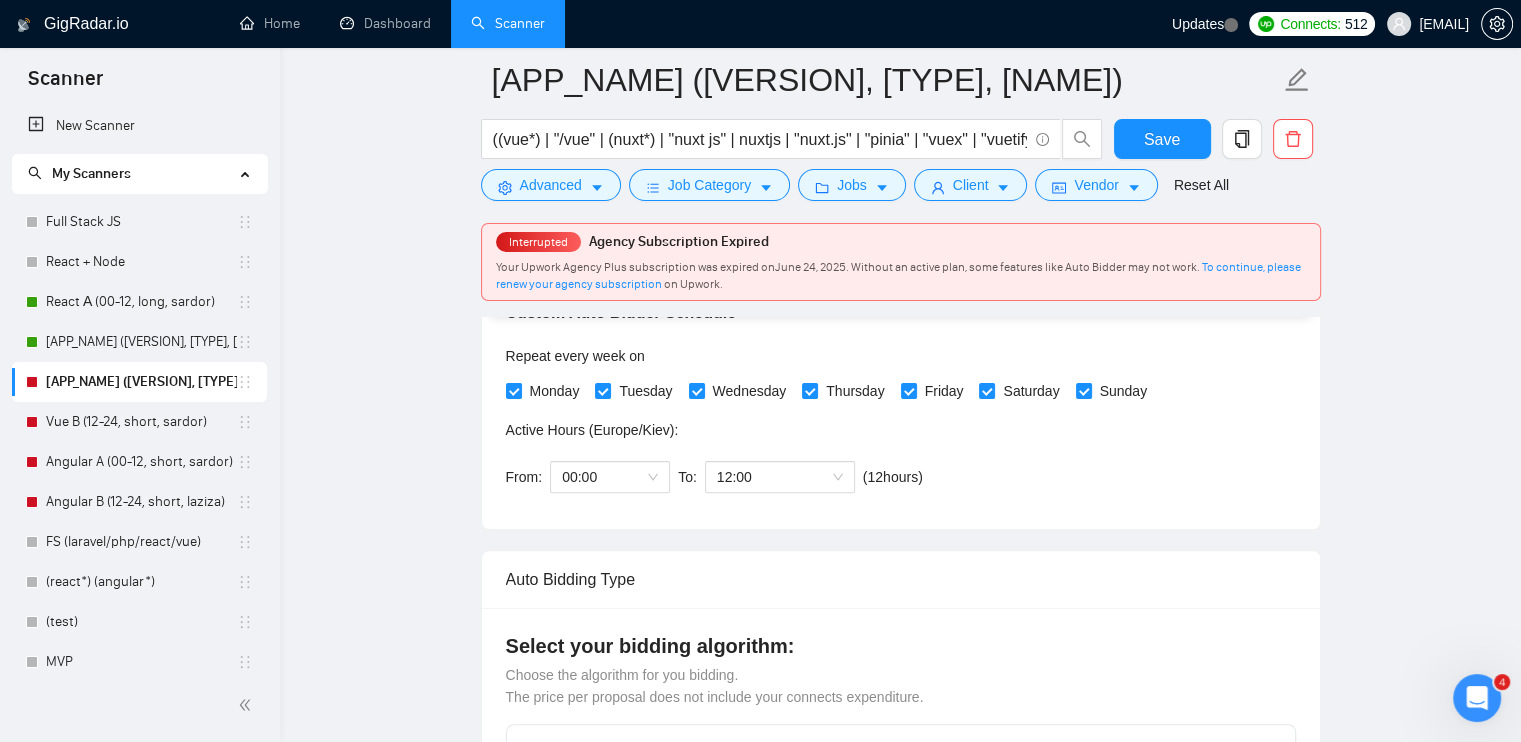 scroll, scrollTop: 500, scrollLeft: 0, axis: vertical 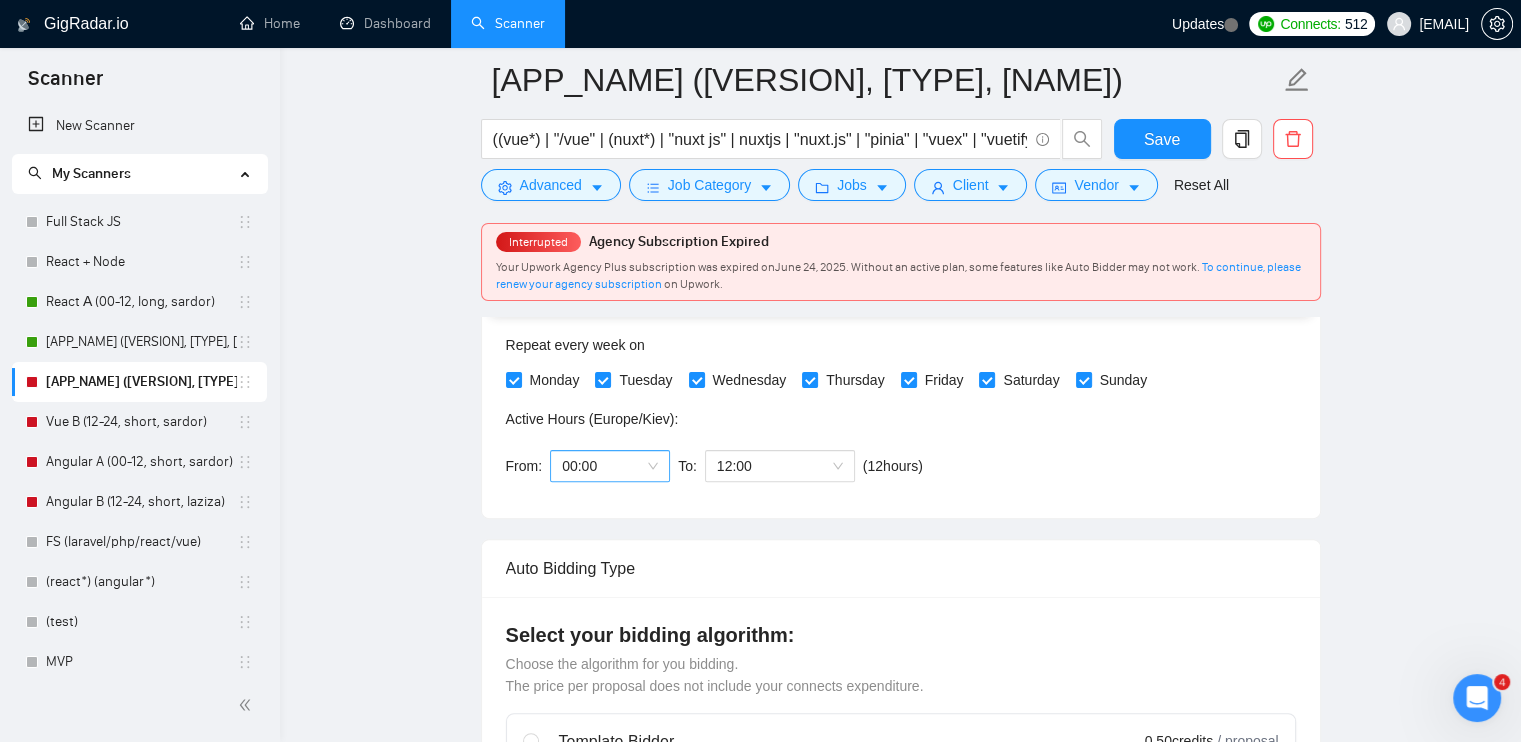 click on "00:00" at bounding box center [610, 466] 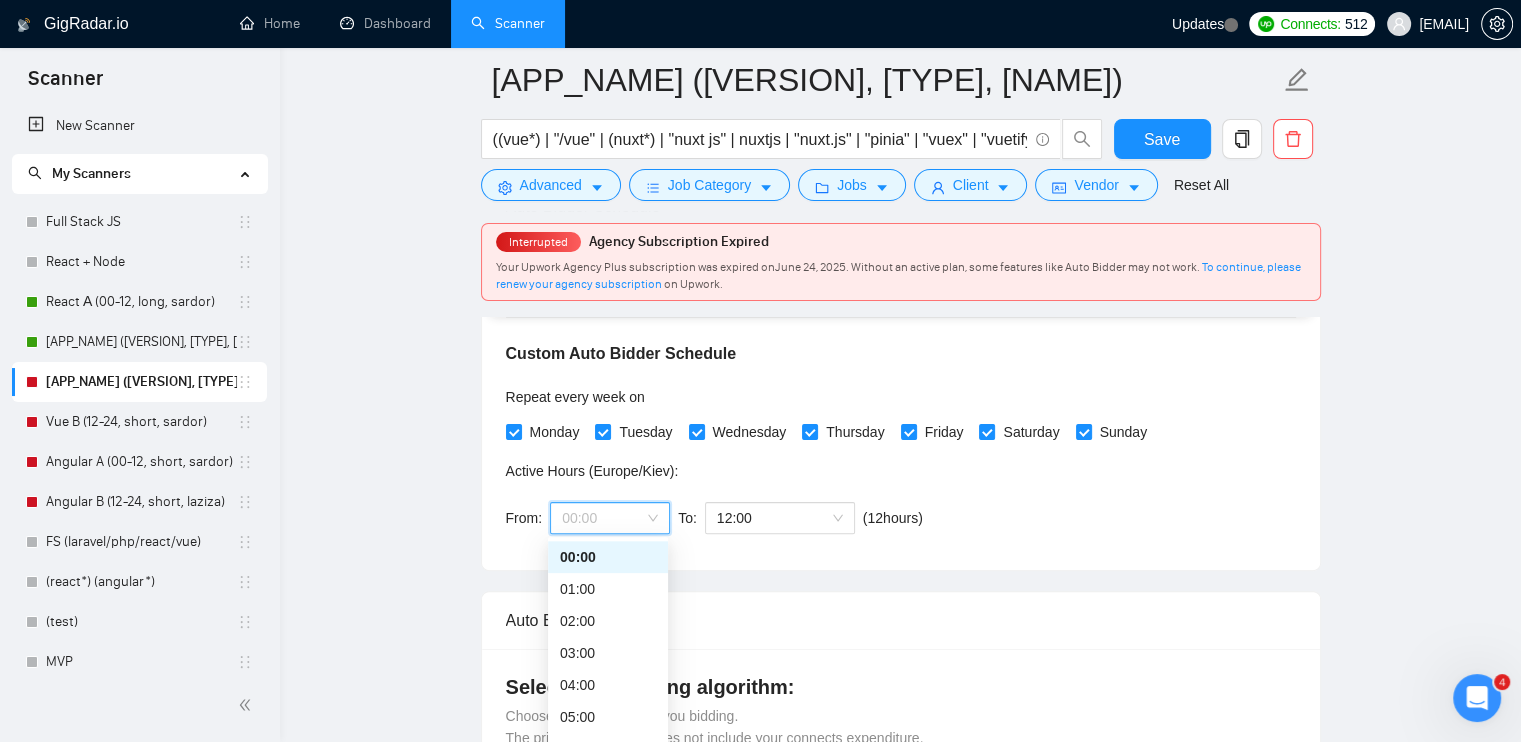 scroll, scrollTop: 500, scrollLeft: 0, axis: vertical 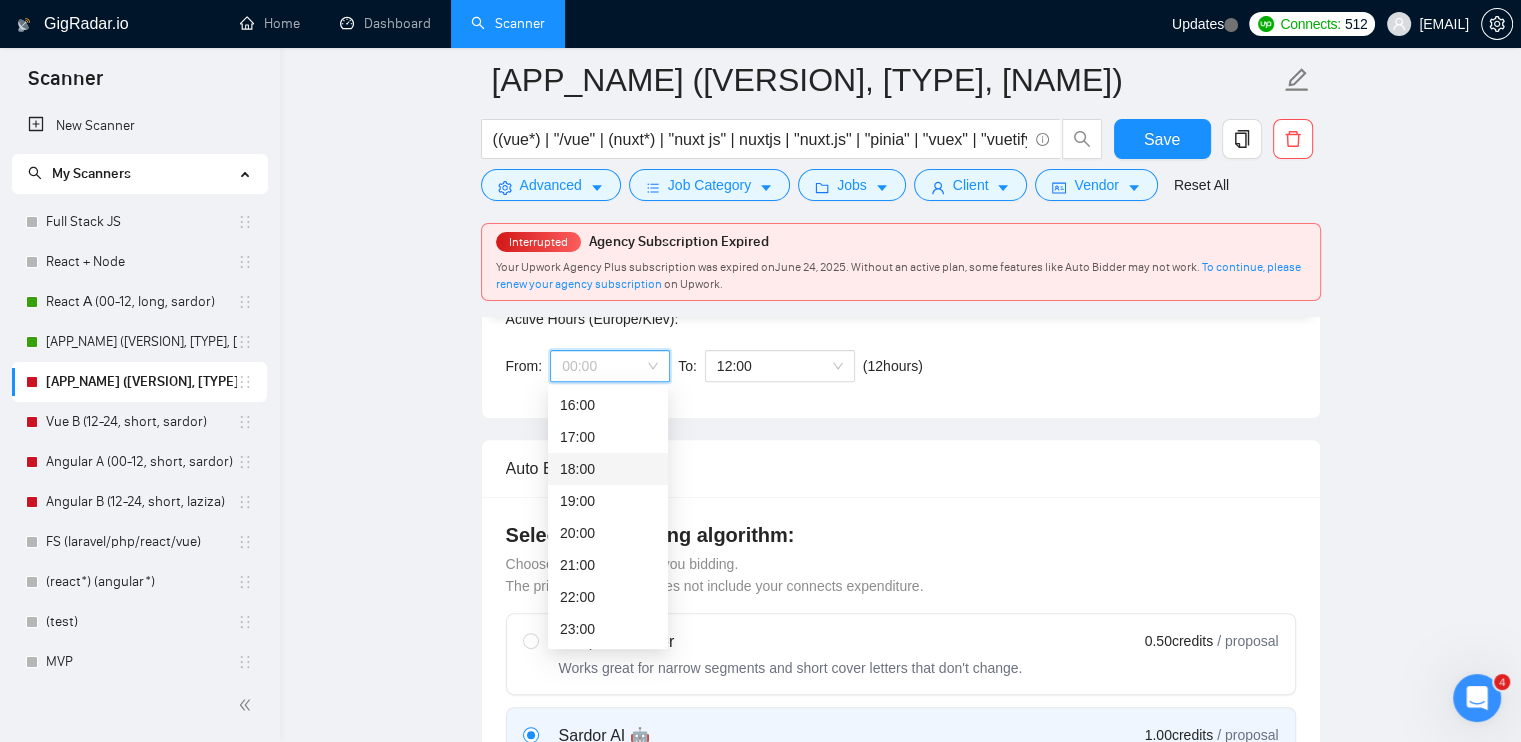 click on "18:00" at bounding box center [608, 469] 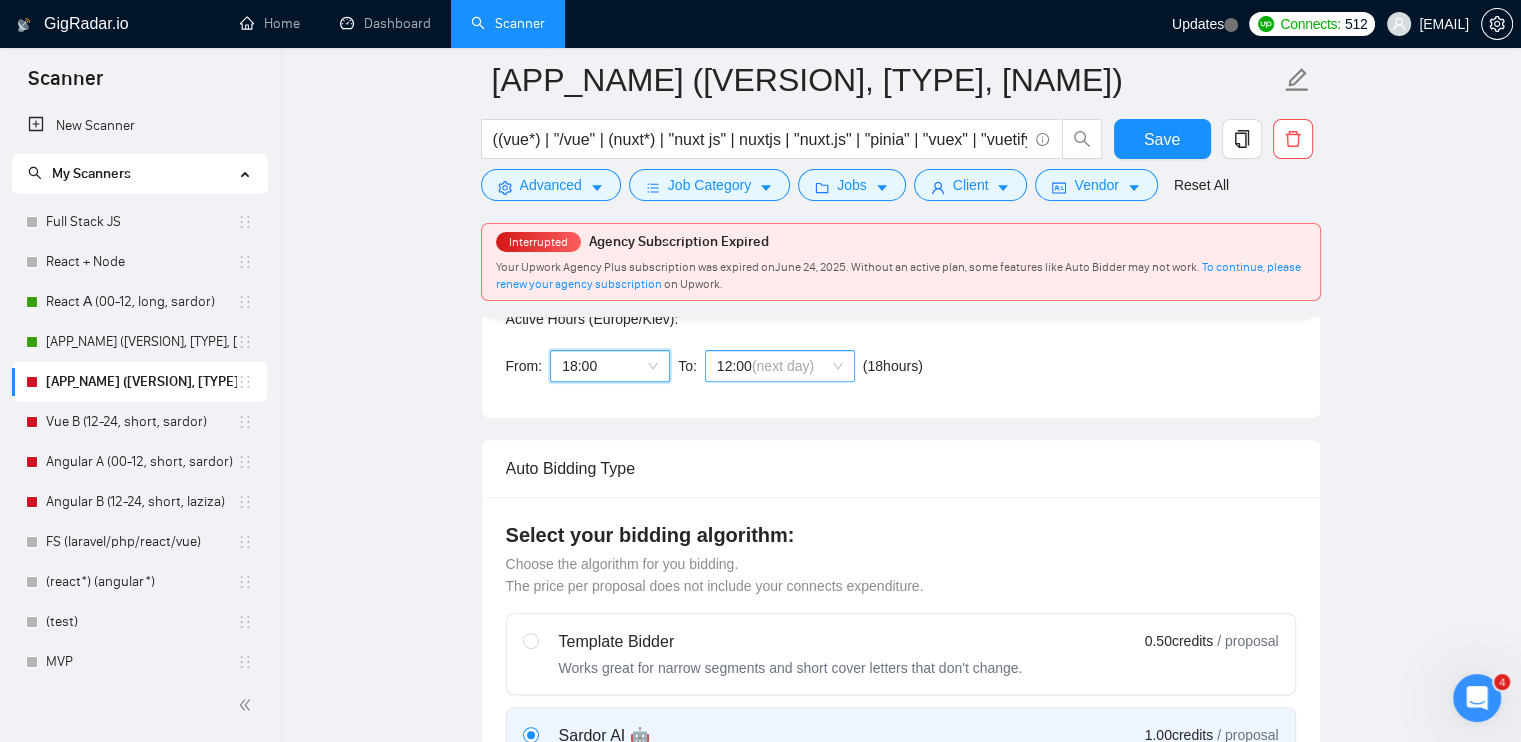 click on "(next day)" at bounding box center (783, 366) 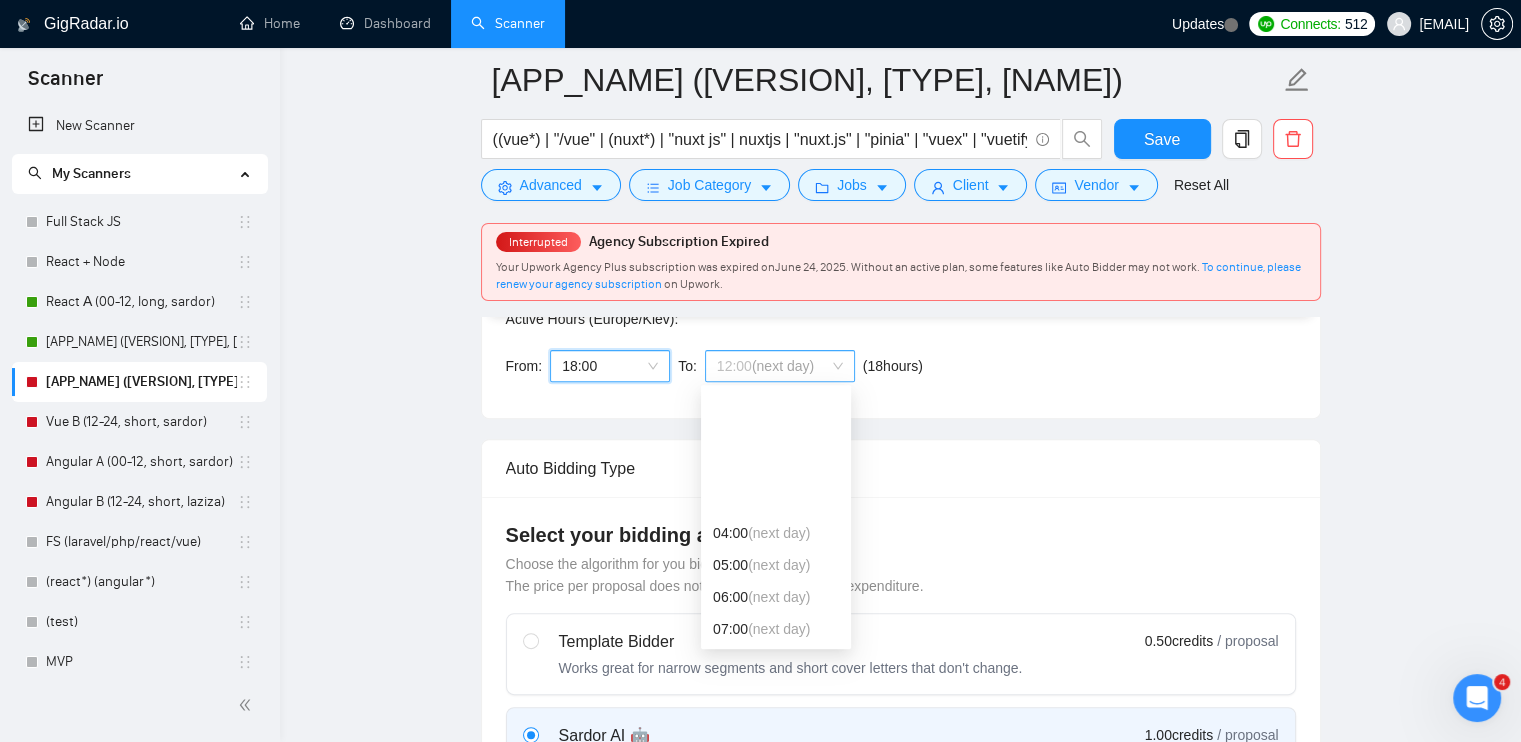 scroll, scrollTop: 160, scrollLeft: 0, axis: vertical 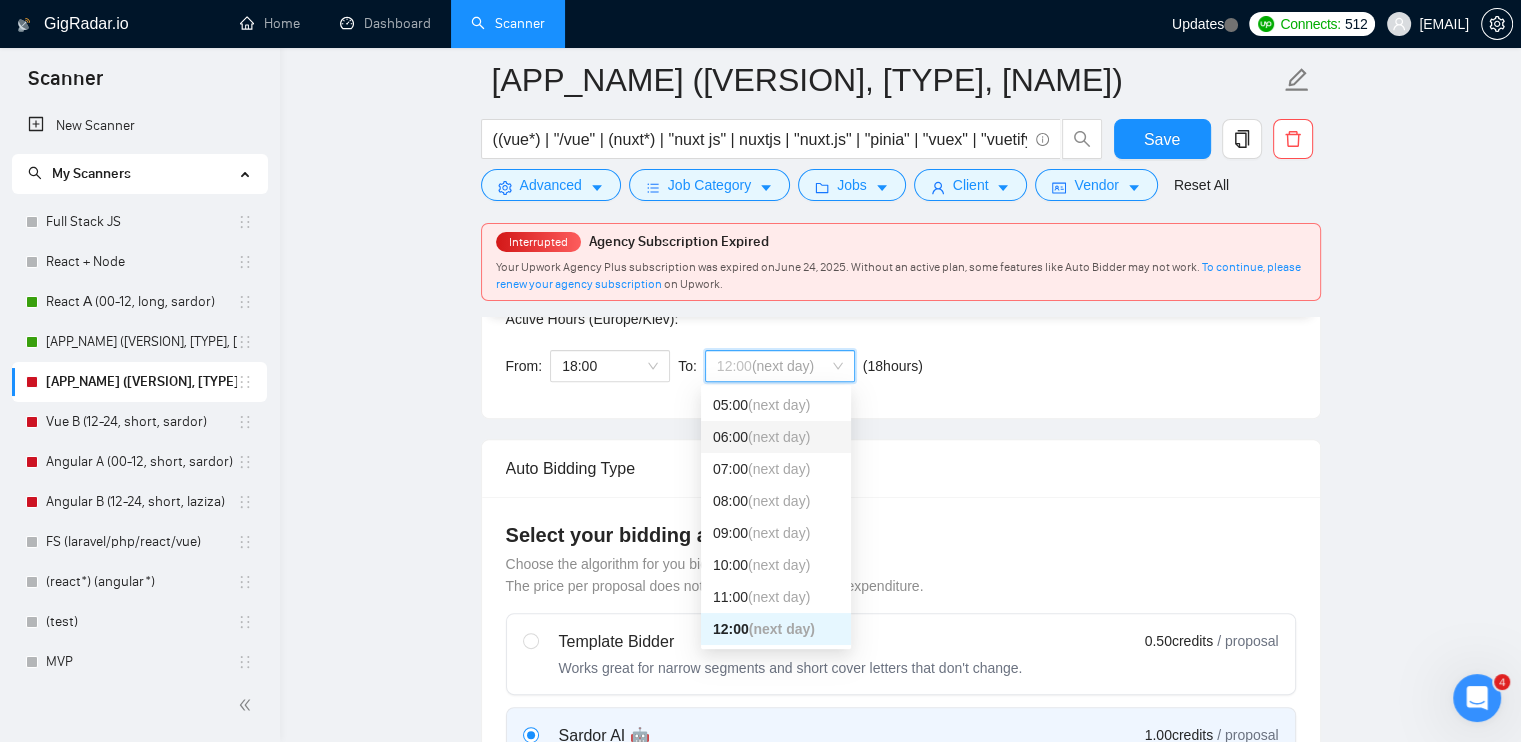 click on "(next day)" at bounding box center (779, 437) 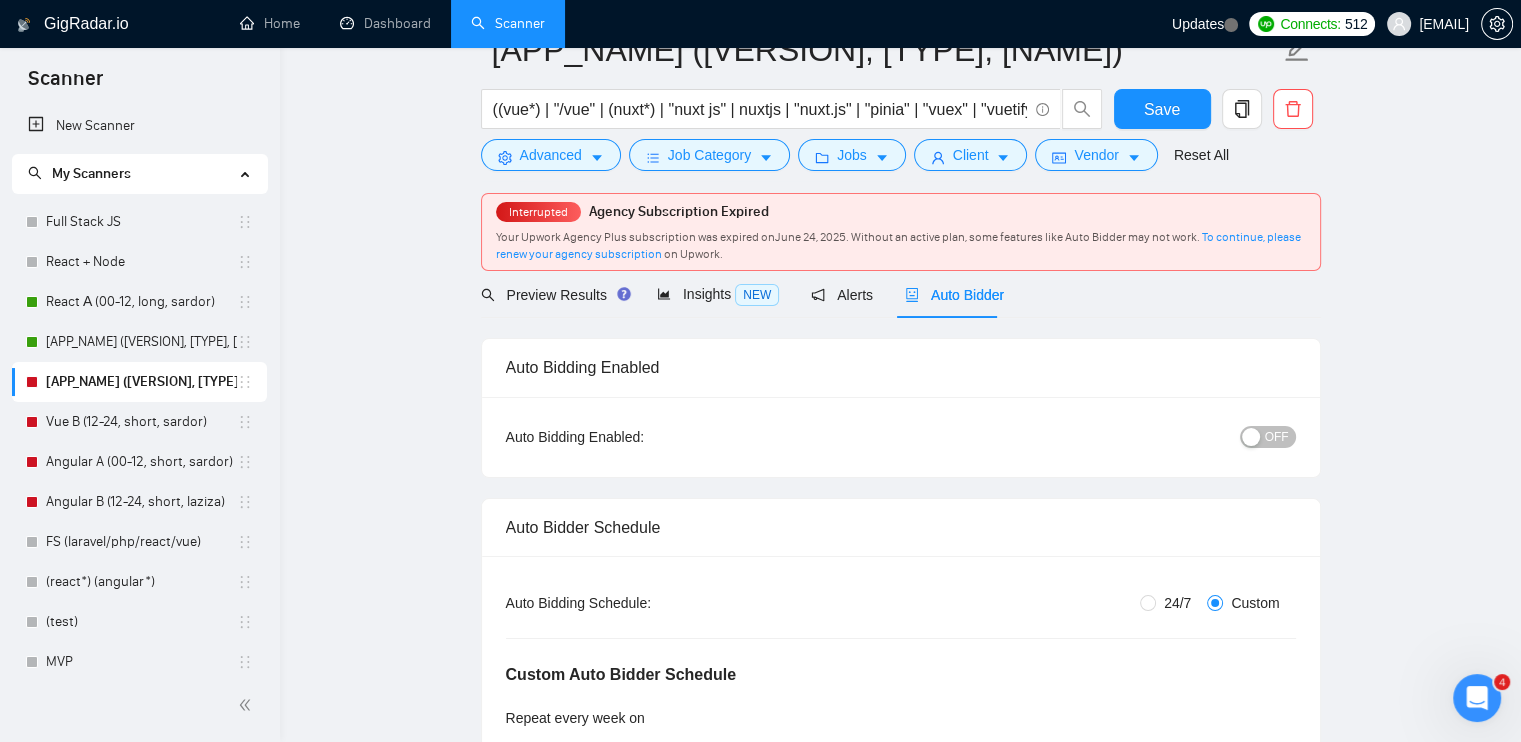 scroll, scrollTop: 0, scrollLeft: 0, axis: both 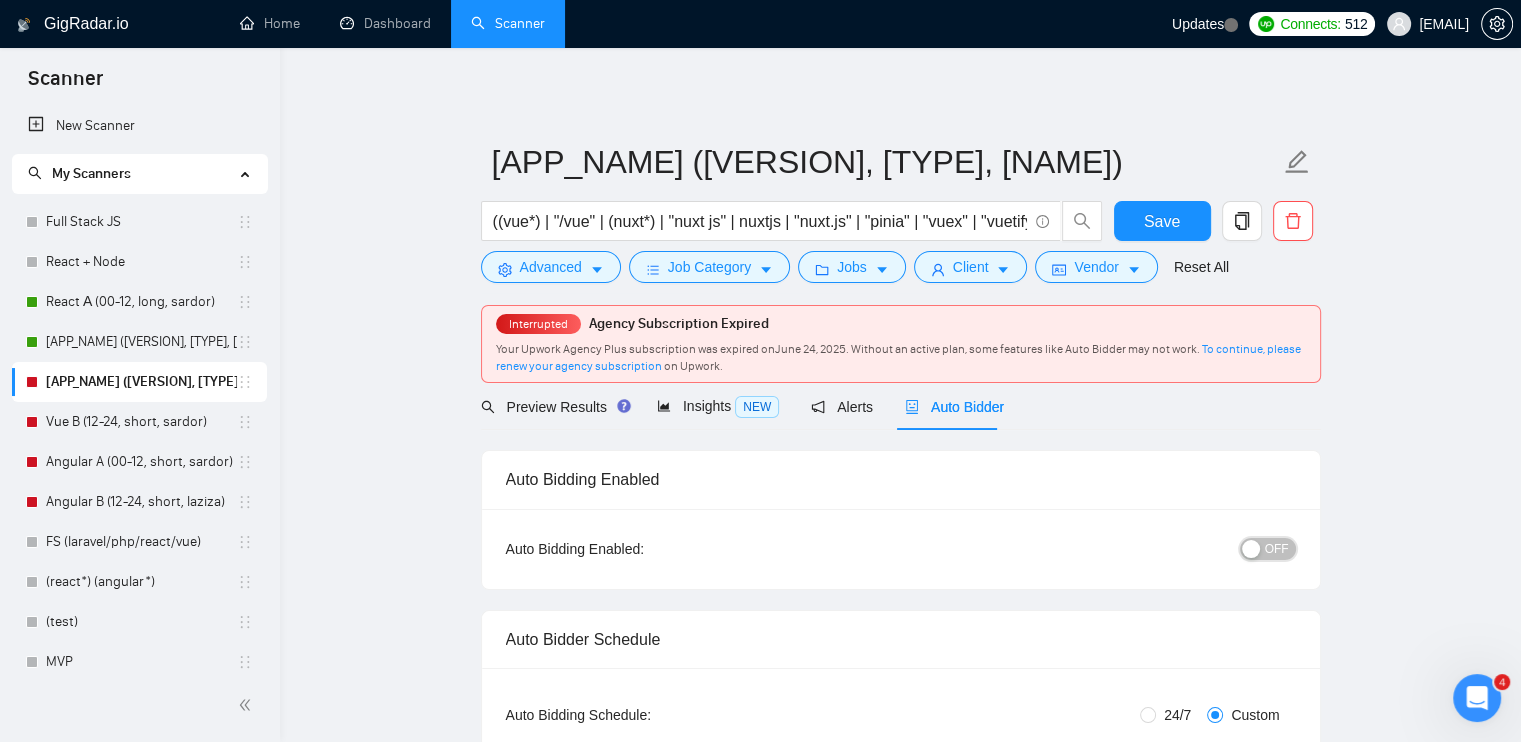 drag, startPoint x: 1274, startPoint y: 543, endPoint x: 890, endPoint y: 618, distance: 391.25568 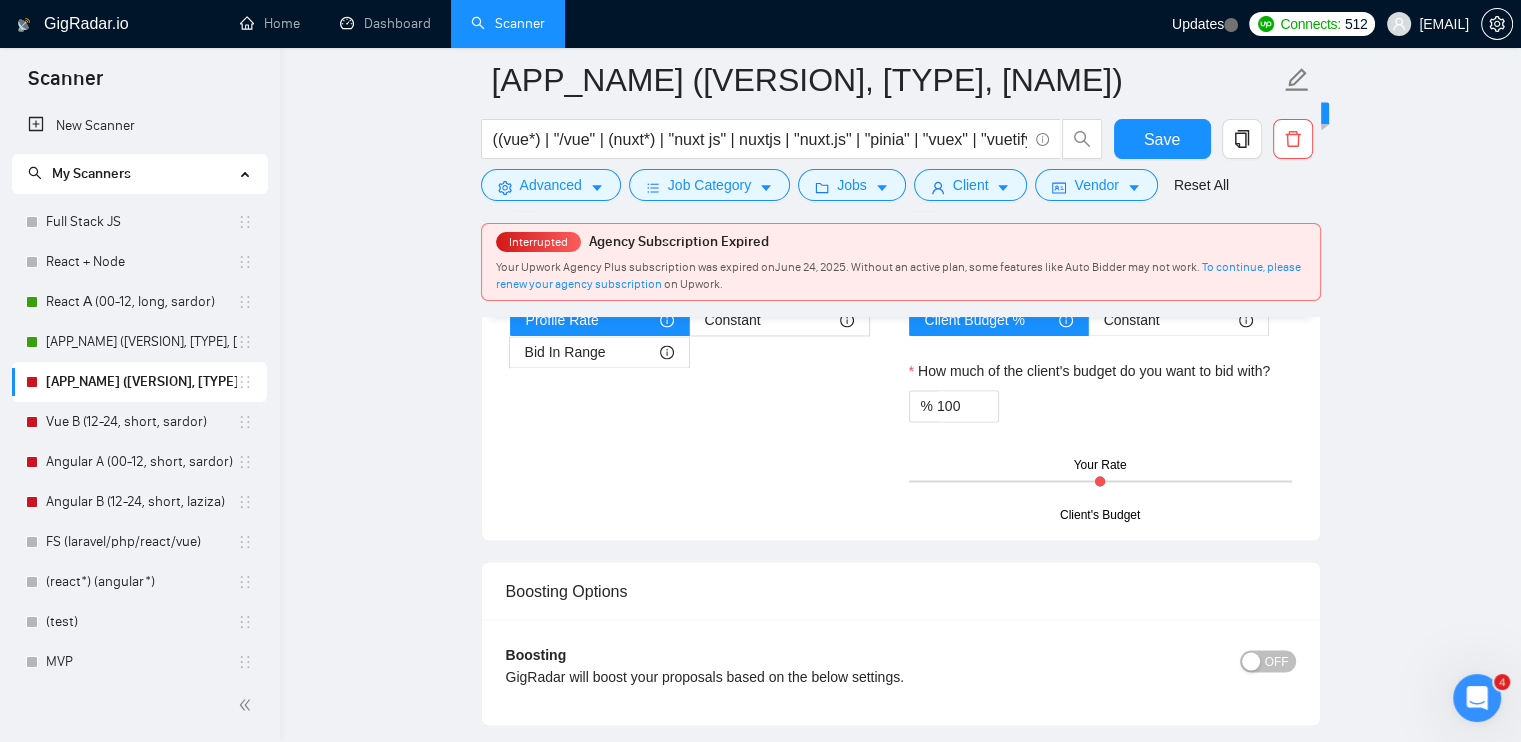 scroll, scrollTop: 3300, scrollLeft: 0, axis: vertical 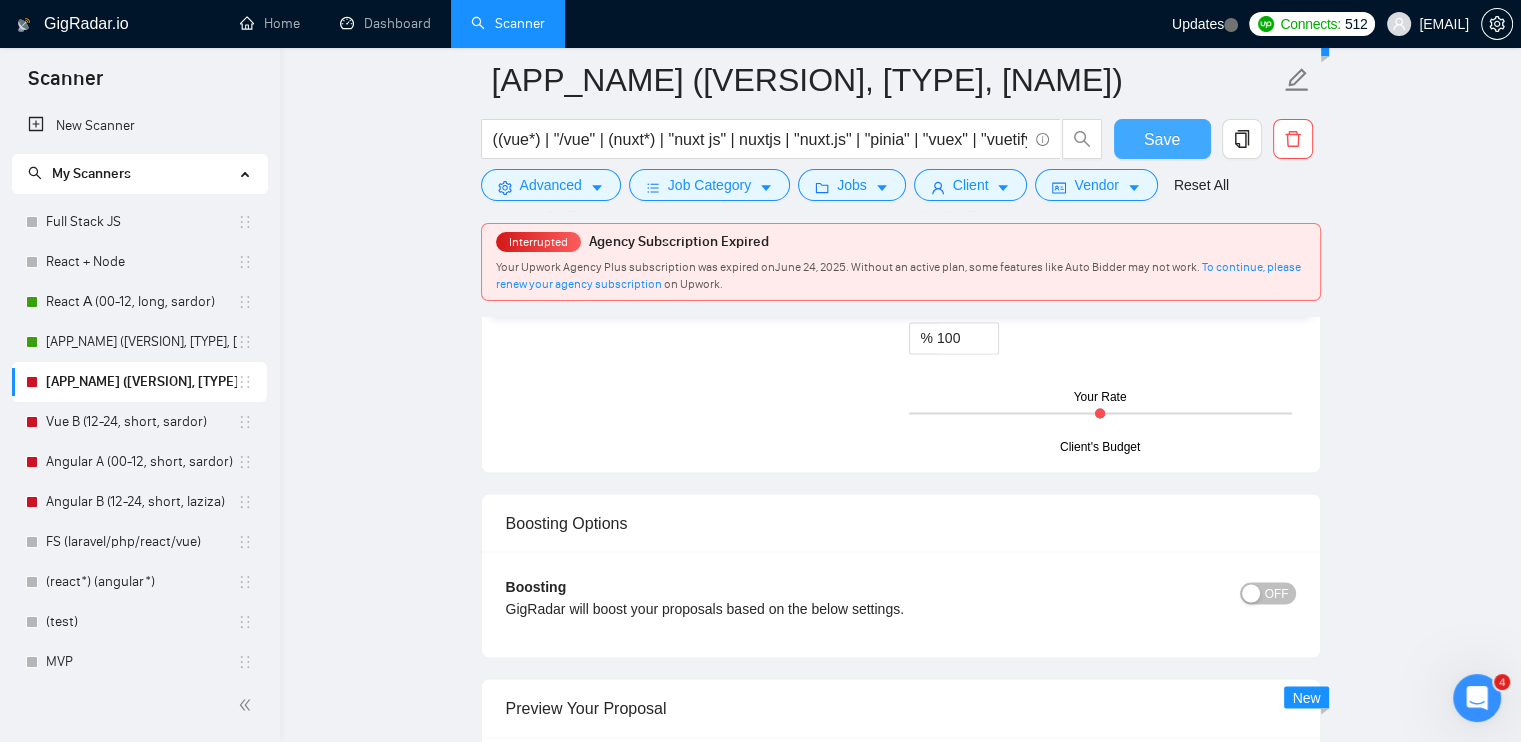 click on "Save" at bounding box center [1162, 139] 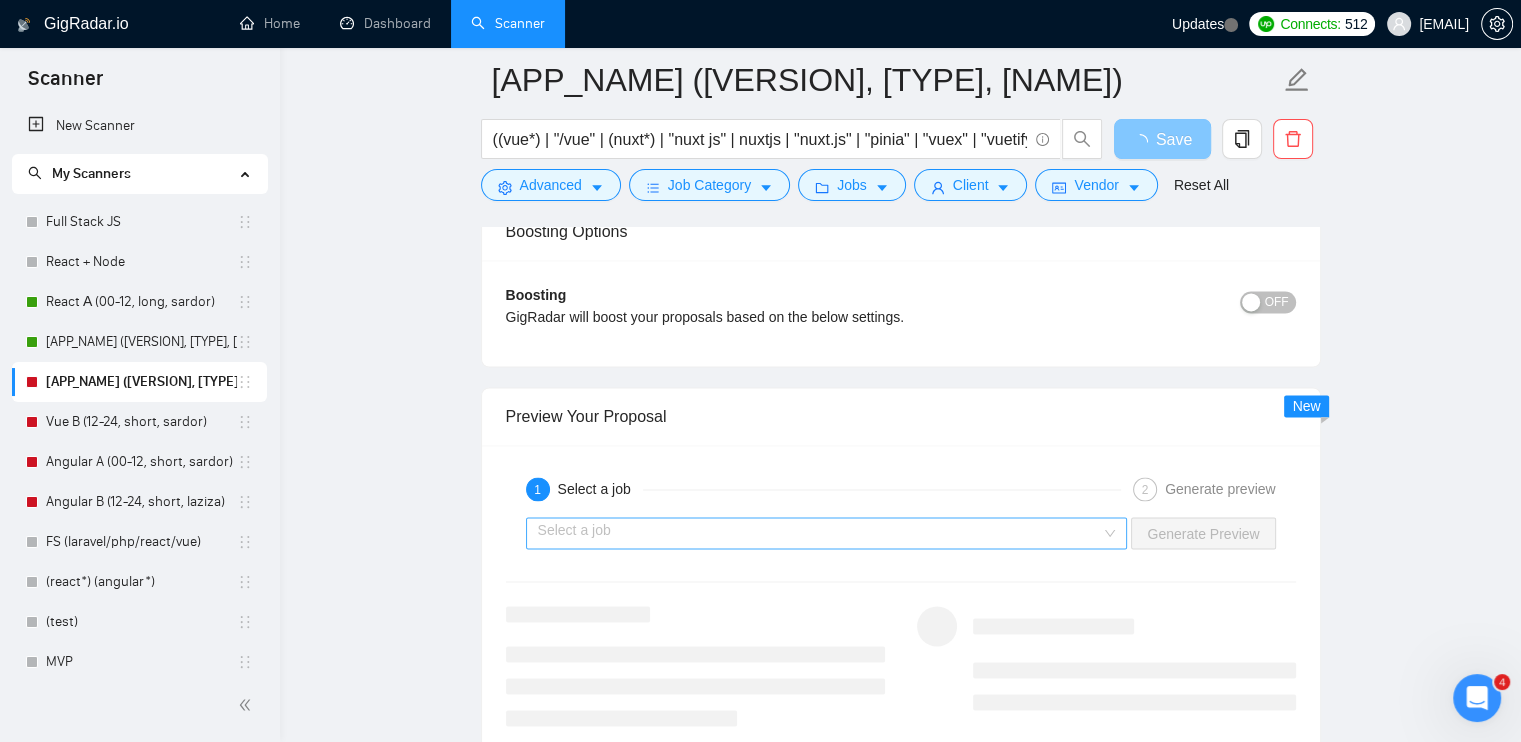 type 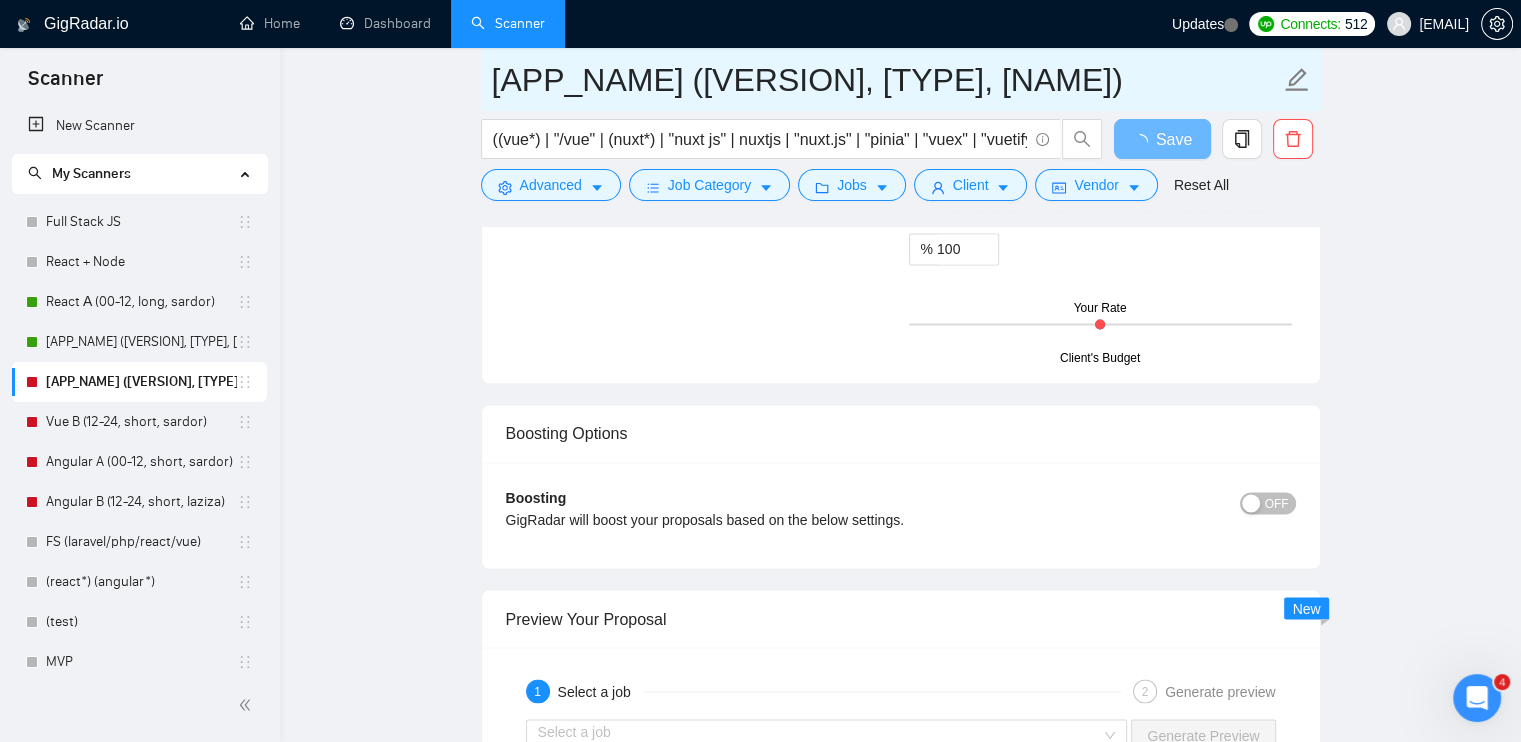 click on "[APP_NAME] ([VERSION], [TYPE], [NAME])" at bounding box center [886, 80] 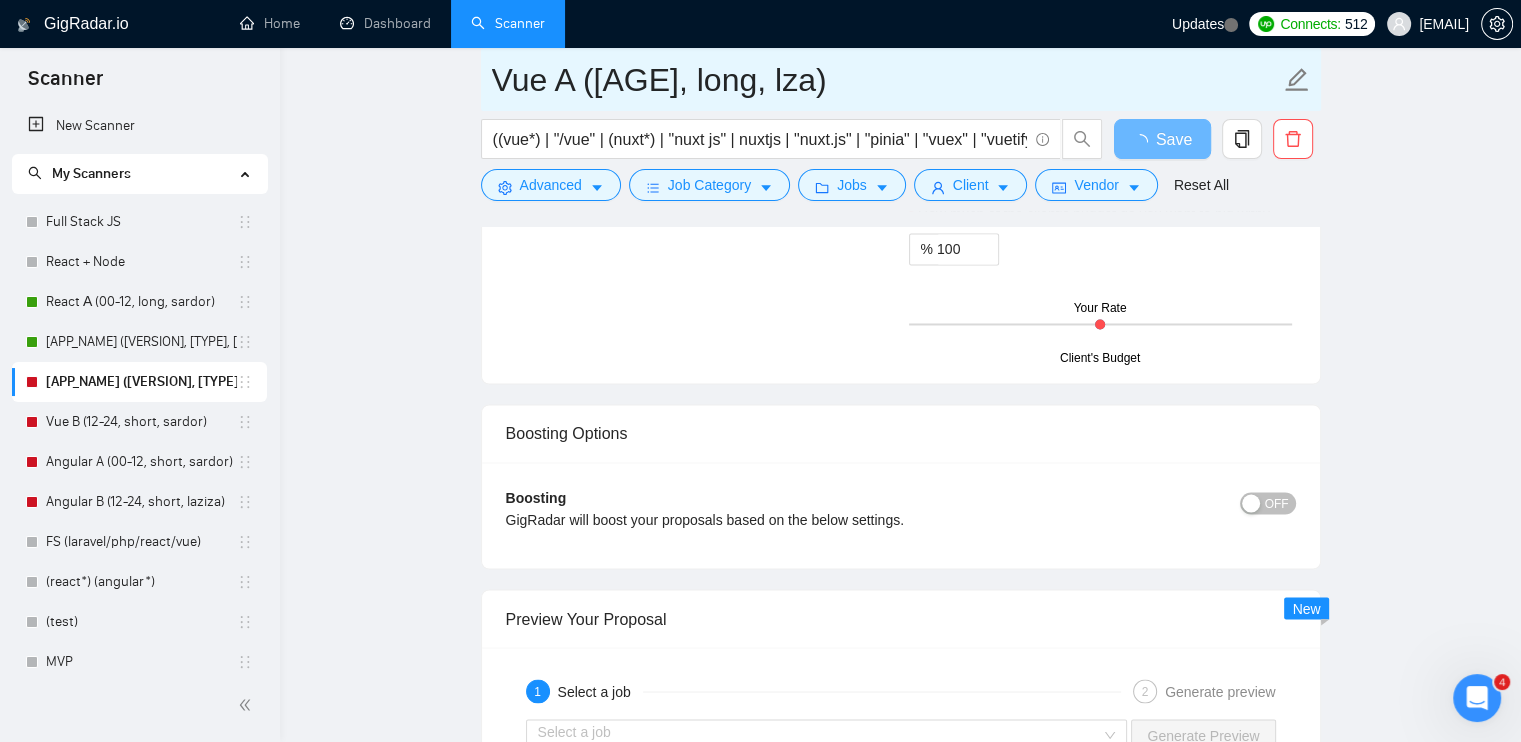type on "[APP_NAME] ([VERSION], [TYPE], [NAME])" 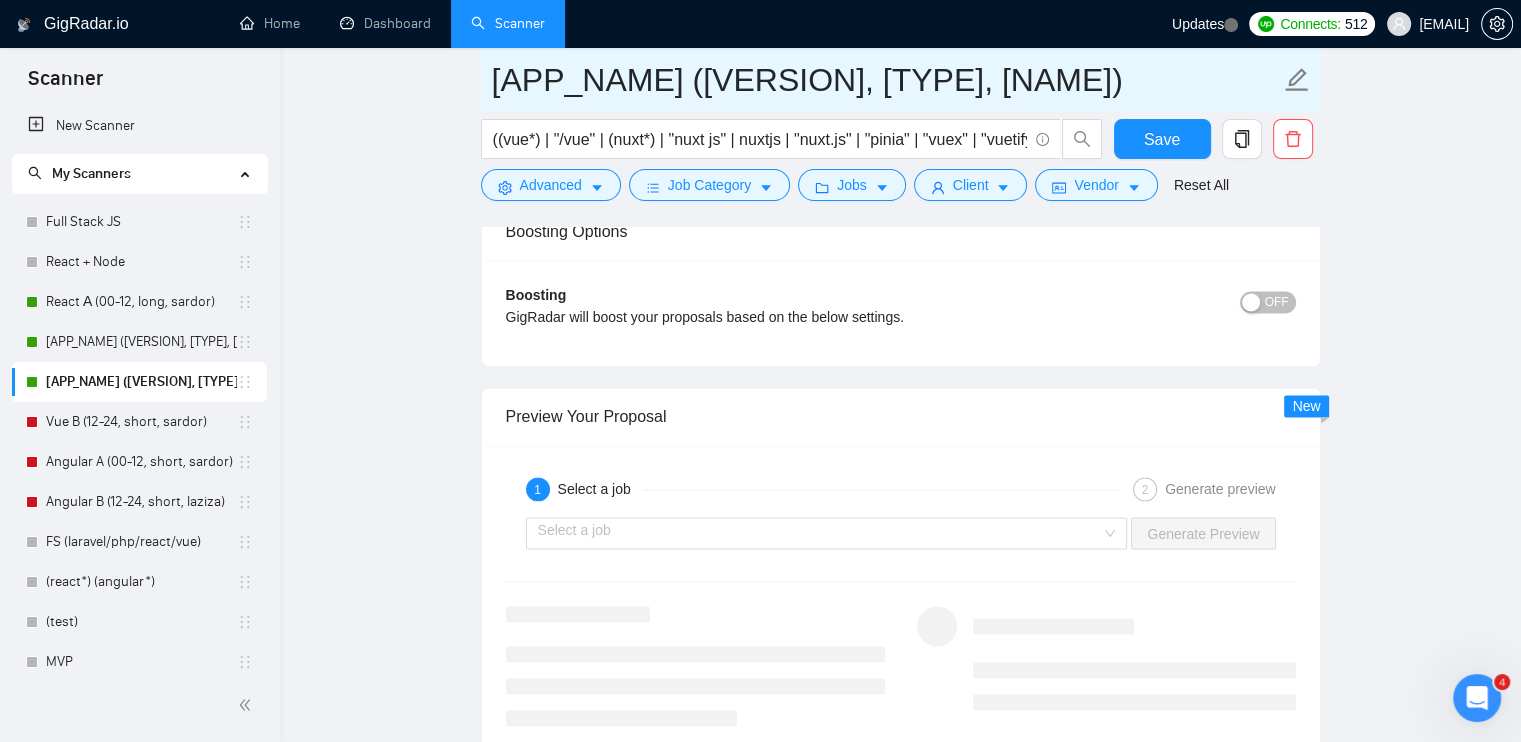 type 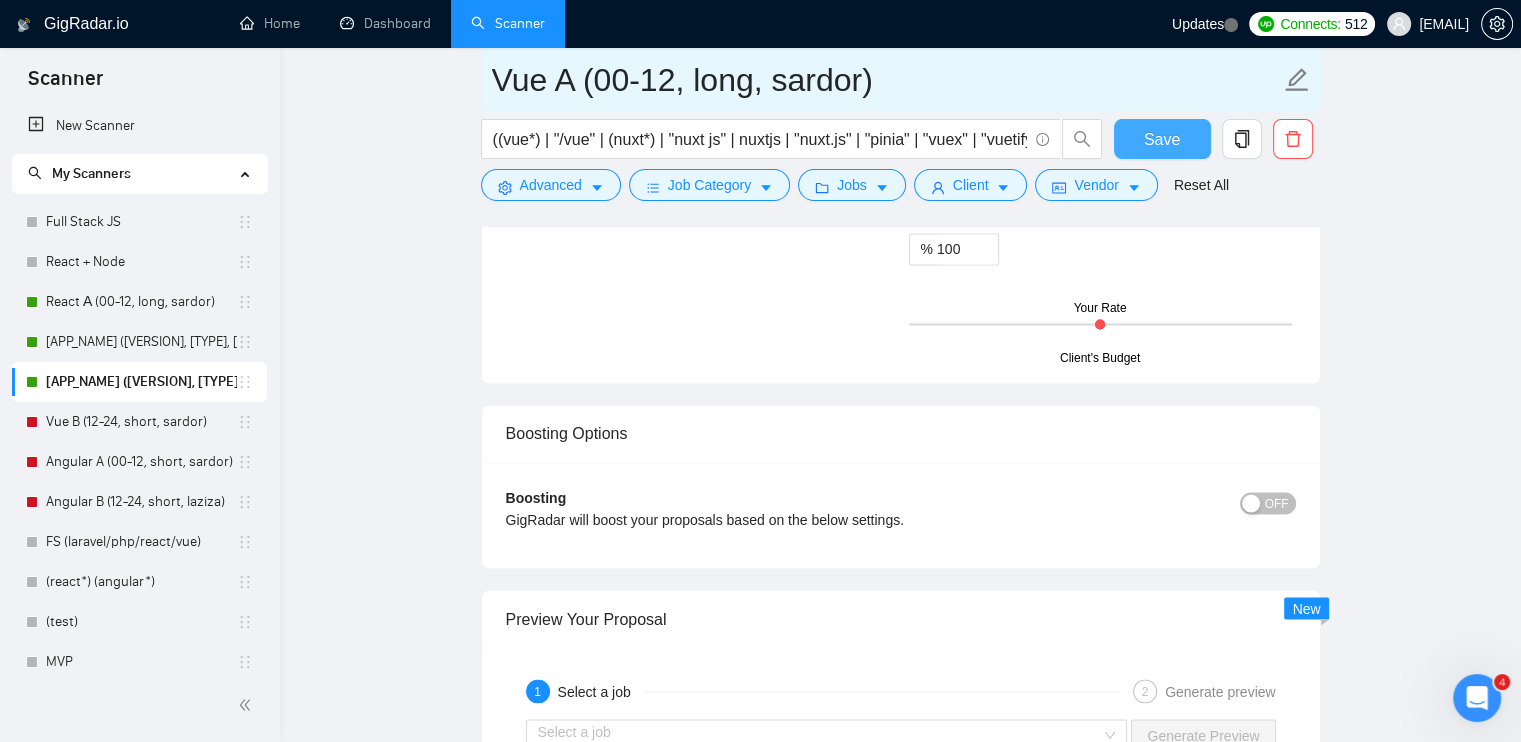 type on "Vue A (00-12, long, sardor)" 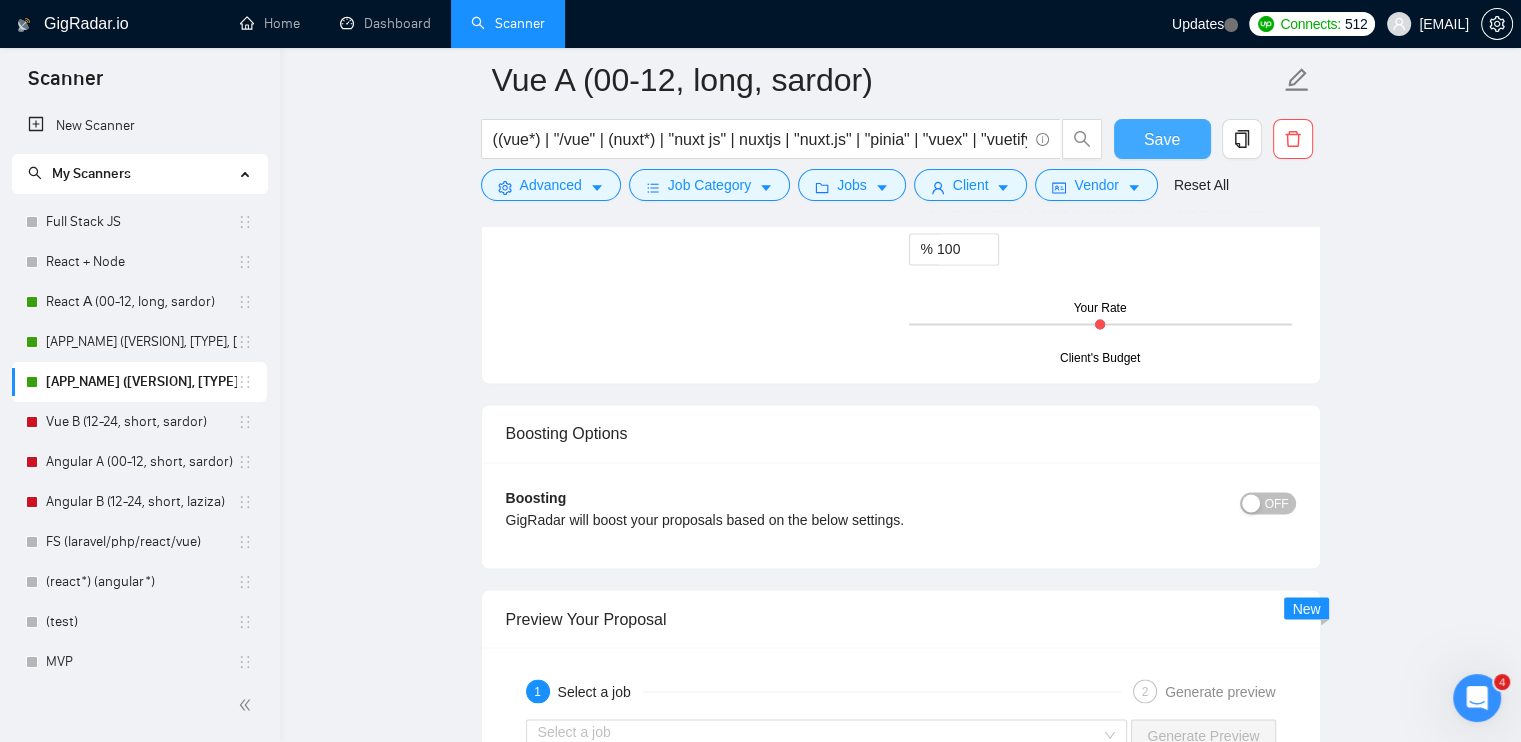 click on "Save" at bounding box center (1162, 139) 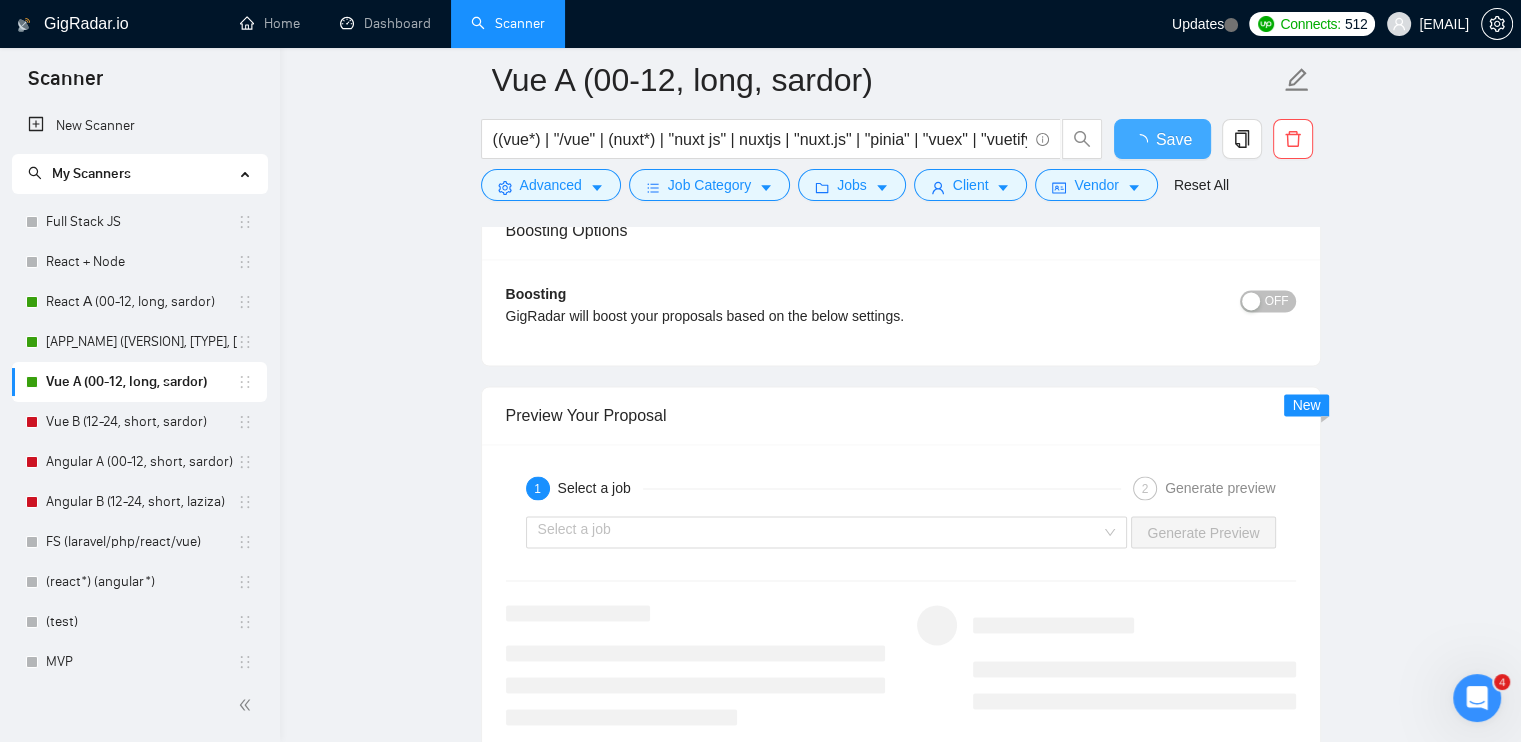 type 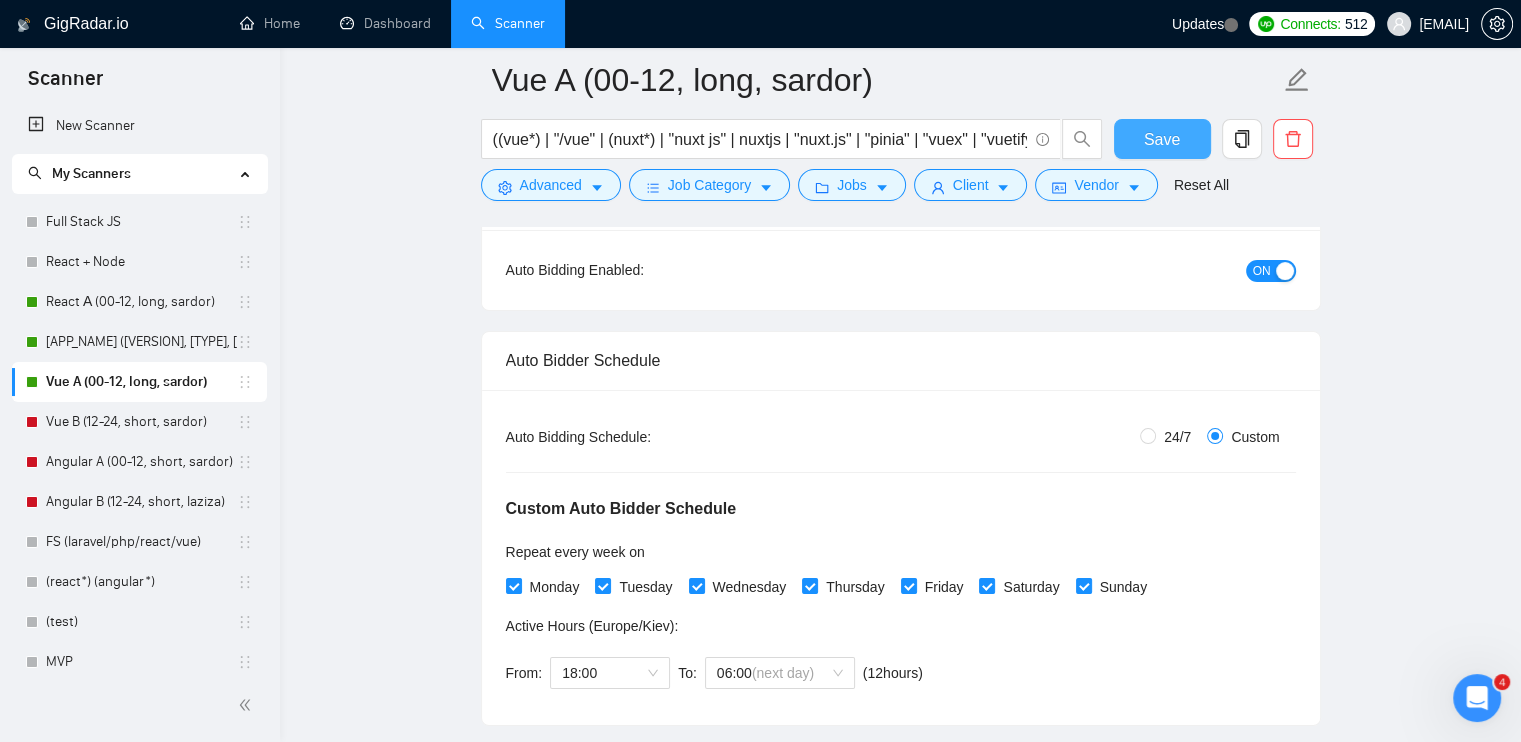 scroll, scrollTop: 200, scrollLeft: 0, axis: vertical 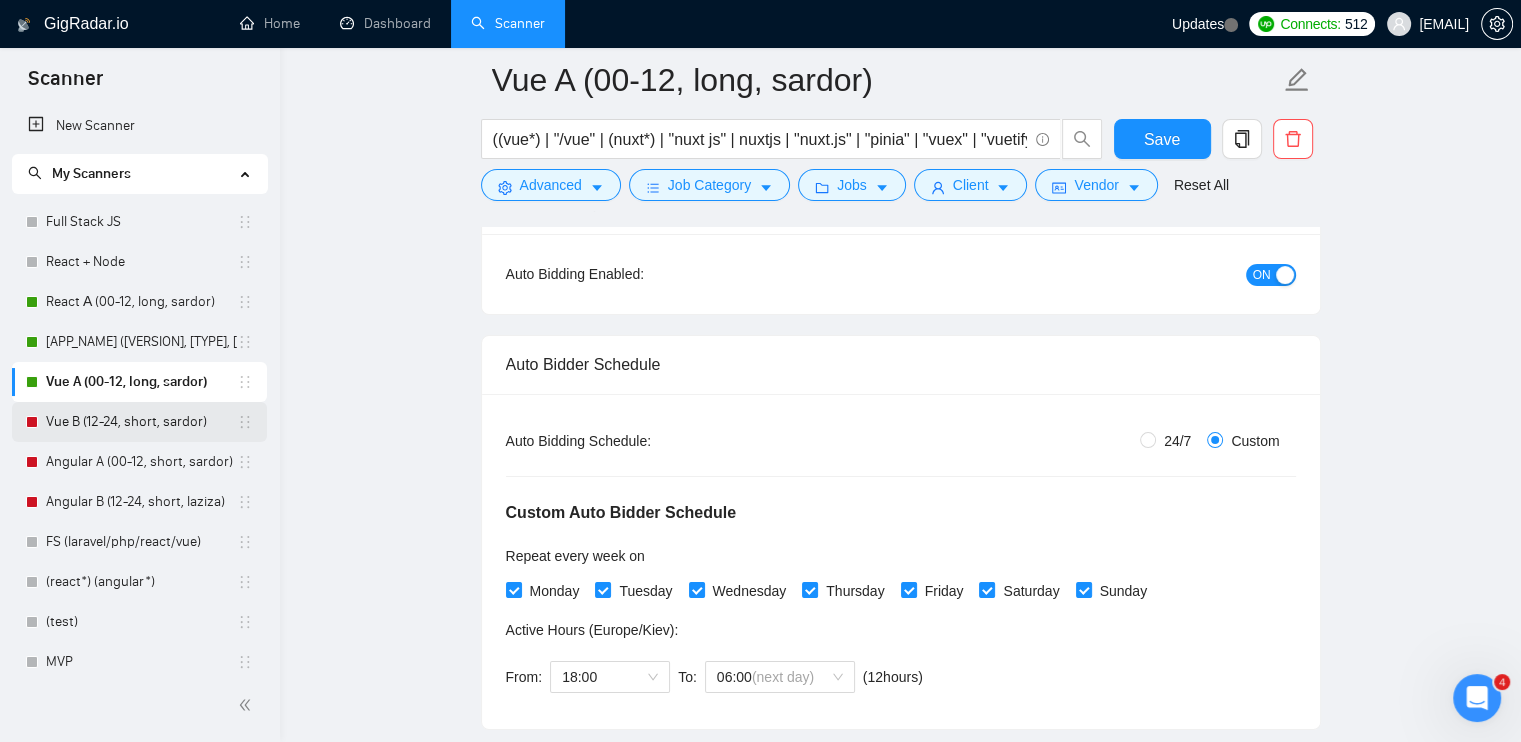 click on "Vue B (12-24, short, sardor)" at bounding box center (141, 422) 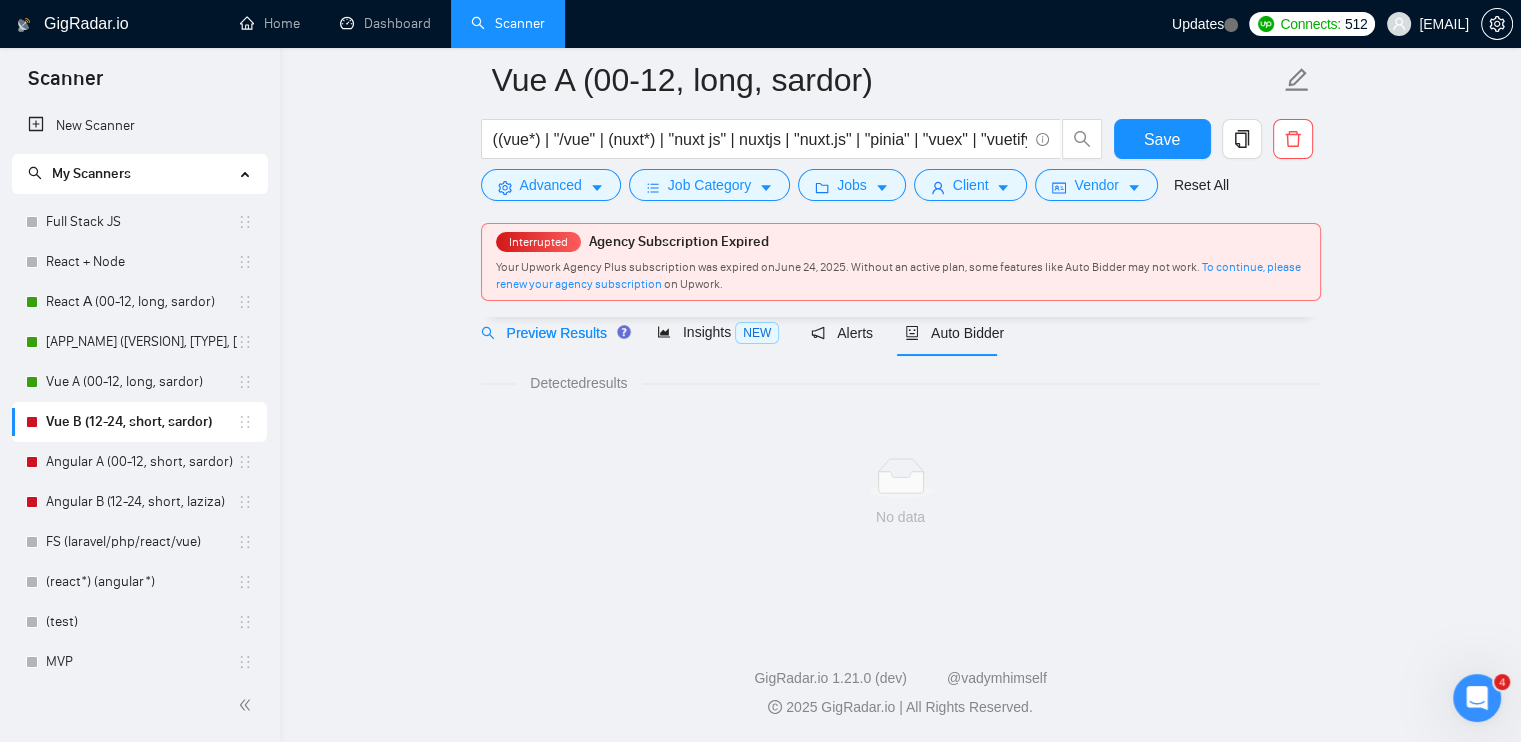 scroll, scrollTop: 0, scrollLeft: 0, axis: both 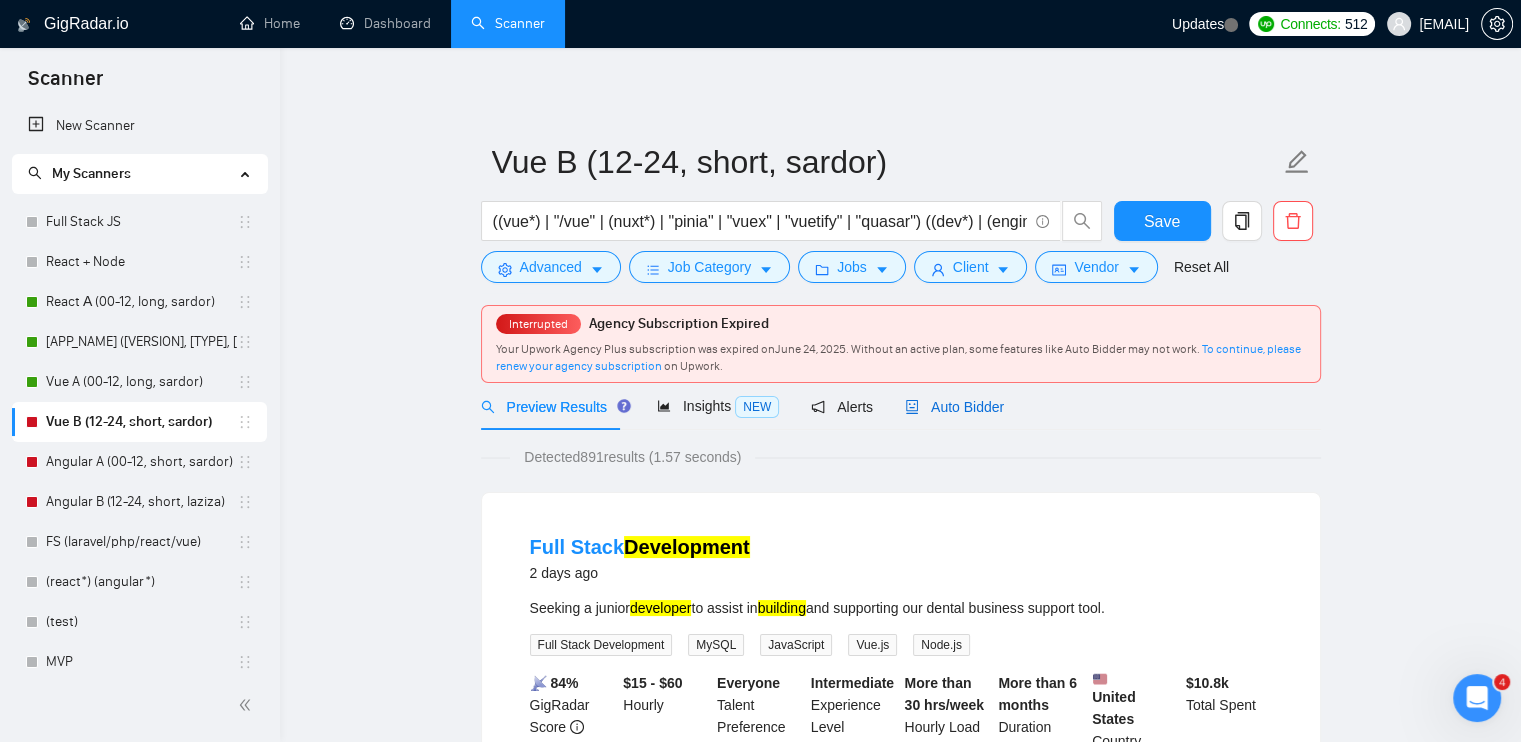 click on "Auto Bidder" at bounding box center (954, 407) 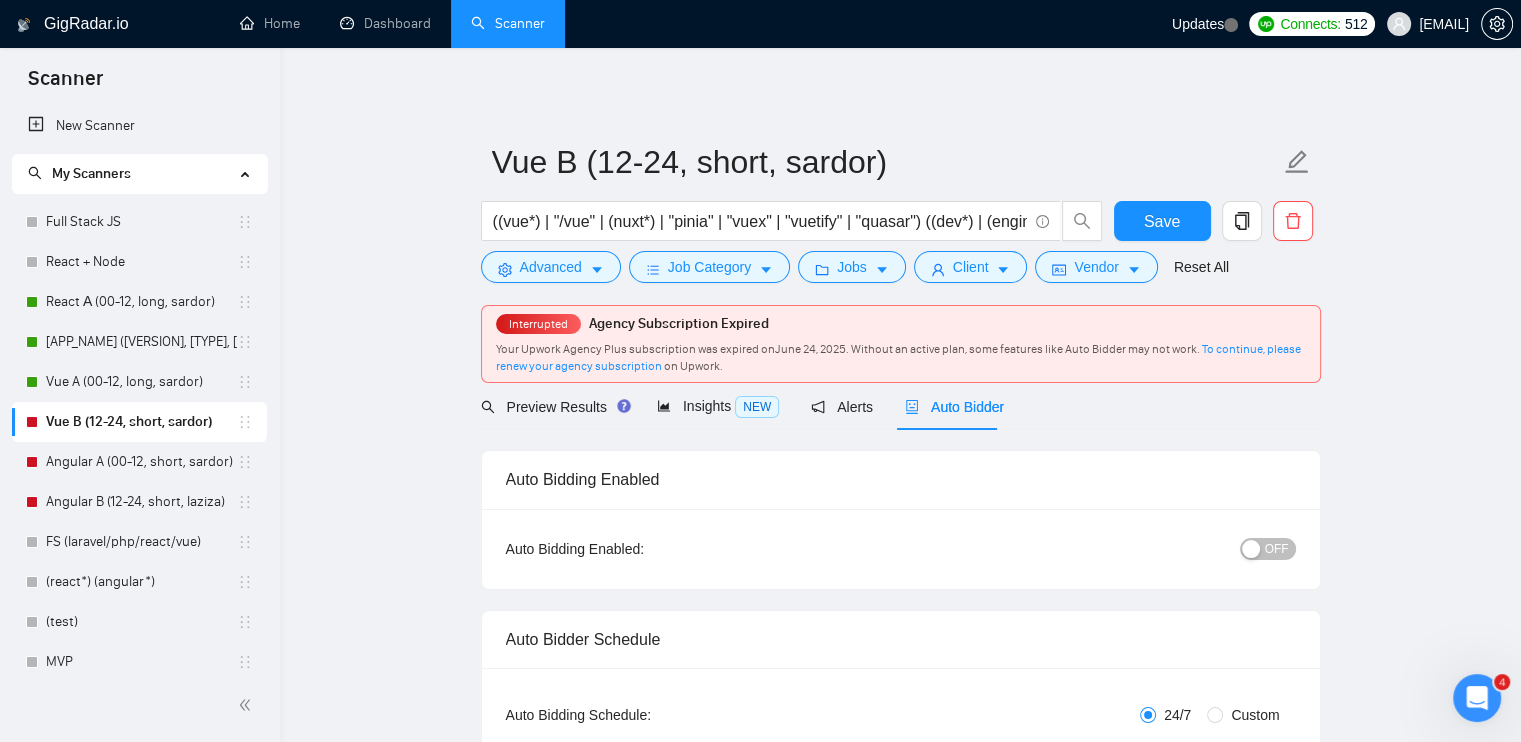 radio on "false" 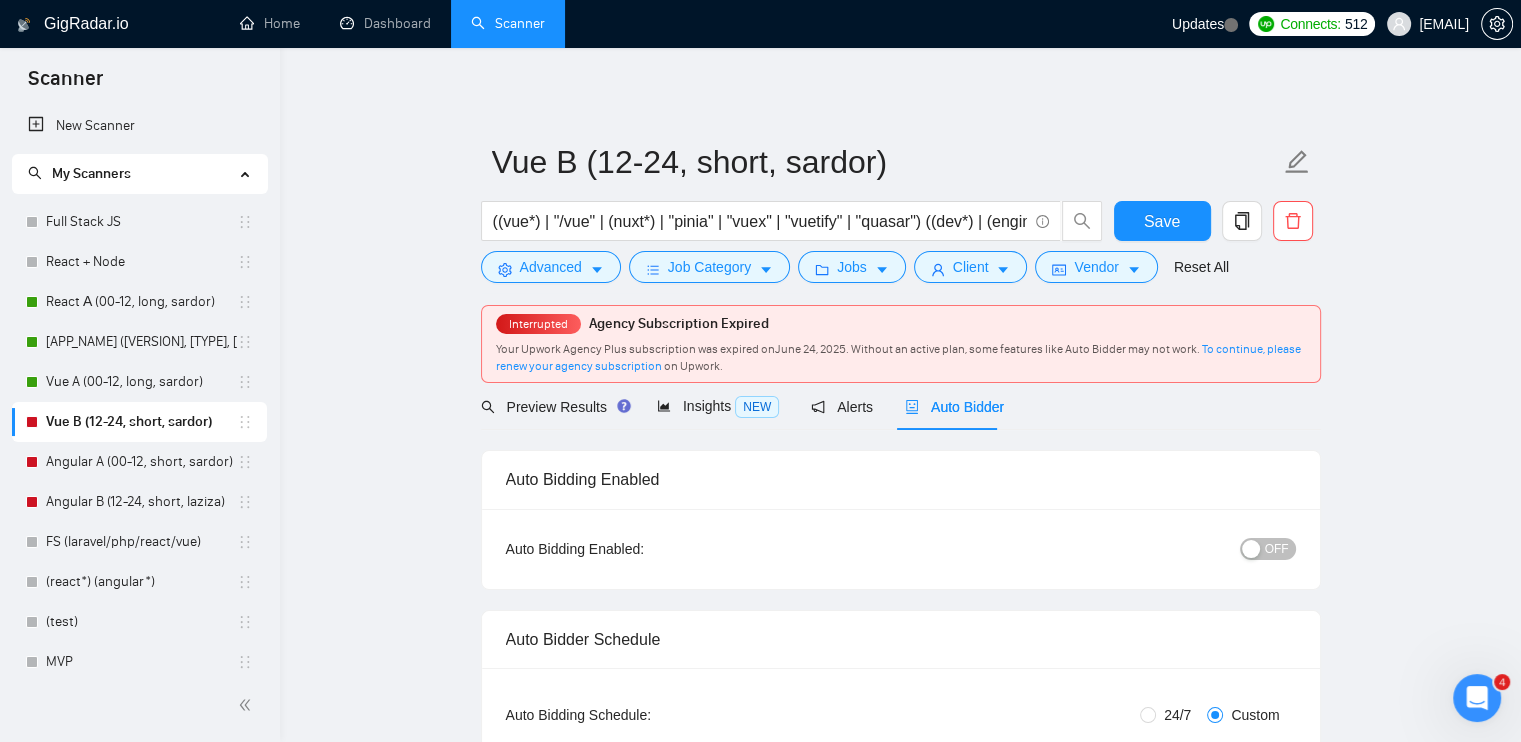 type 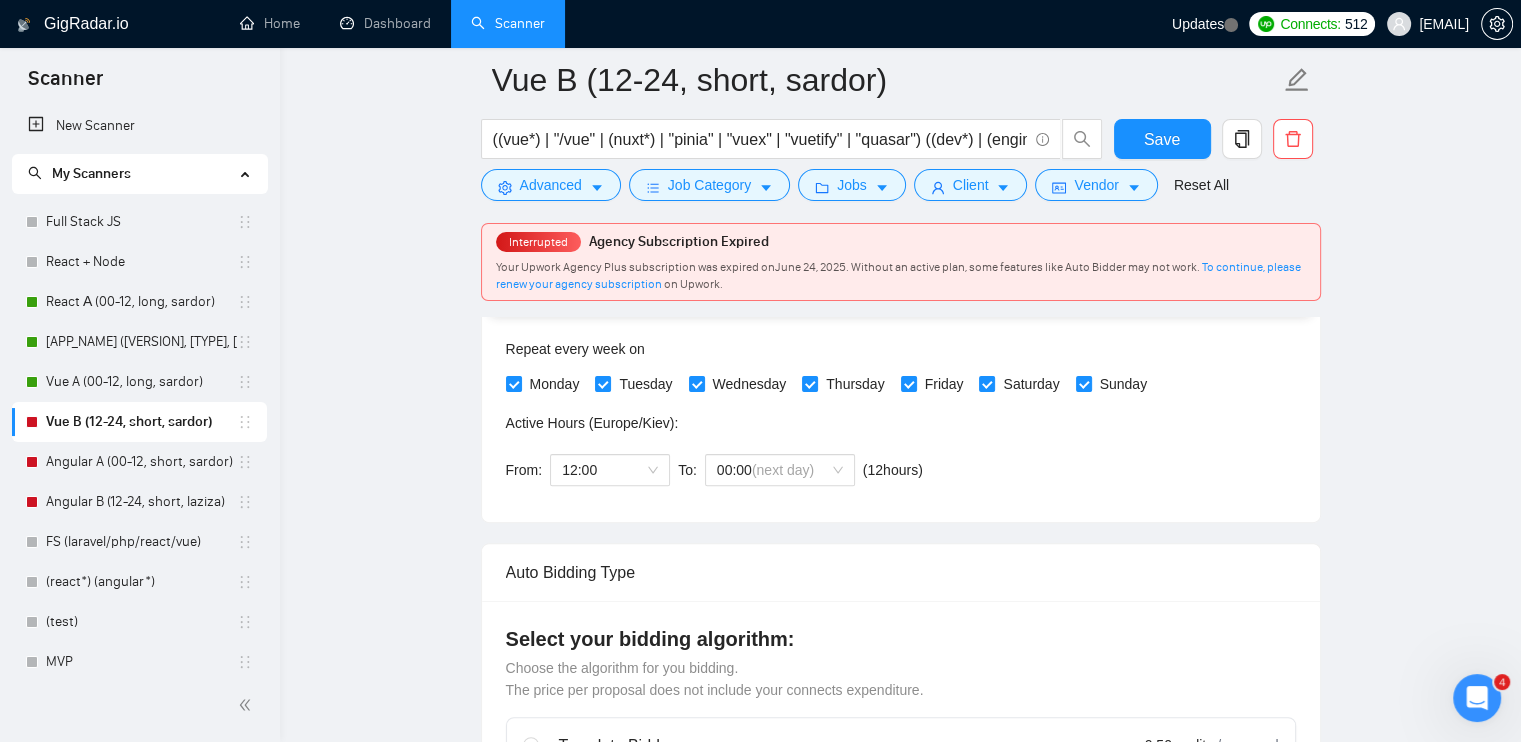 scroll, scrollTop: 500, scrollLeft: 0, axis: vertical 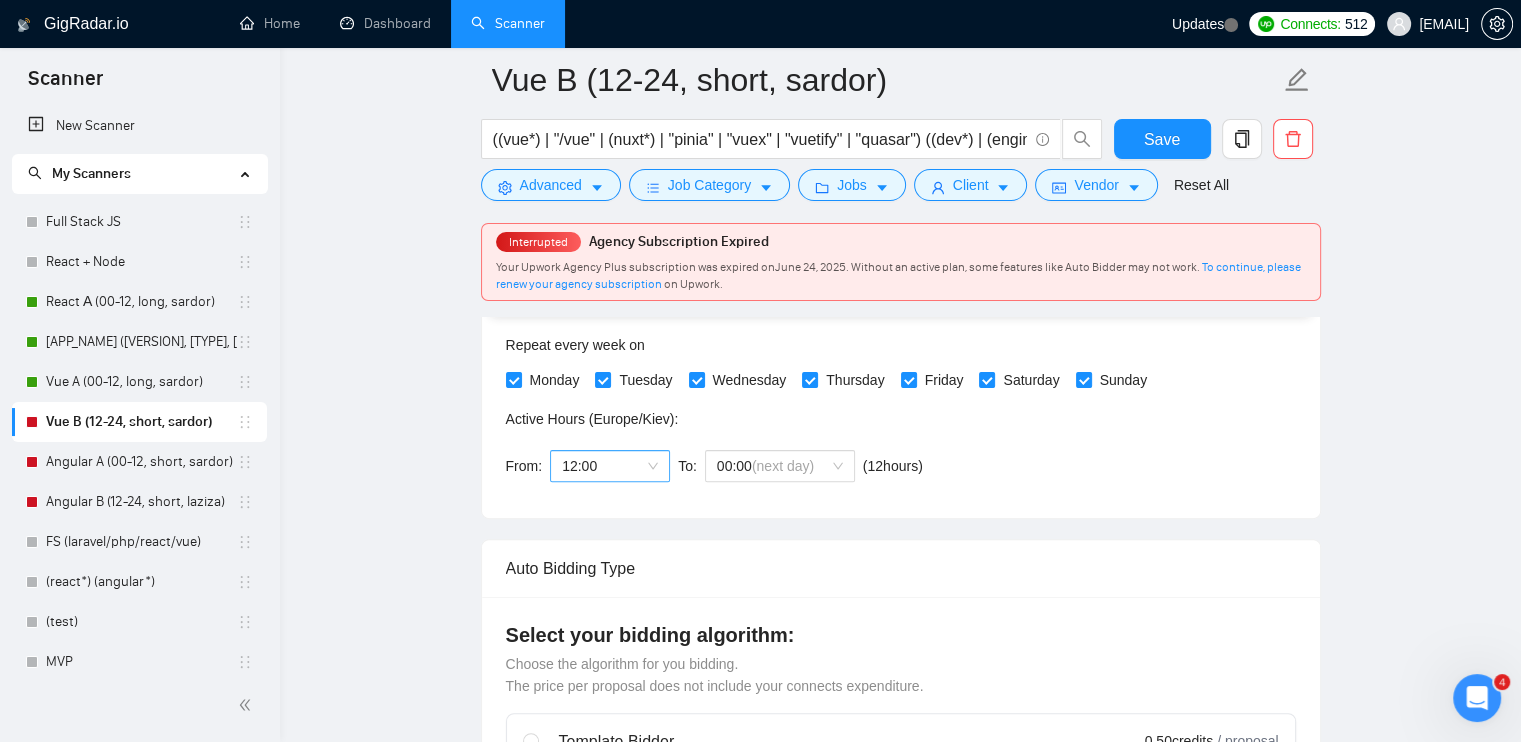 click on "12:00" at bounding box center [610, 466] 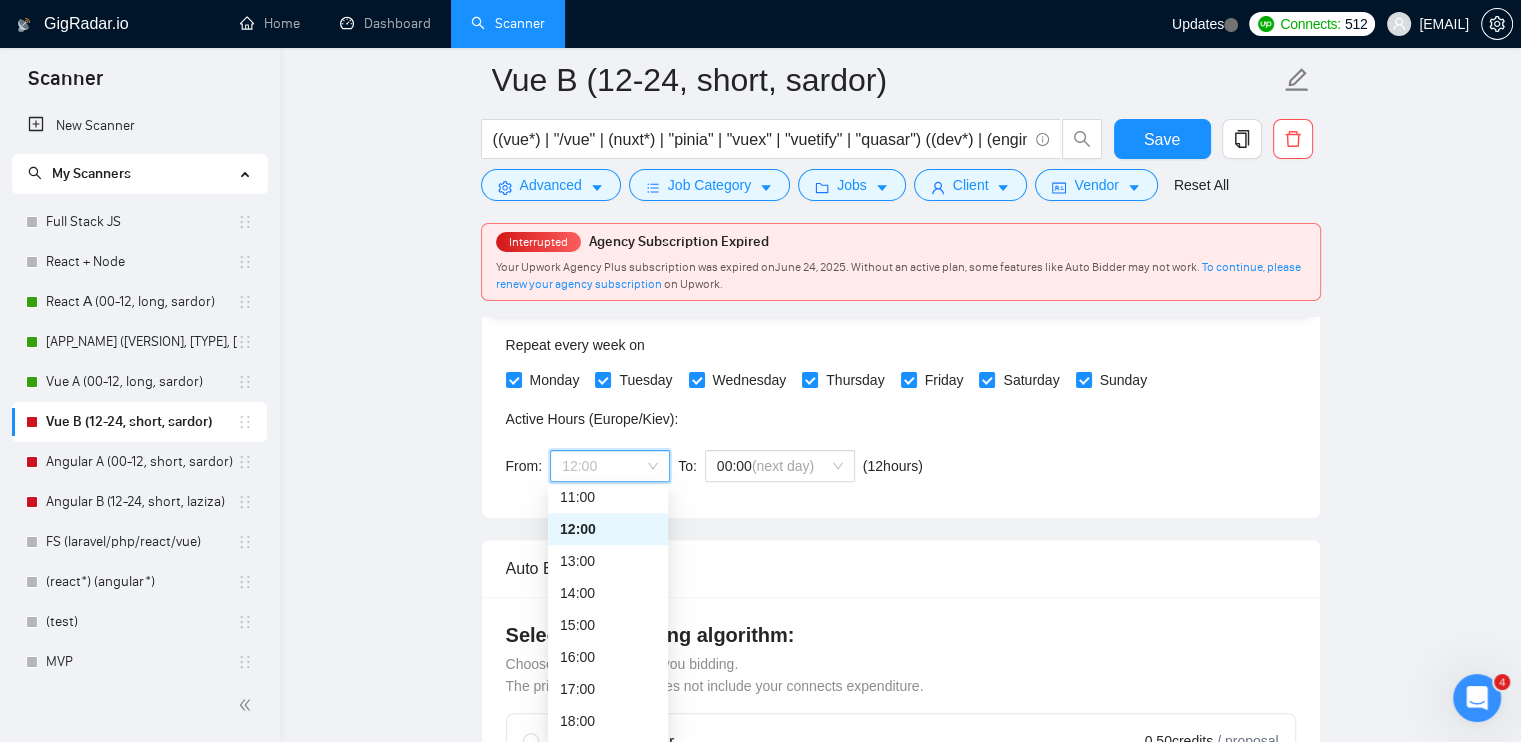 scroll, scrollTop: 460, scrollLeft: 0, axis: vertical 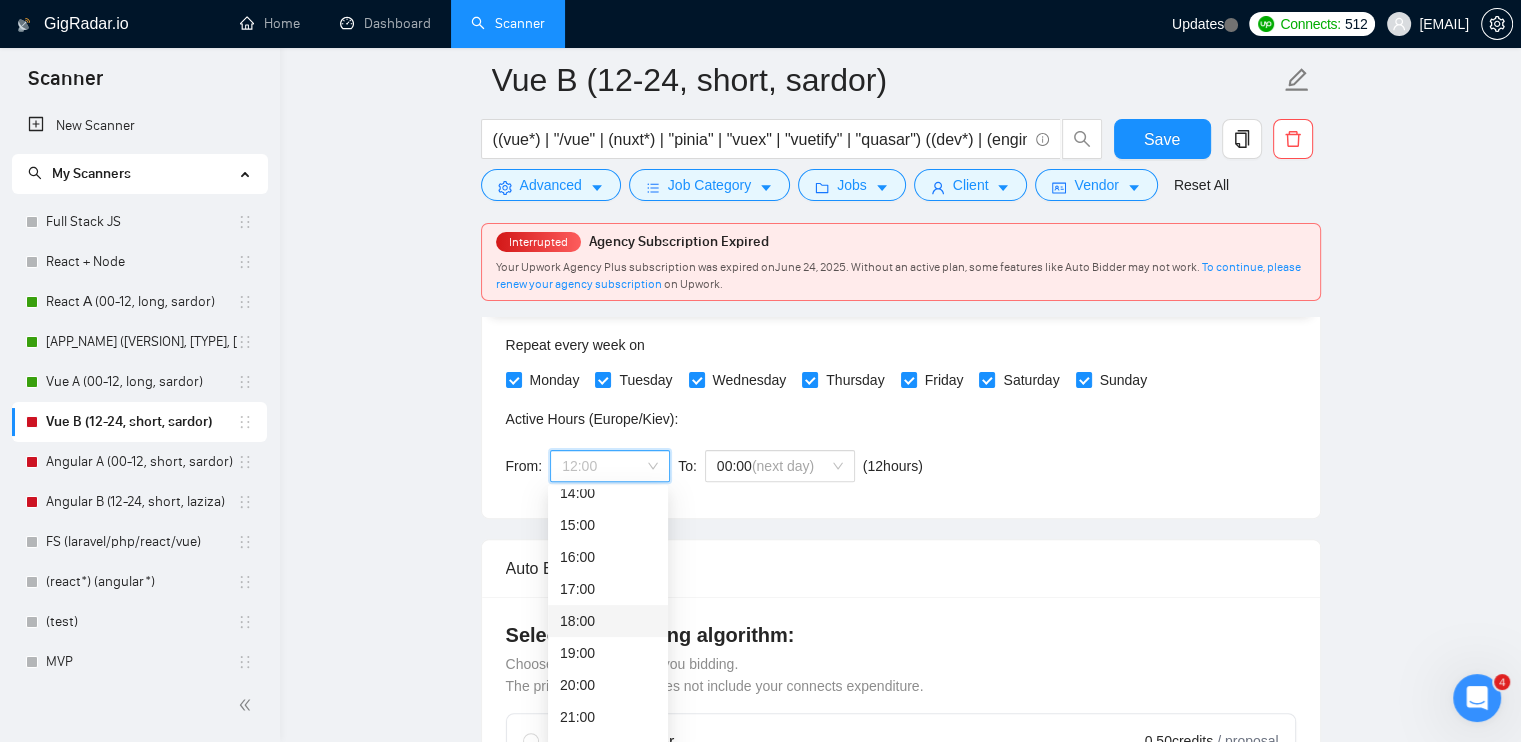 click on "18:00" at bounding box center [608, 621] 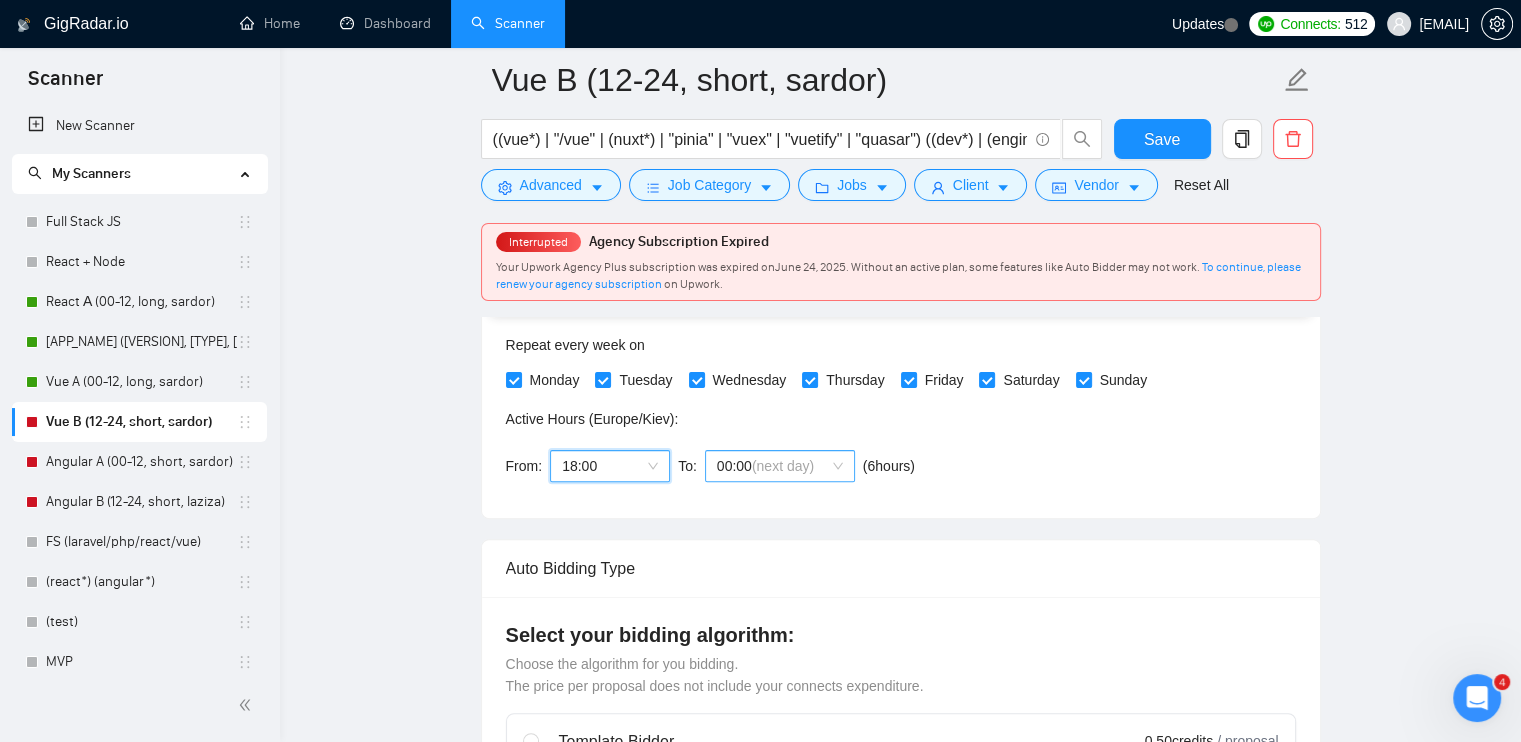 click on "(next day)" at bounding box center [783, 466] 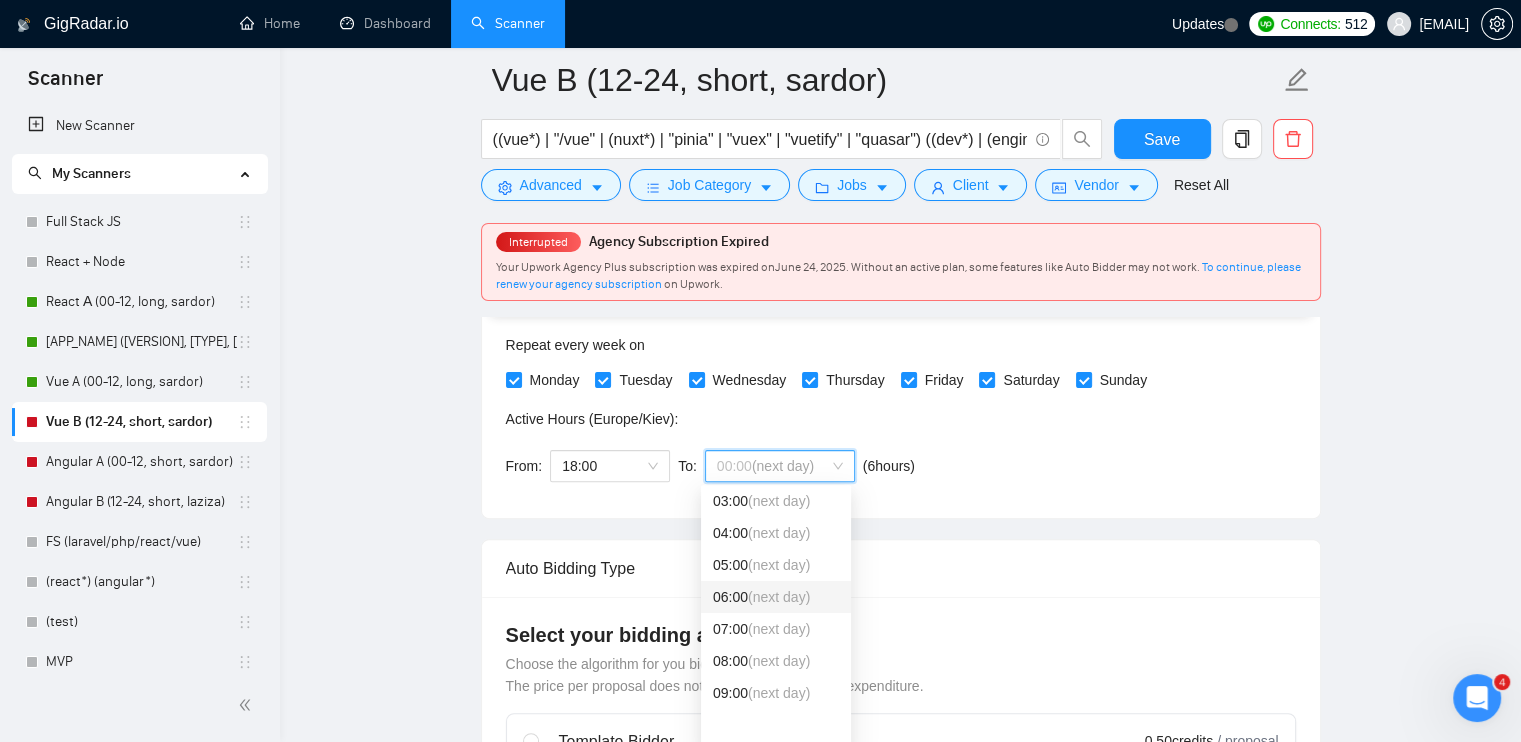 scroll, scrollTop: 0, scrollLeft: 0, axis: both 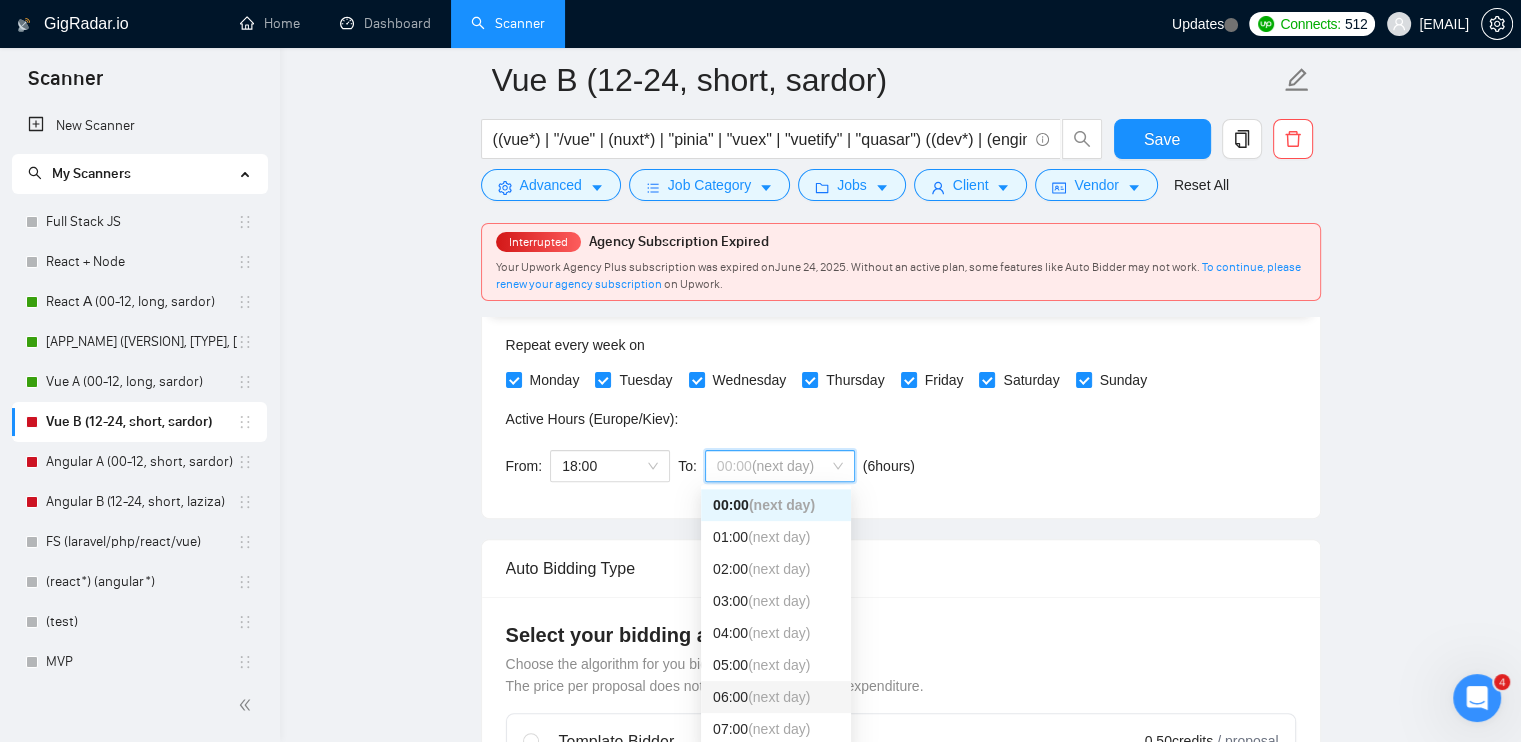 click on "(next day)" at bounding box center (779, 697) 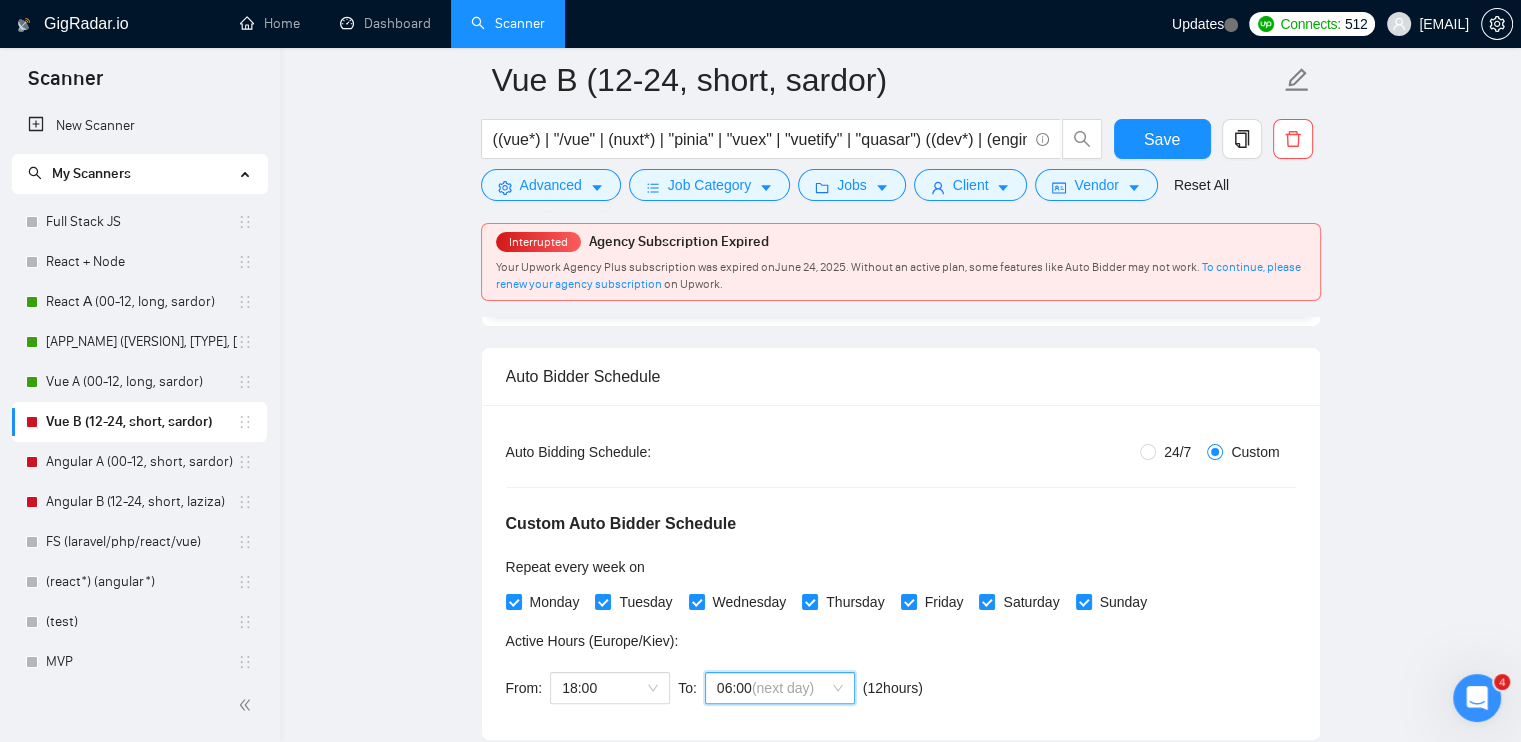 scroll, scrollTop: 200, scrollLeft: 0, axis: vertical 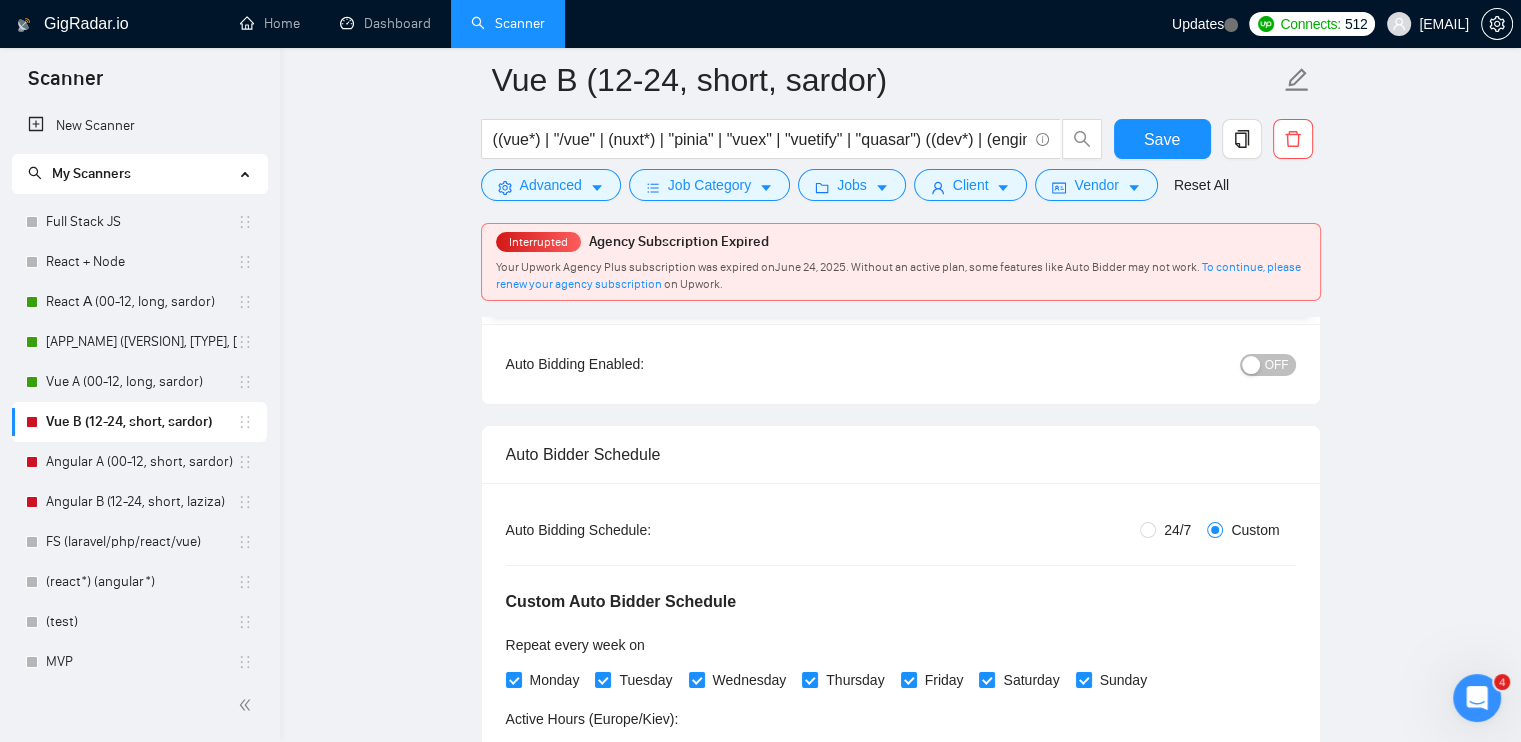 click on "OFF" at bounding box center (1277, 365) 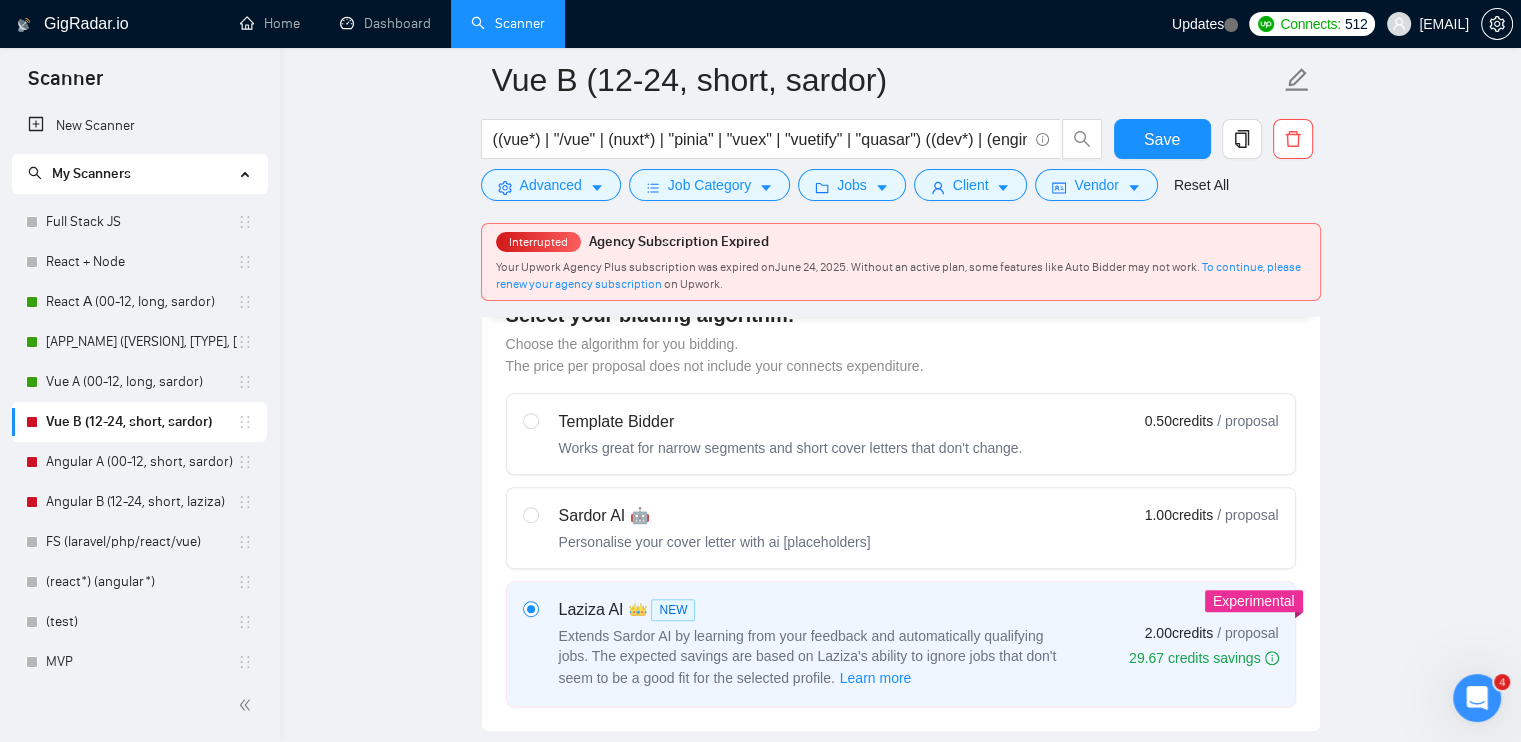 scroll, scrollTop: 900, scrollLeft: 0, axis: vertical 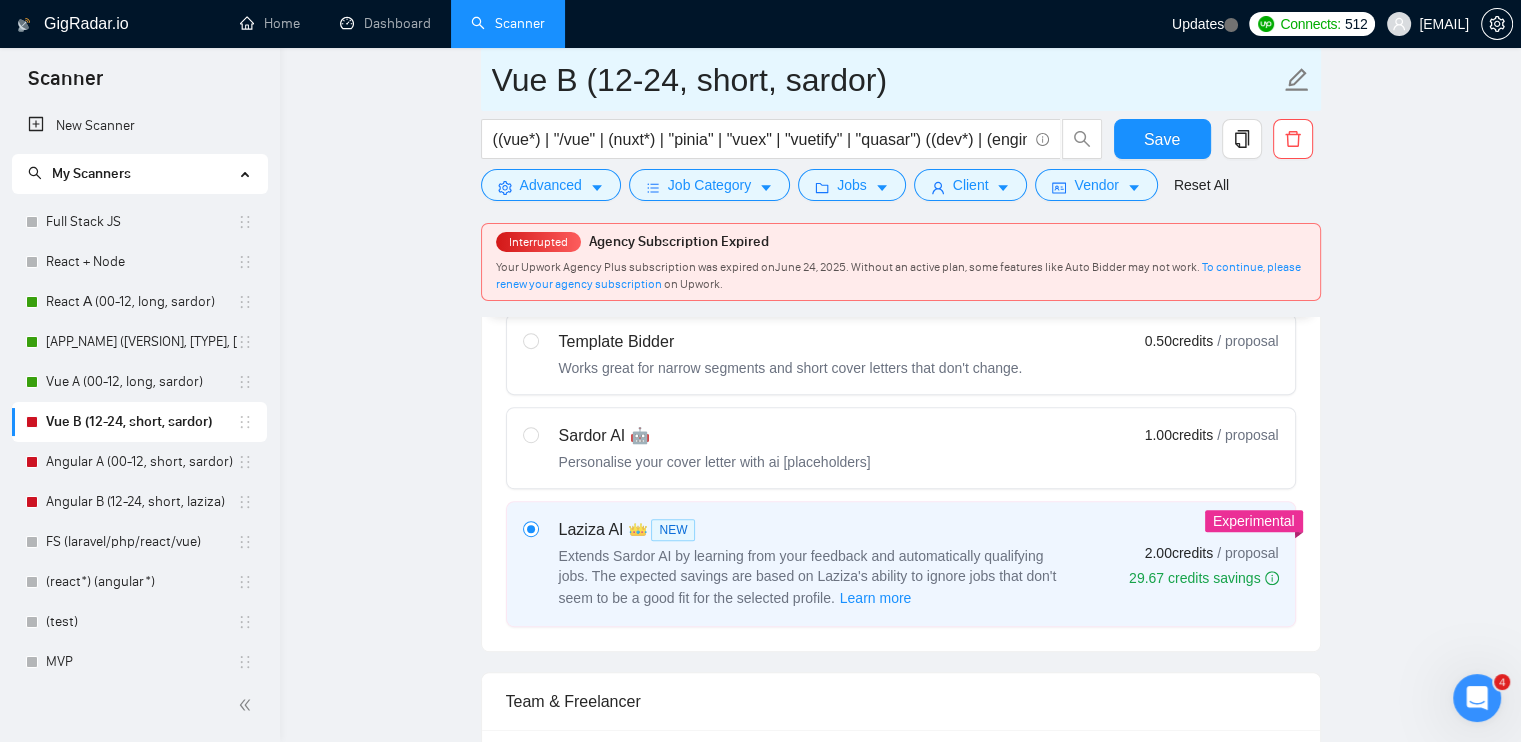 click on "Vue B (12-24, short, sardor)" at bounding box center [886, 80] 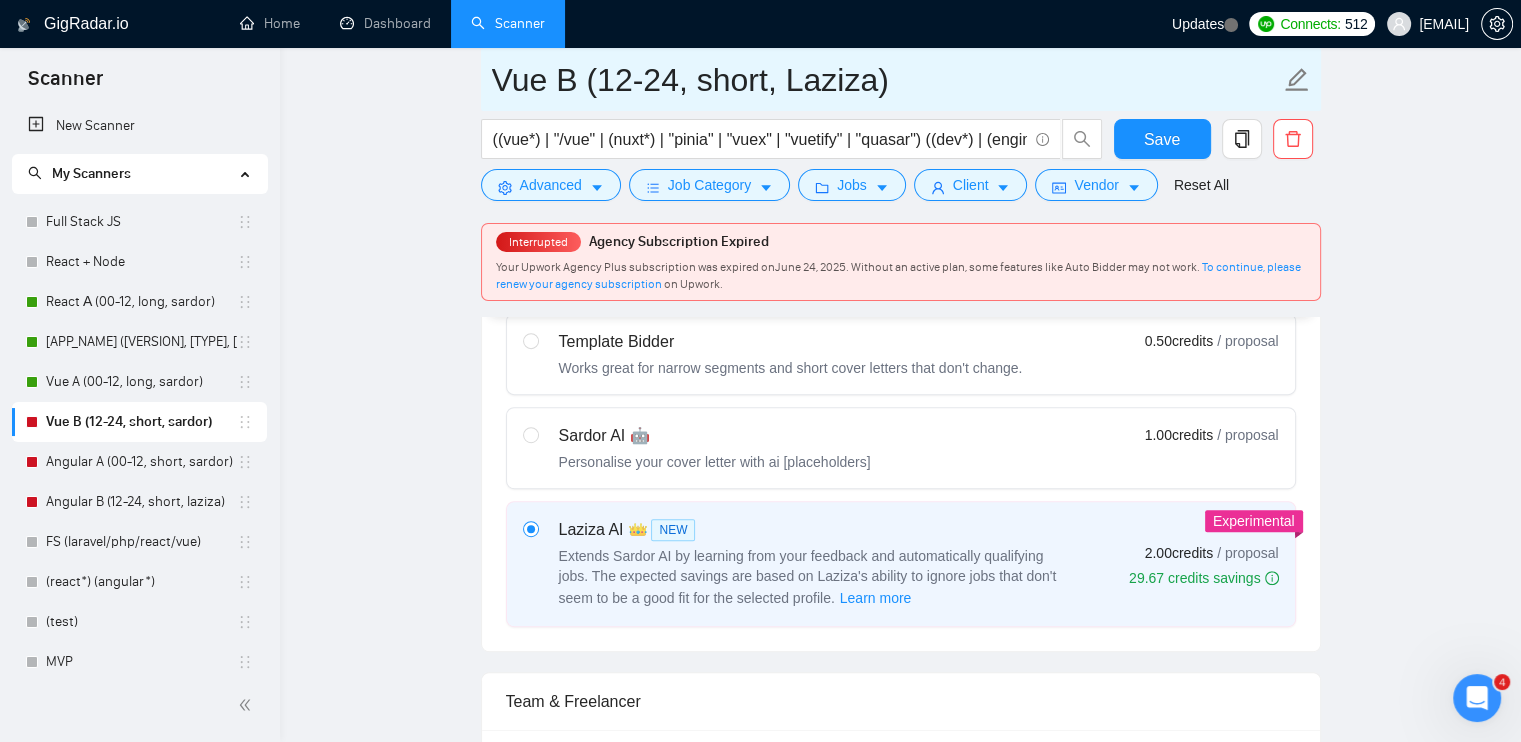 type on "Vue B (12-24, short, Laziza)" 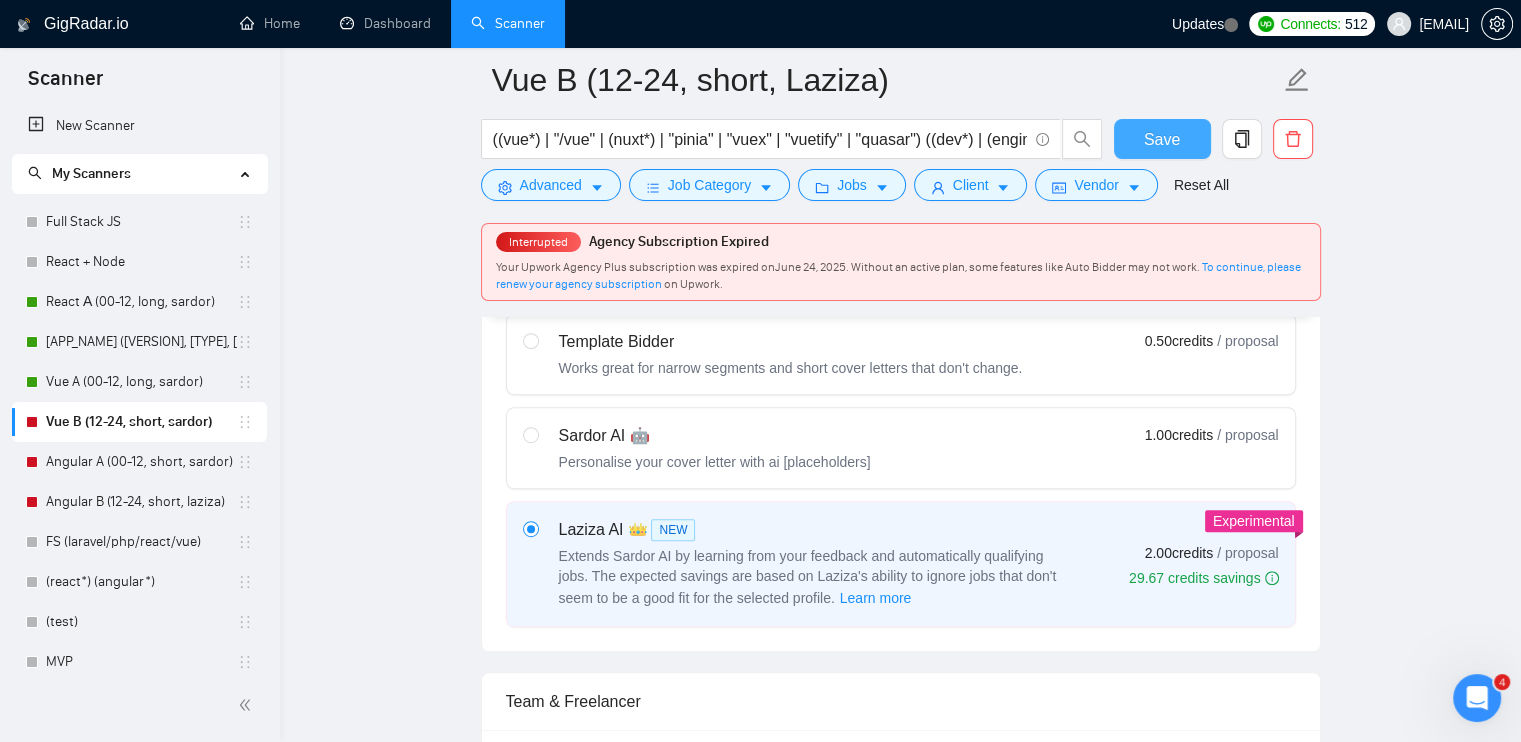 click on "Save" at bounding box center (1162, 139) 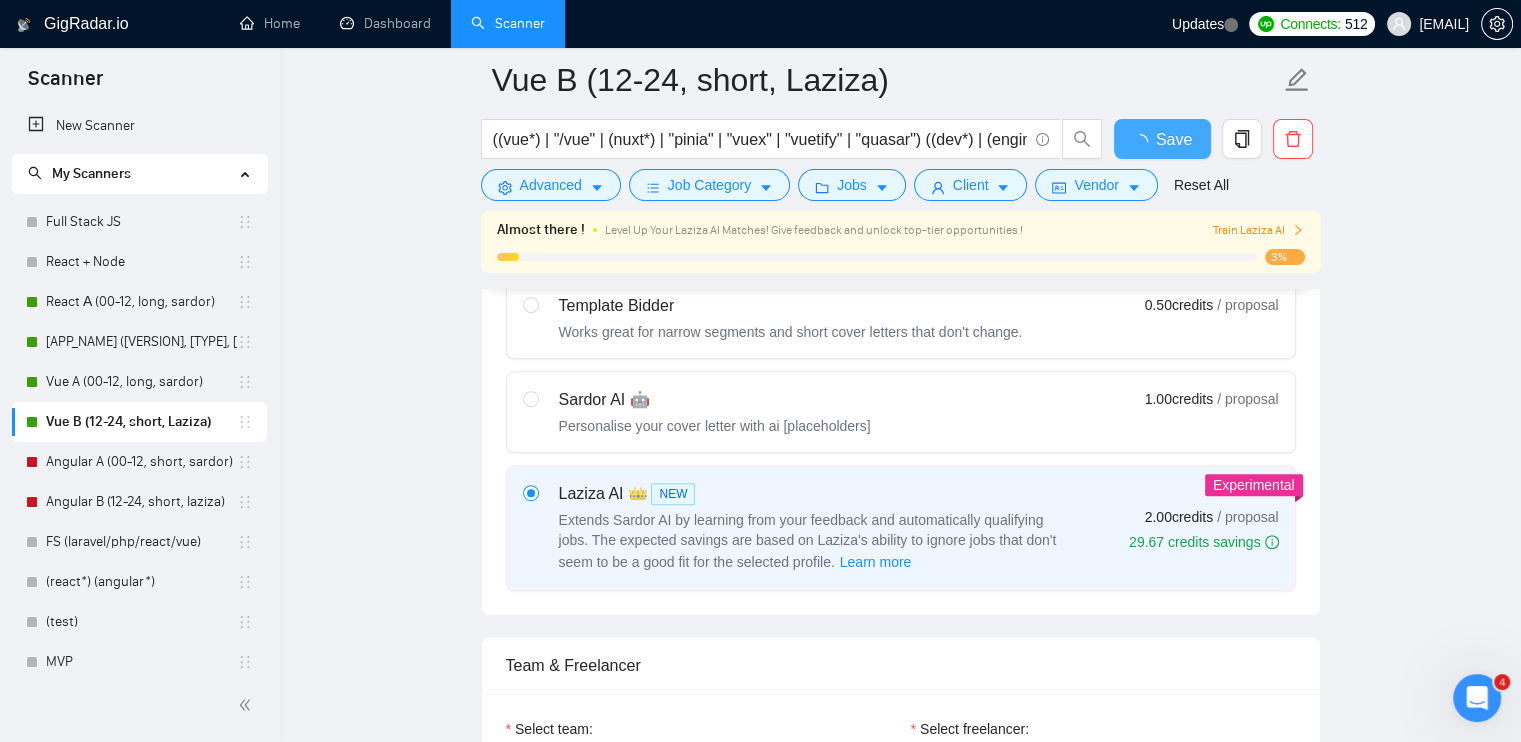 type 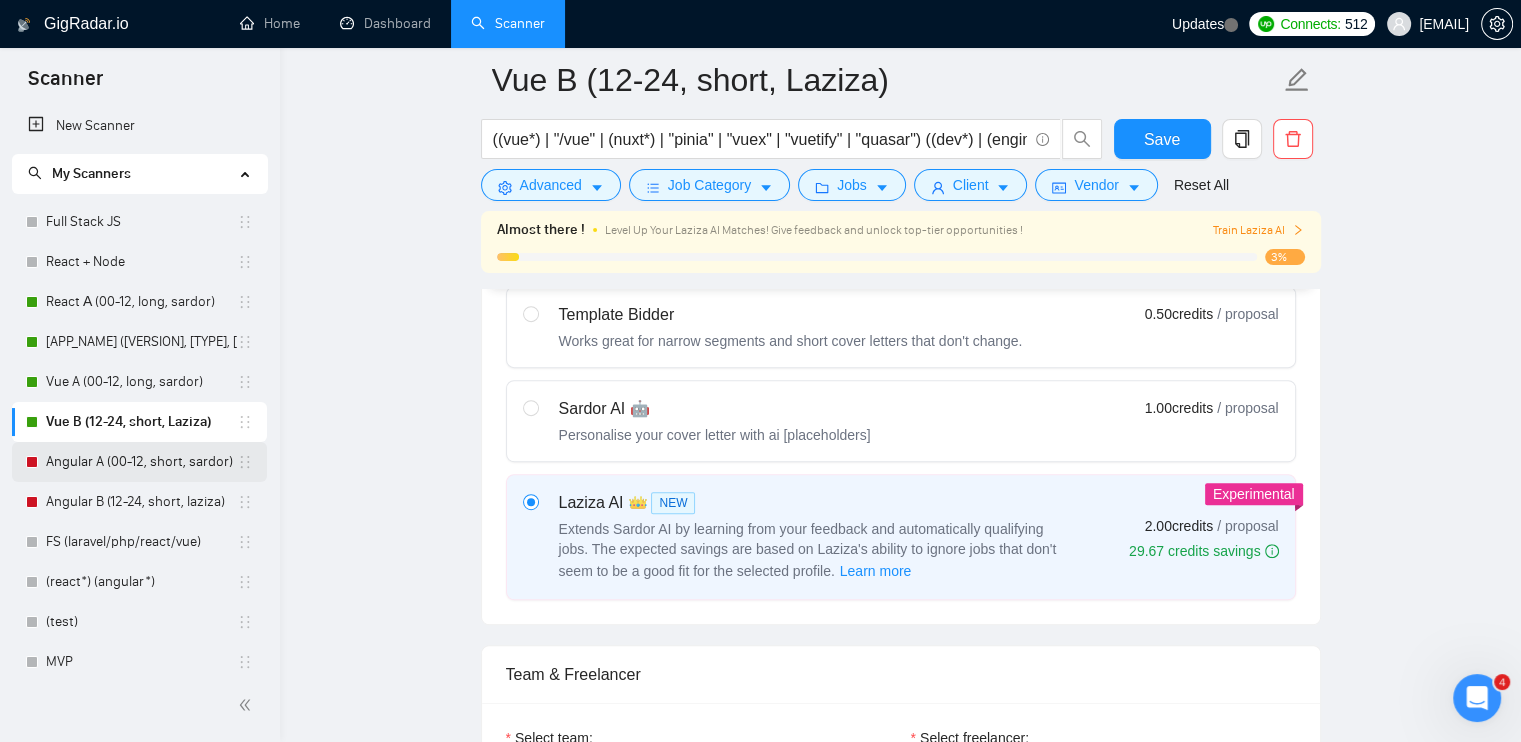 click on "Angular A (00-12, short, sardor)" at bounding box center [141, 462] 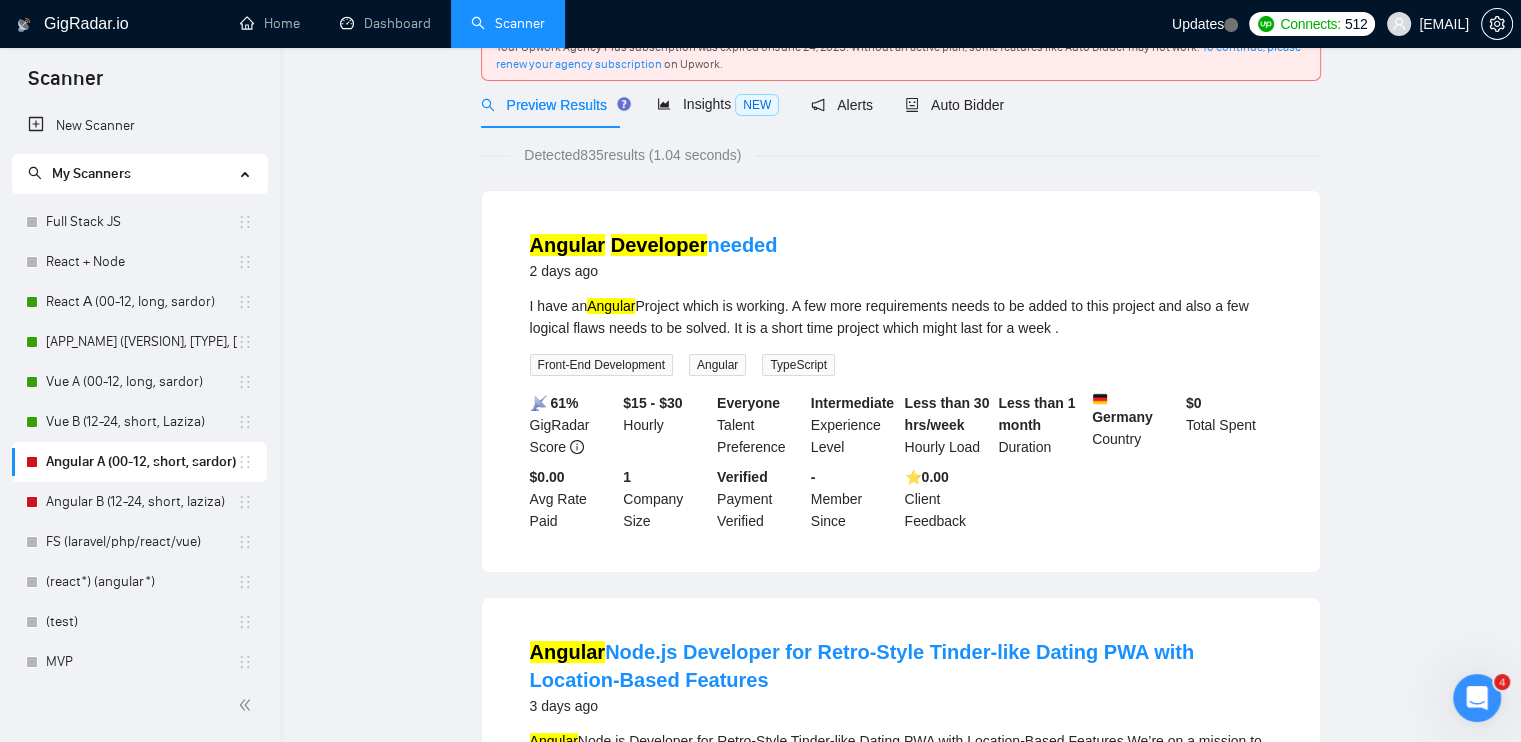 scroll, scrollTop: 0, scrollLeft: 0, axis: both 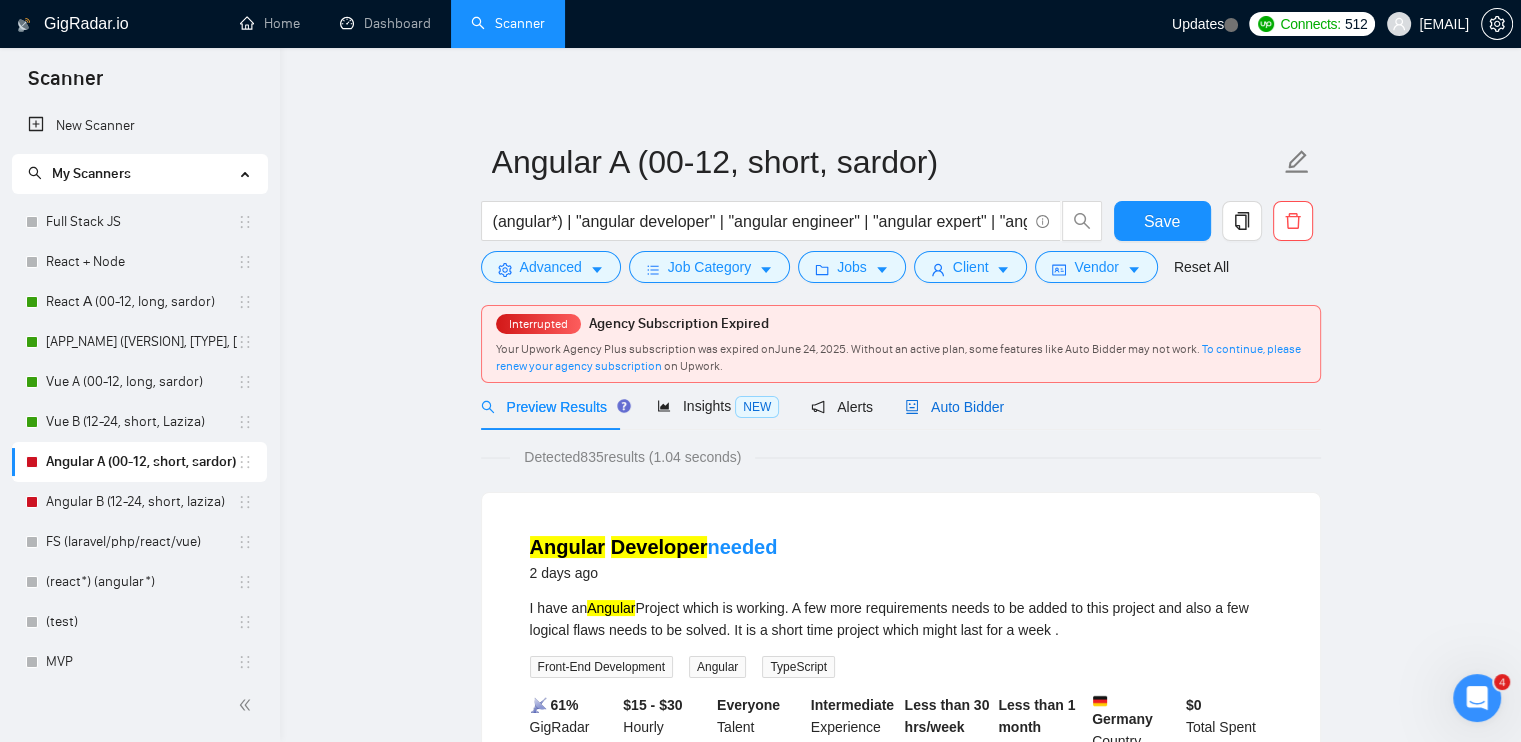 click on "Auto Bidder" at bounding box center [954, 407] 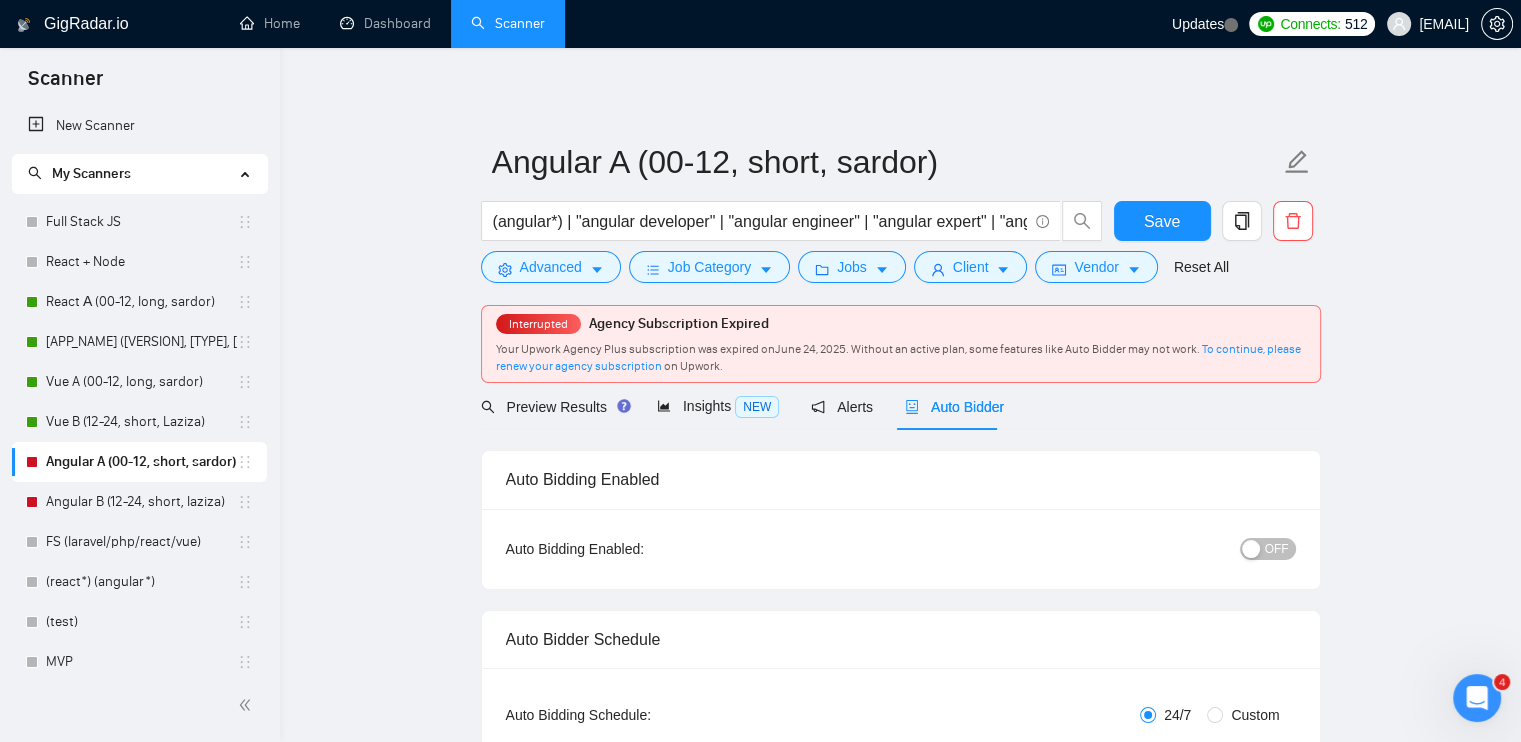 radio on "false" 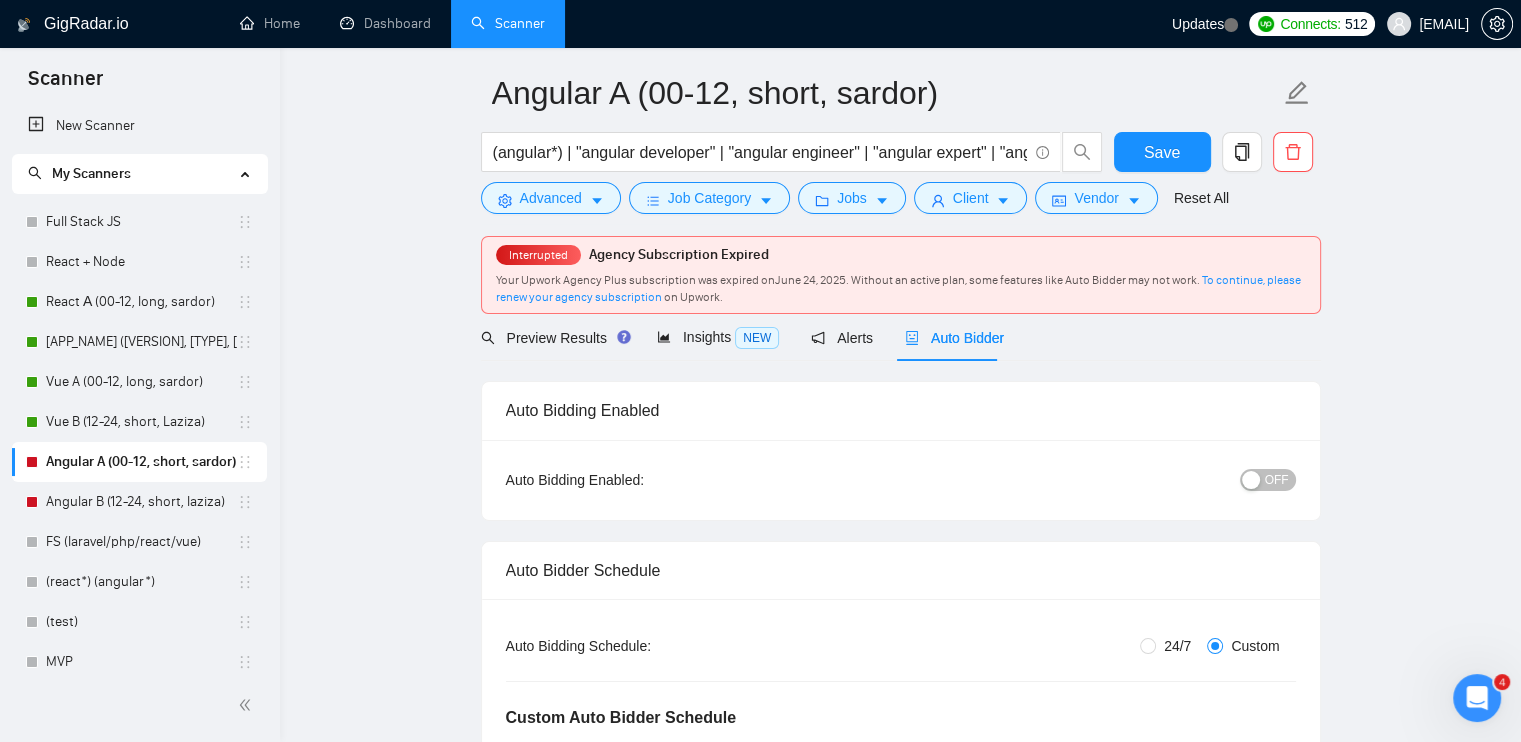 scroll, scrollTop: 300, scrollLeft: 0, axis: vertical 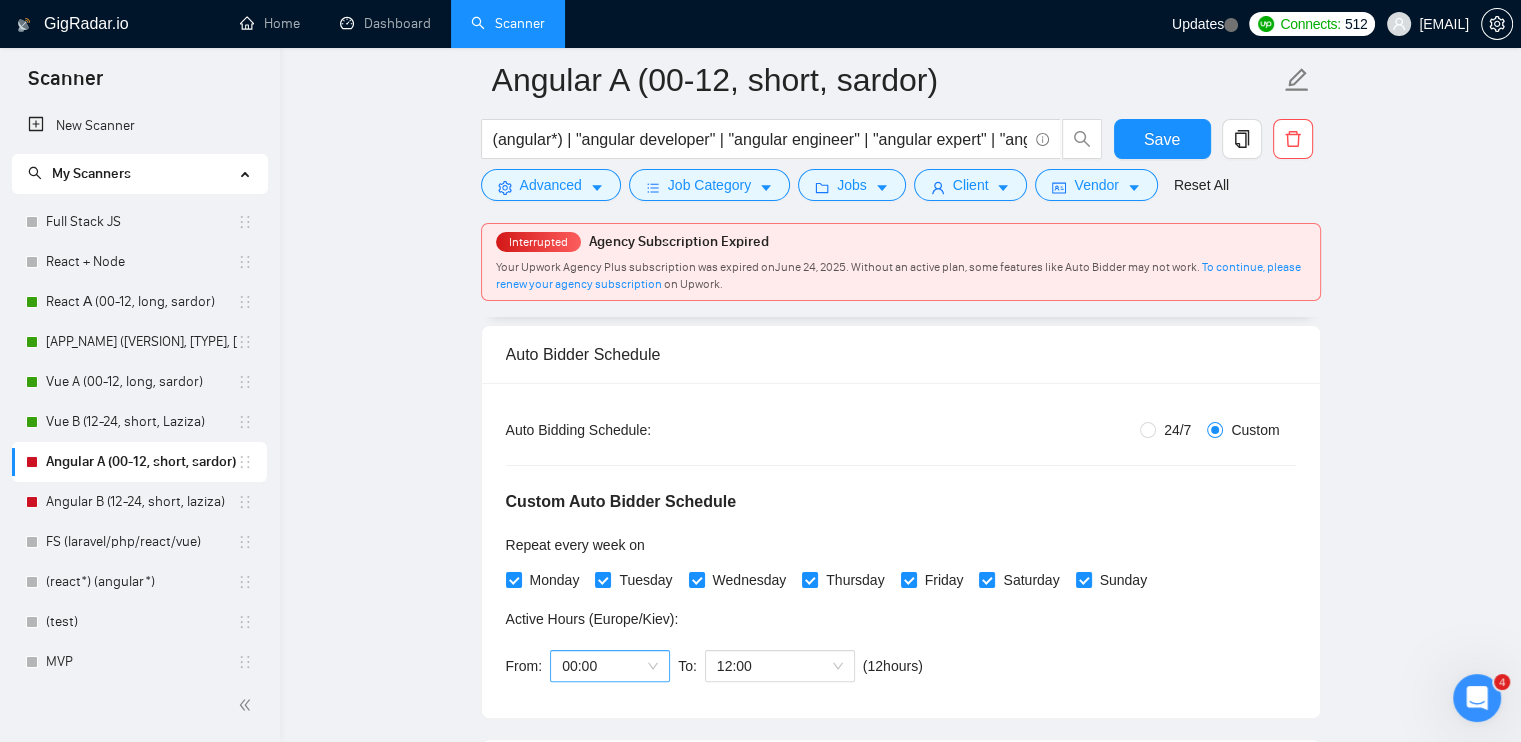 click on "00:00" at bounding box center [610, 666] 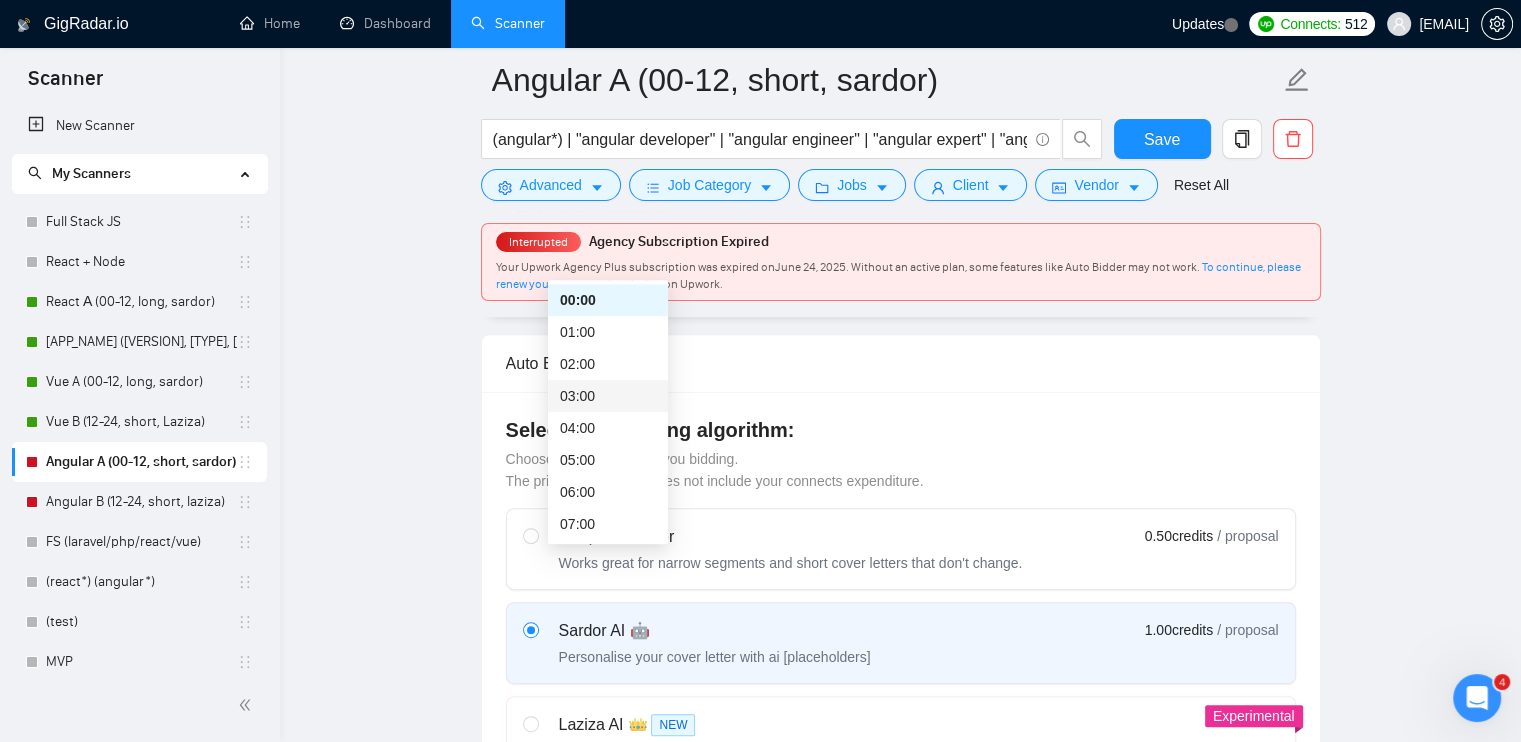 scroll, scrollTop: 800, scrollLeft: 0, axis: vertical 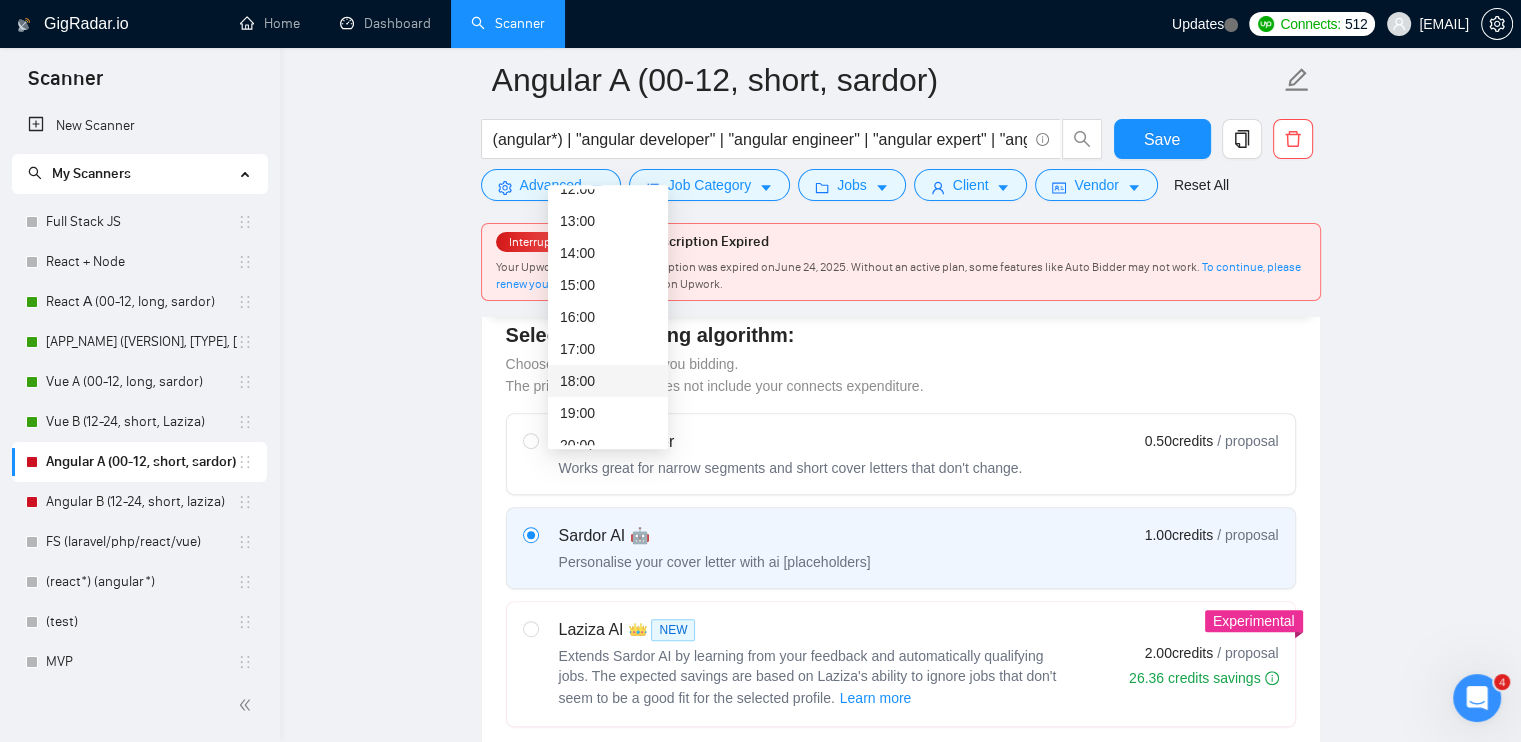 click on "18:00" at bounding box center (608, 381) 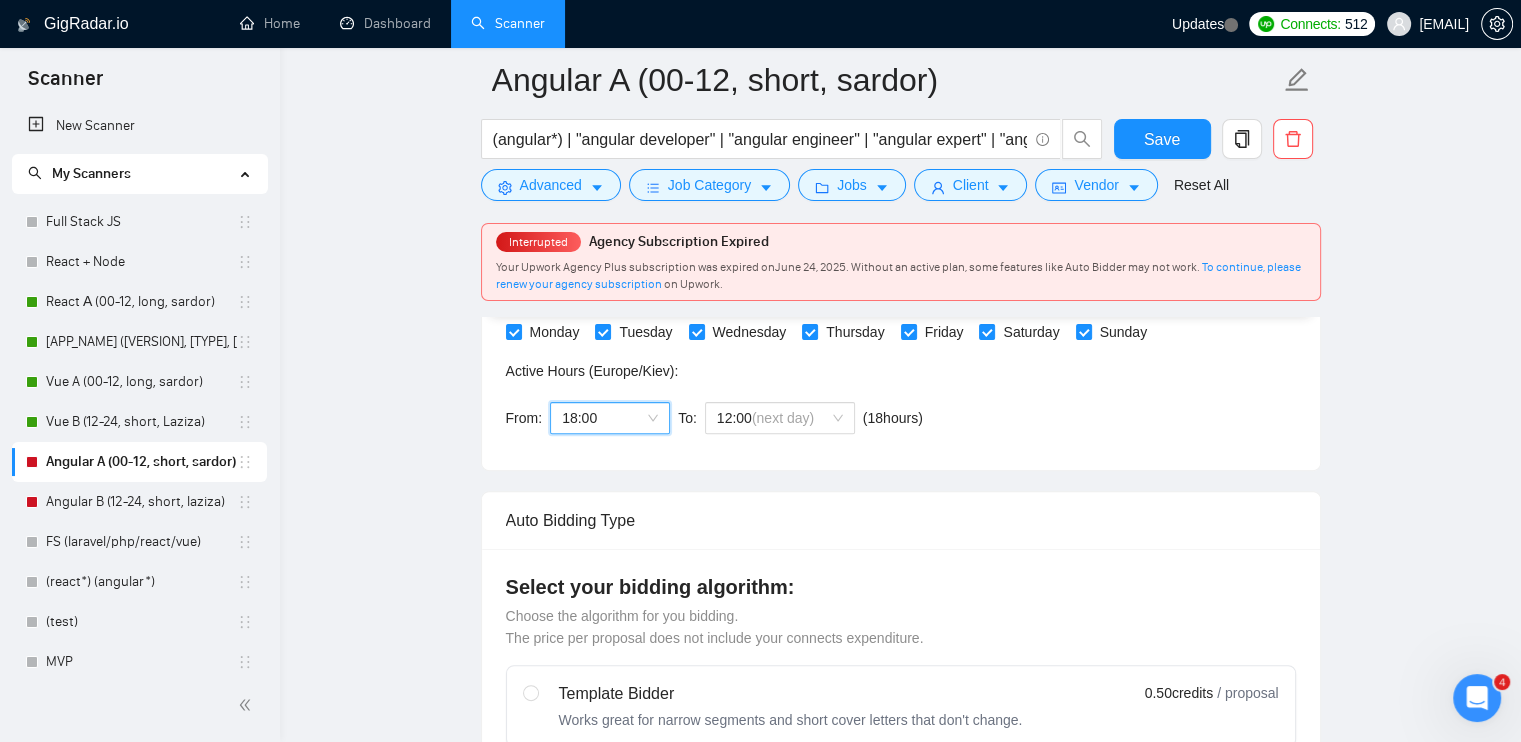 scroll, scrollTop: 500, scrollLeft: 0, axis: vertical 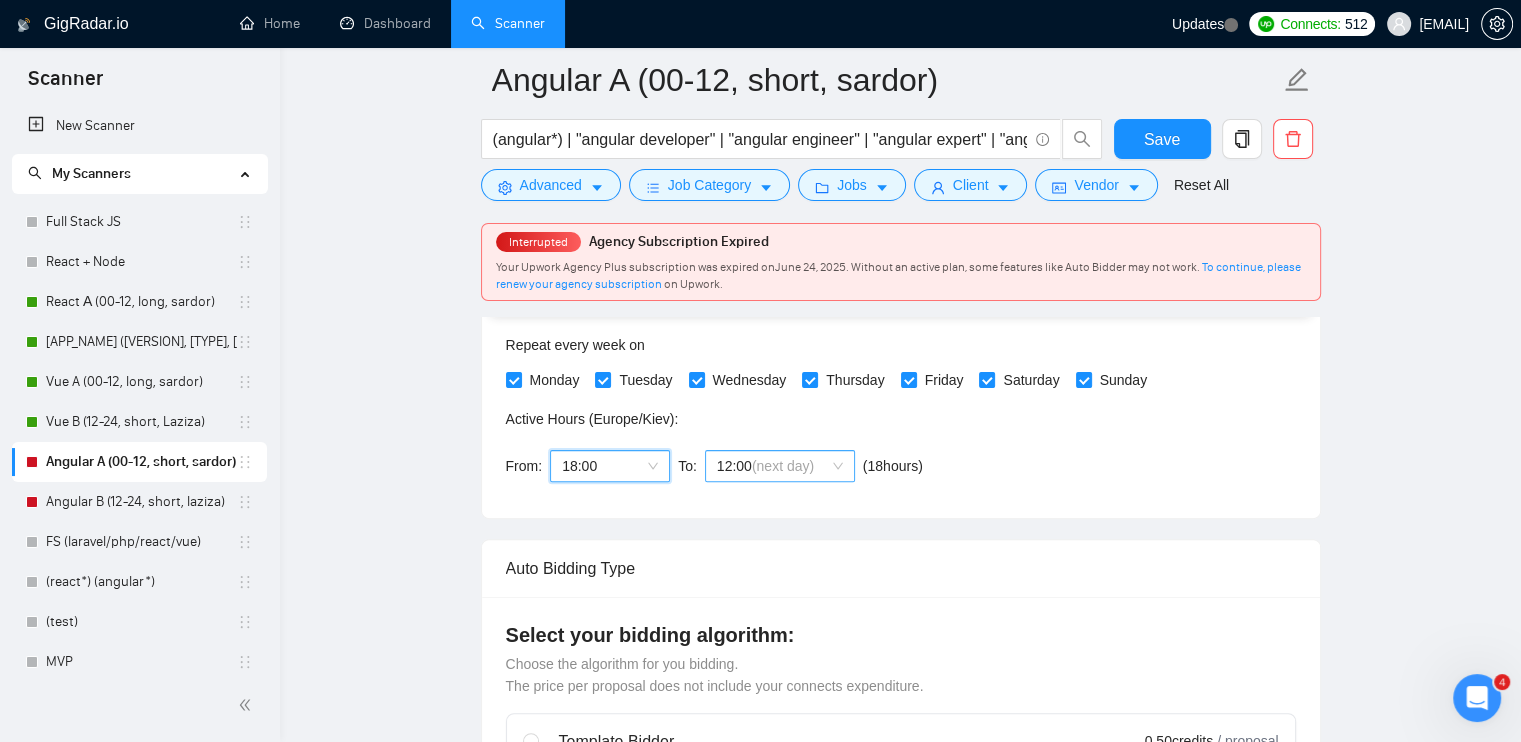 click on "(next day)" at bounding box center (783, 466) 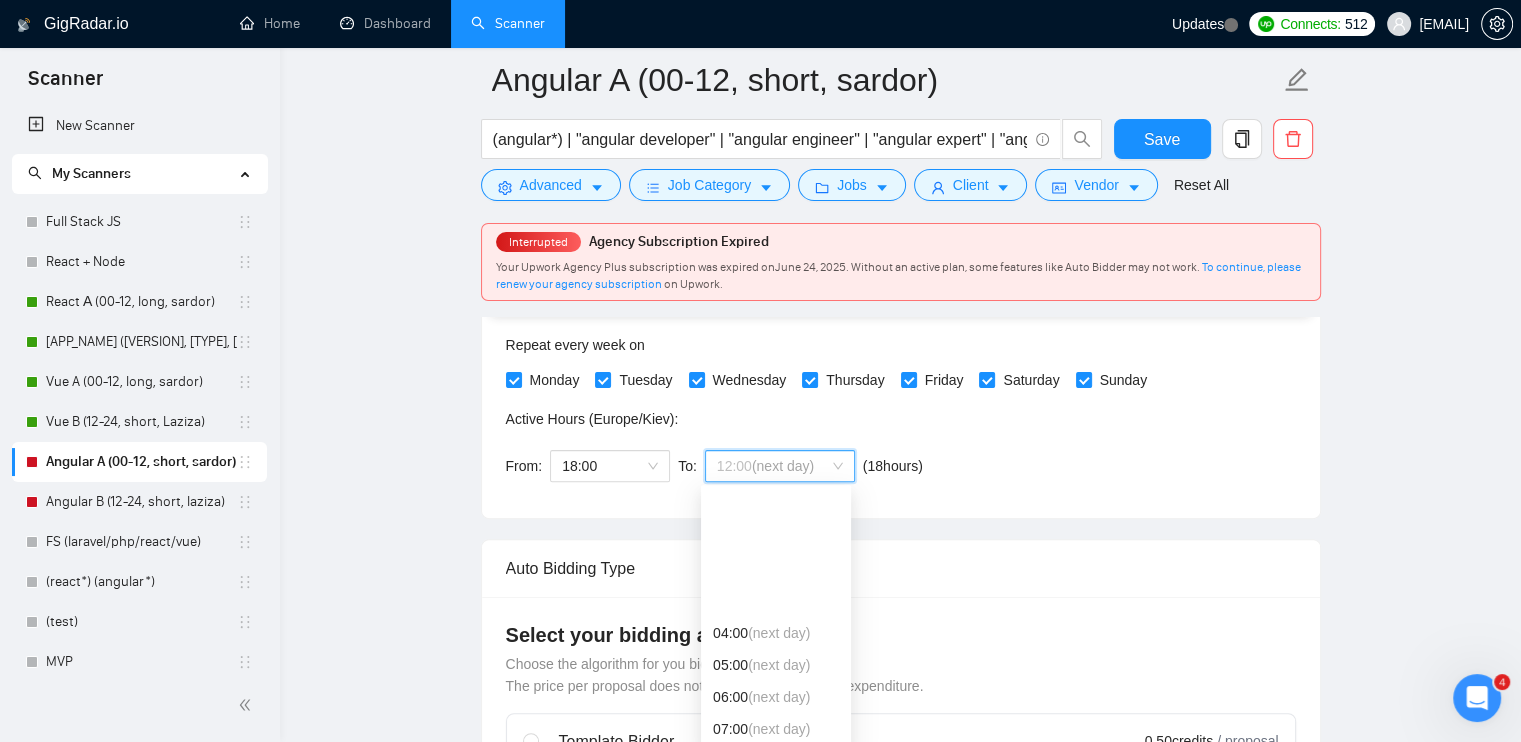 scroll, scrollTop: 160, scrollLeft: 0, axis: vertical 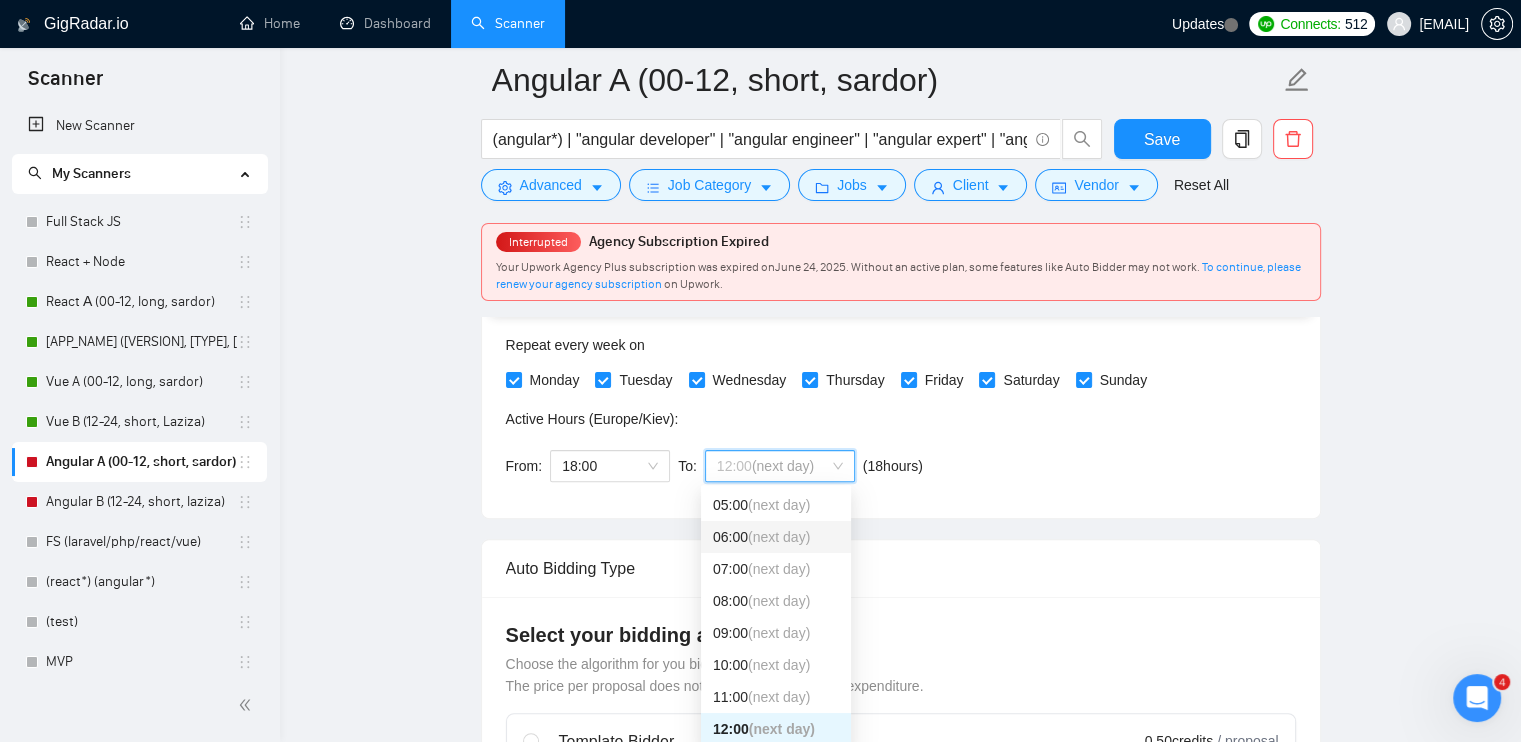 click on "(next day)" at bounding box center [779, 537] 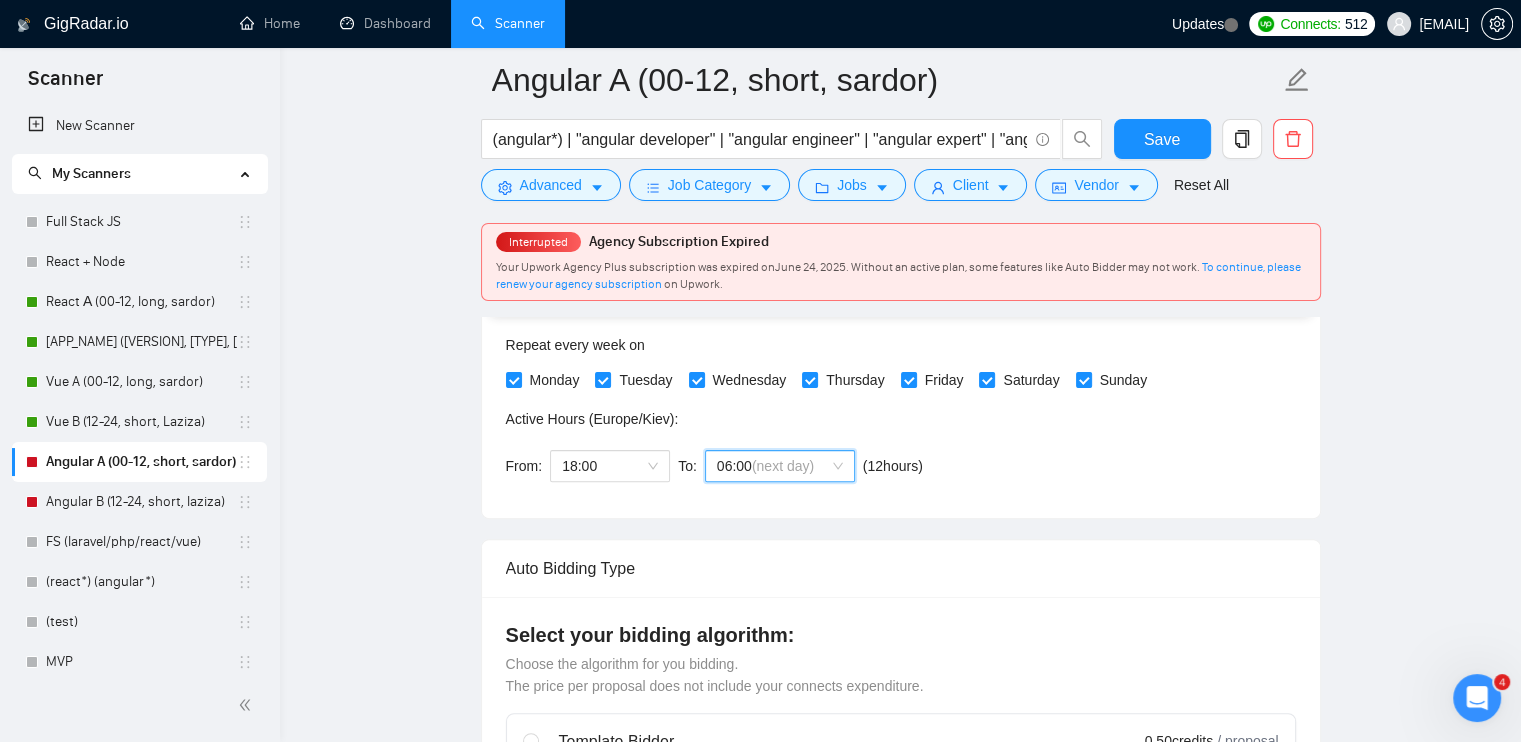 click on "Custom Auto Bidder Schedule Repeat every week on Monday Tuesday Wednesday Thursday Friday Saturday Sunday Active Hours ( Europe/Kiev ): From: [TIME] To: 06 06:00  (next day) ( 12  hours) Europe/Kiev" at bounding box center (901, 367) 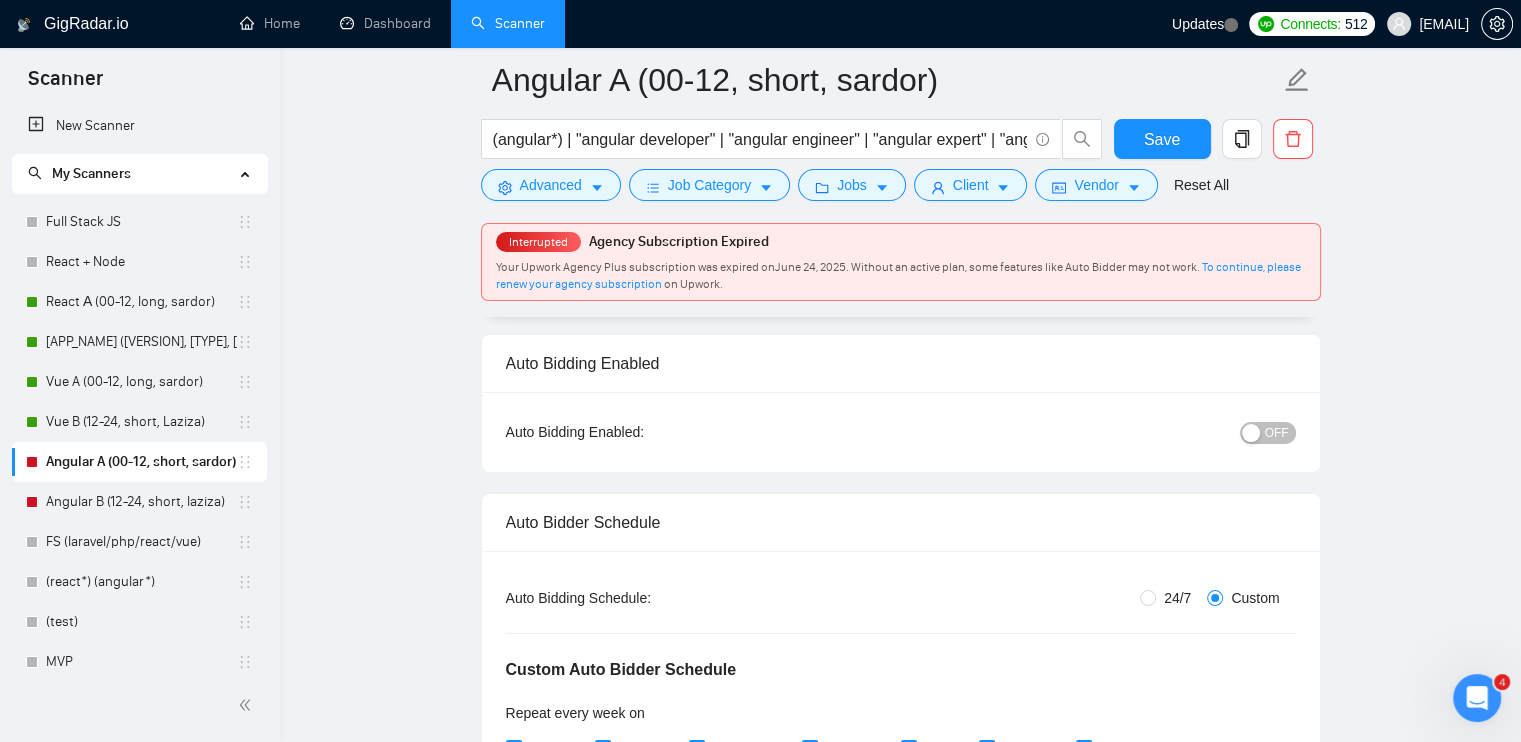 scroll, scrollTop: 100, scrollLeft: 0, axis: vertical 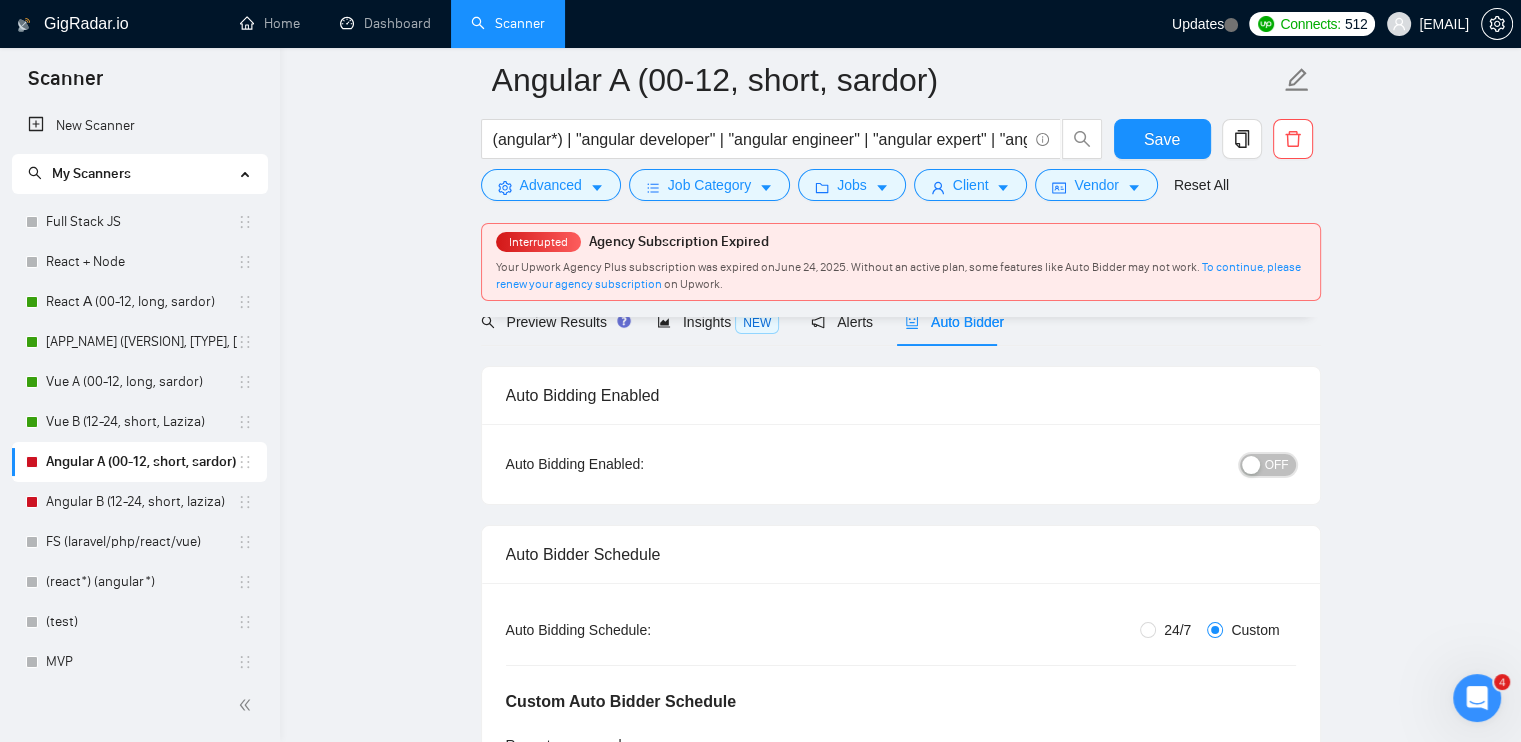 click on "OFF" at bounding box center (1268, 465) 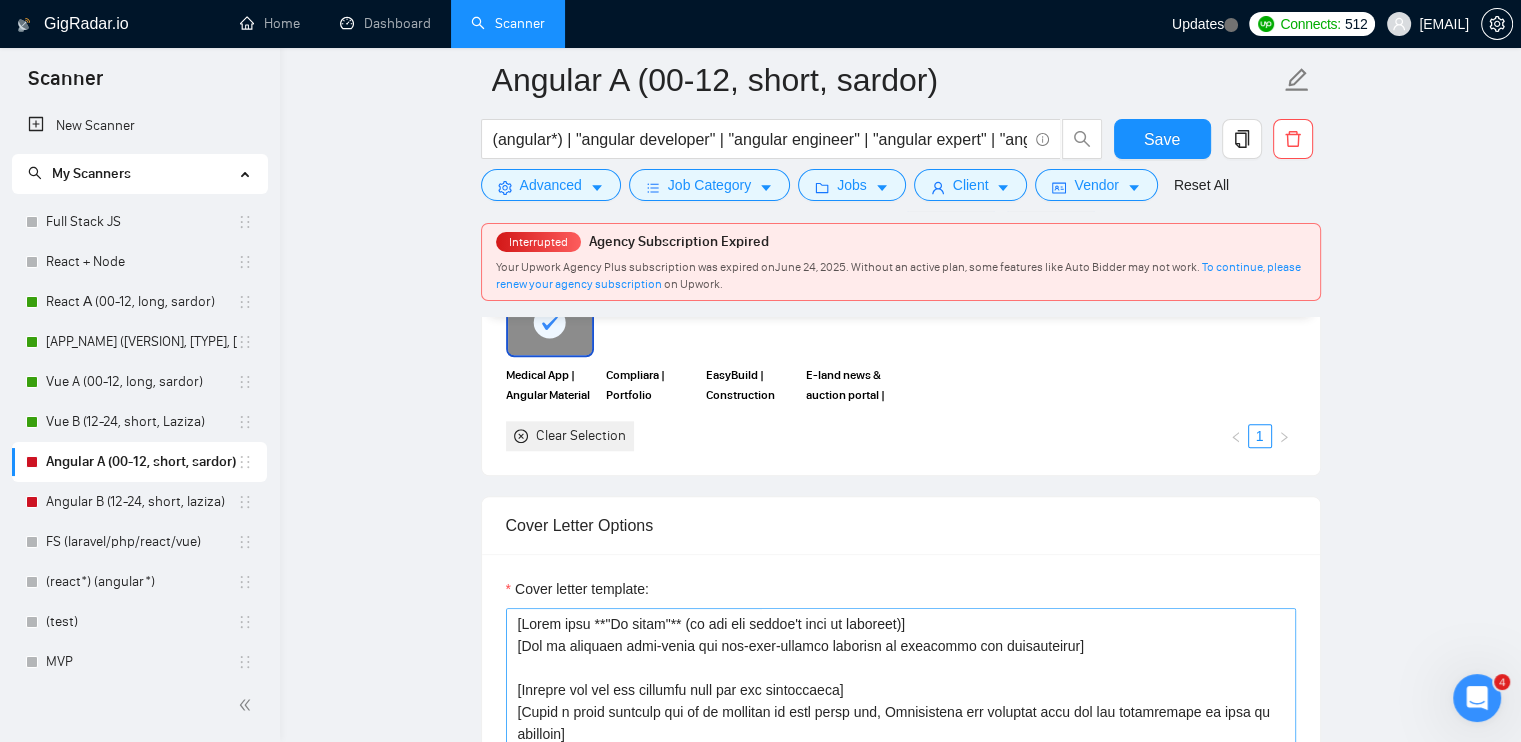 scroll, scrollTop: 1900, scrollLeft: 0, axis: vertical 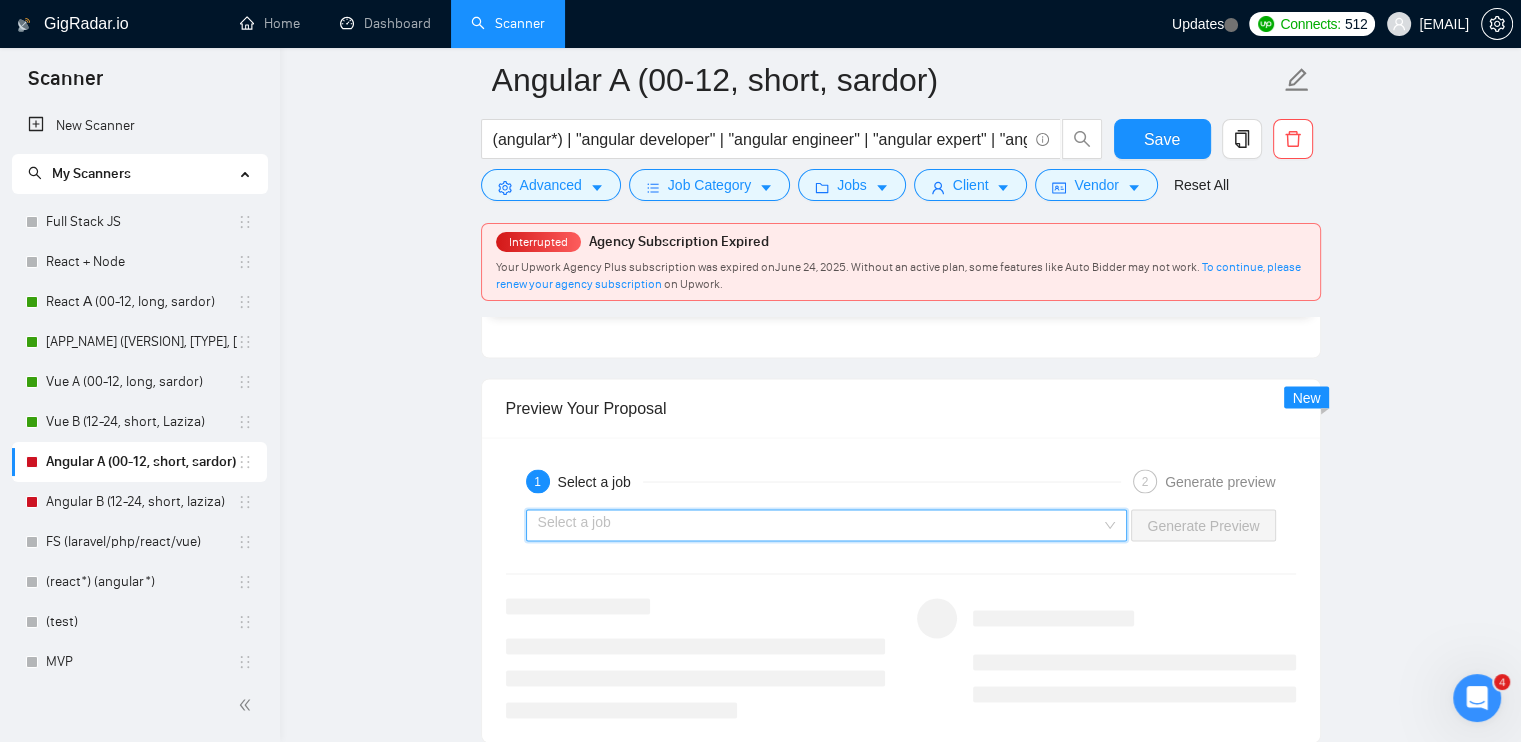 click at bounding box center (820, 525) 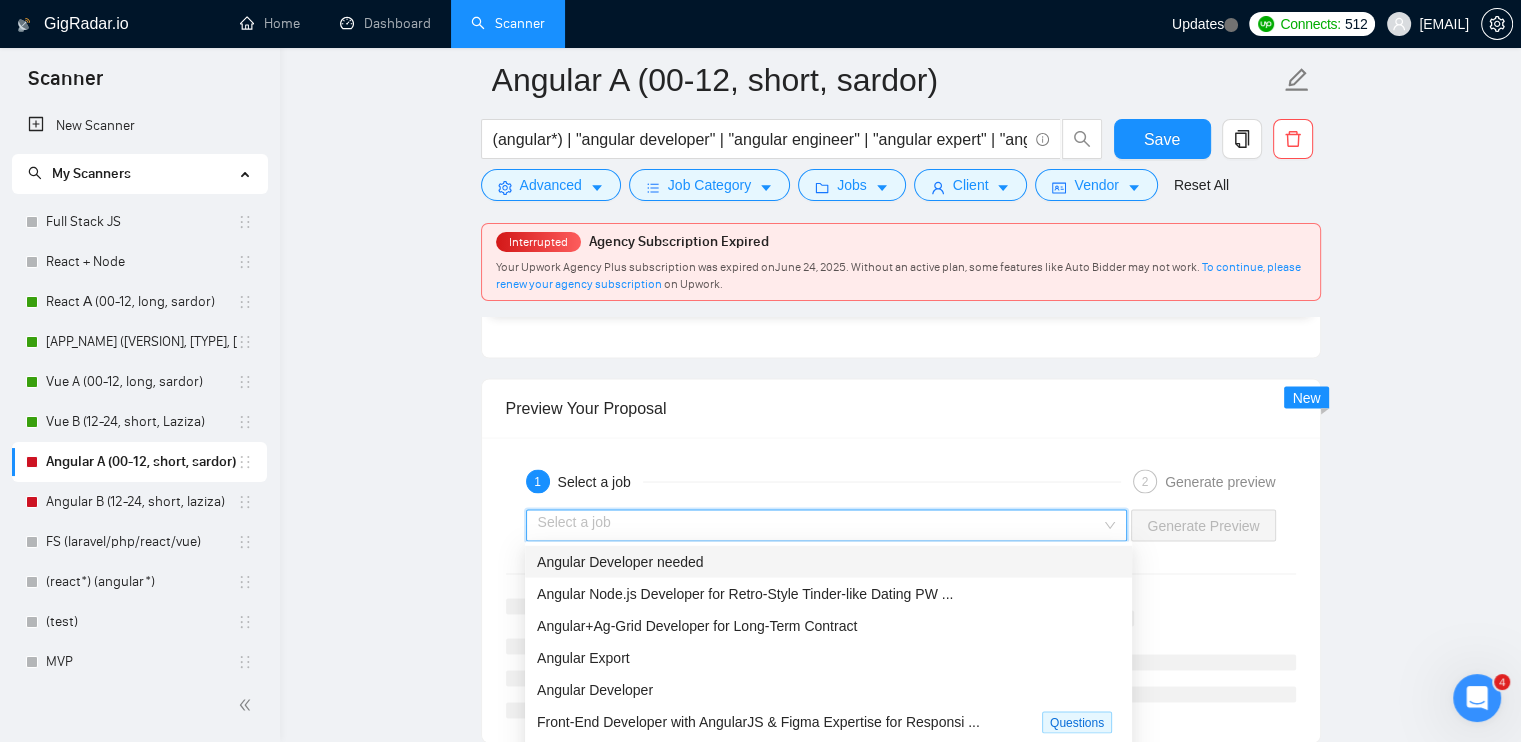 click on "Angular Developer needed" at bounding box center [828, 561] 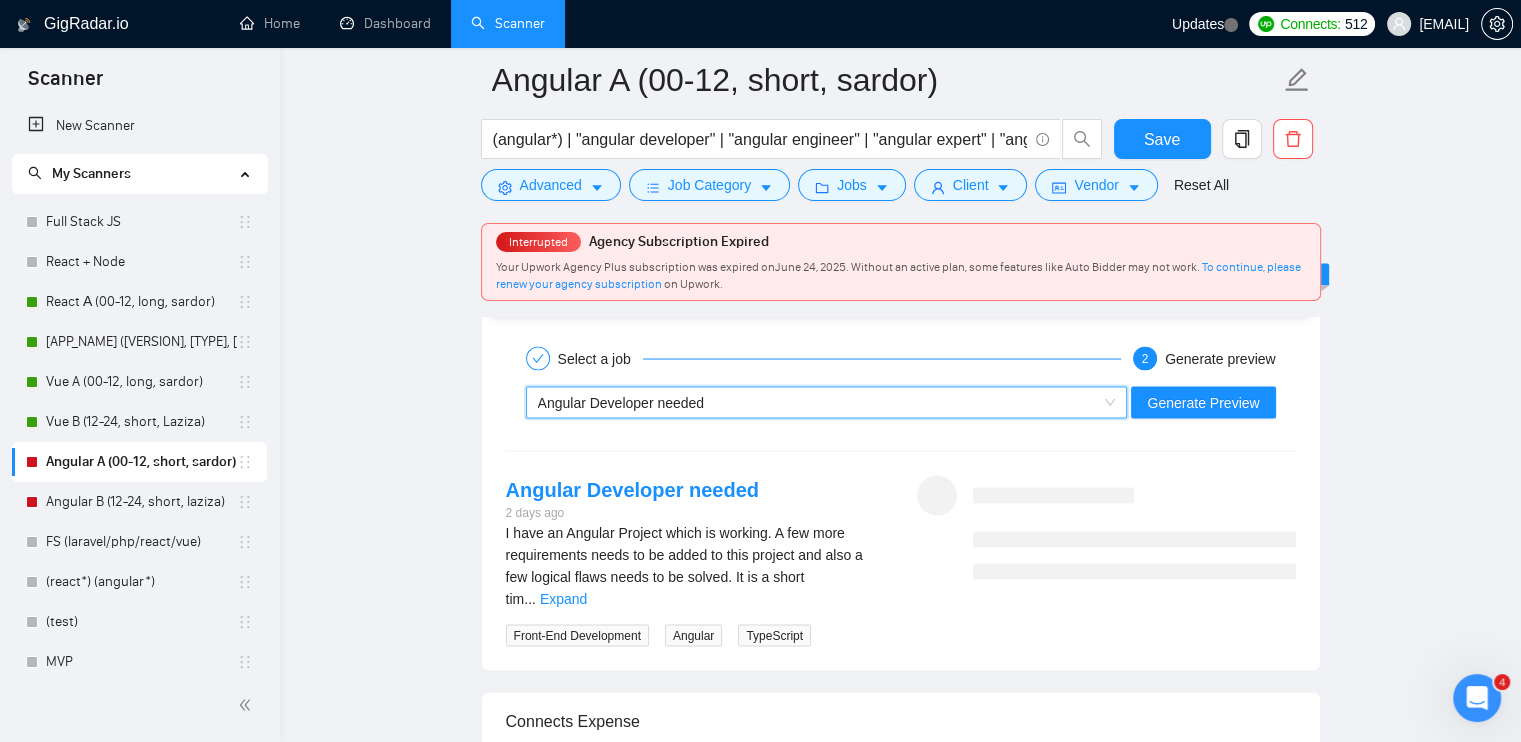 scroll, scrollTop: 3800, scrollLeft: 0, axis: vertical 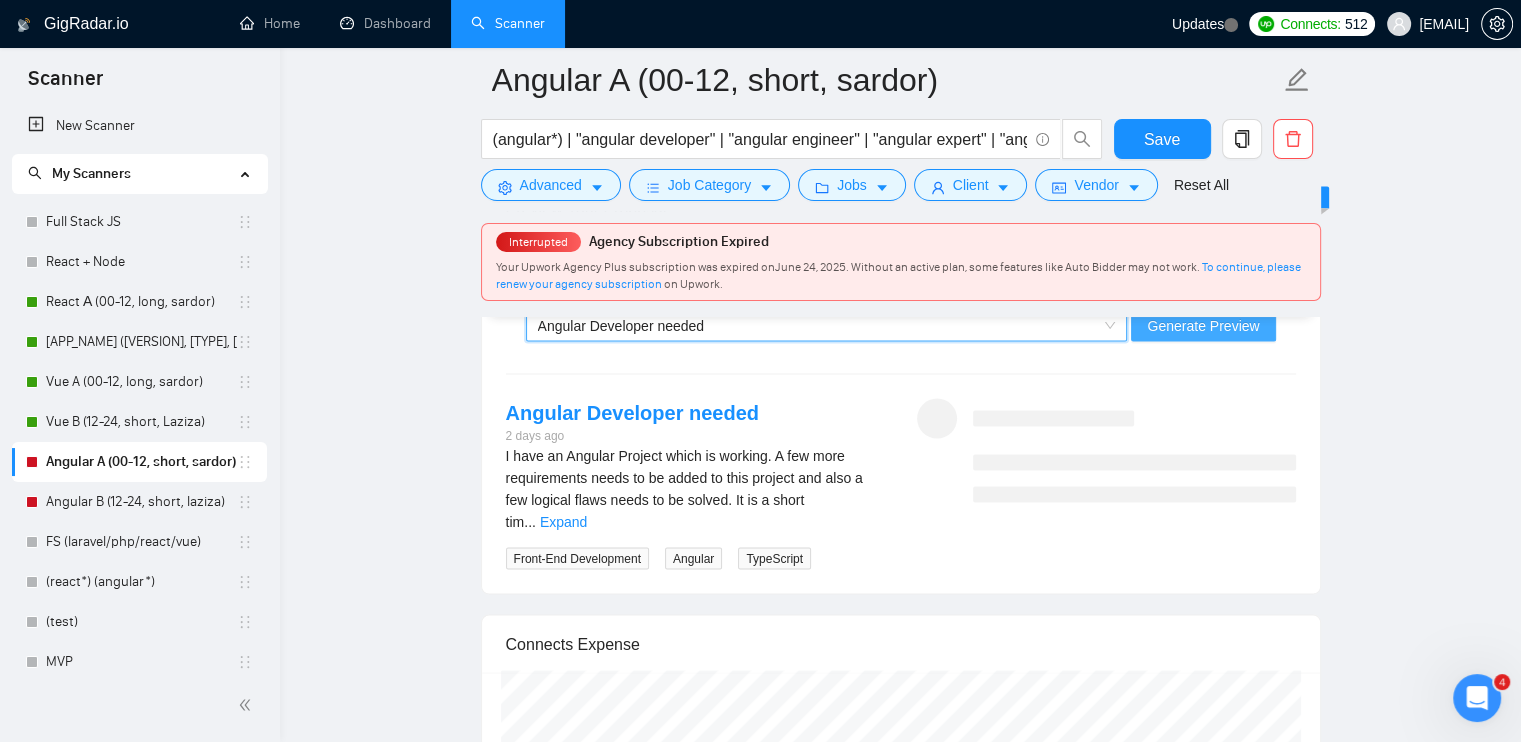 click on "Generate Preview" at bounding box center [1203, 325] 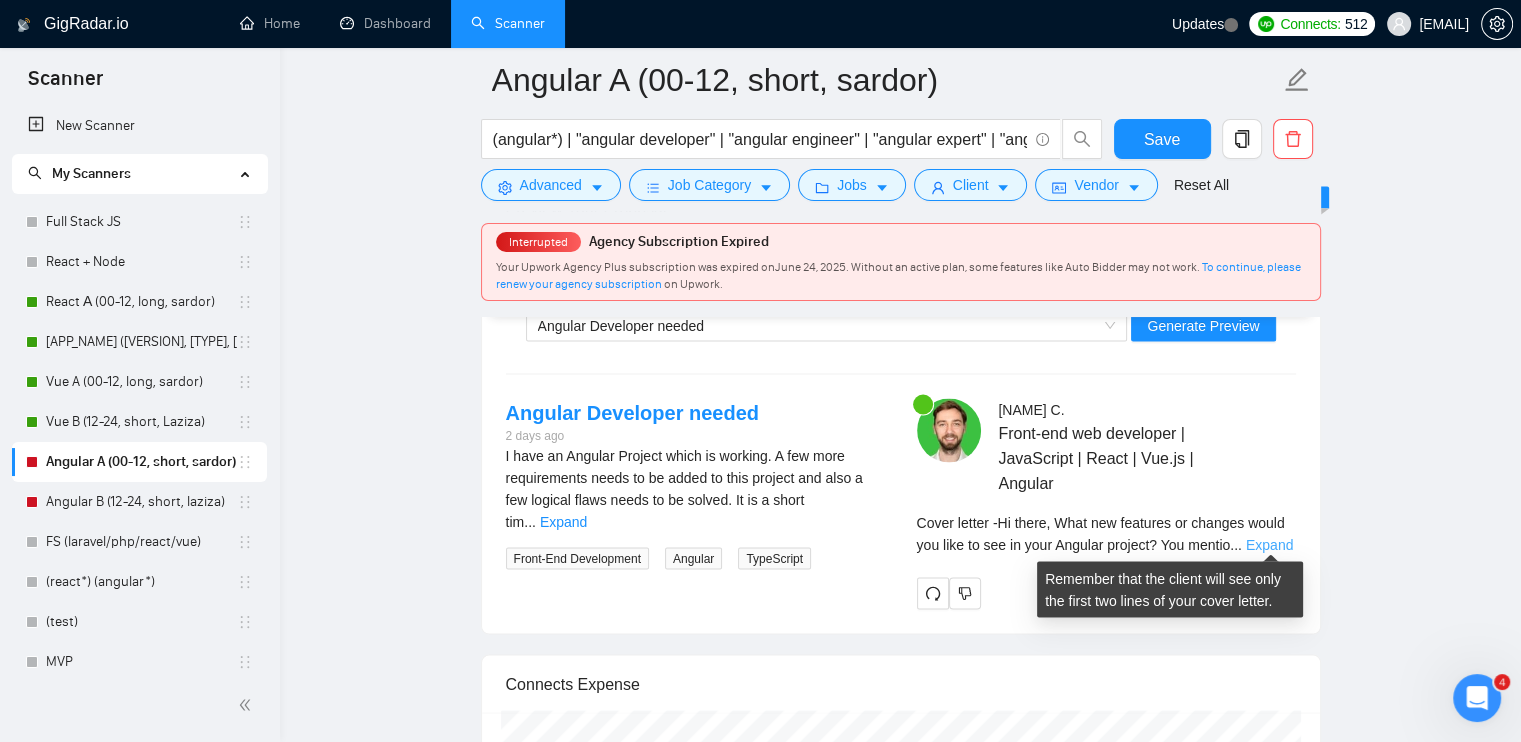 click on "Expand" at bounding box center [1269, 544] 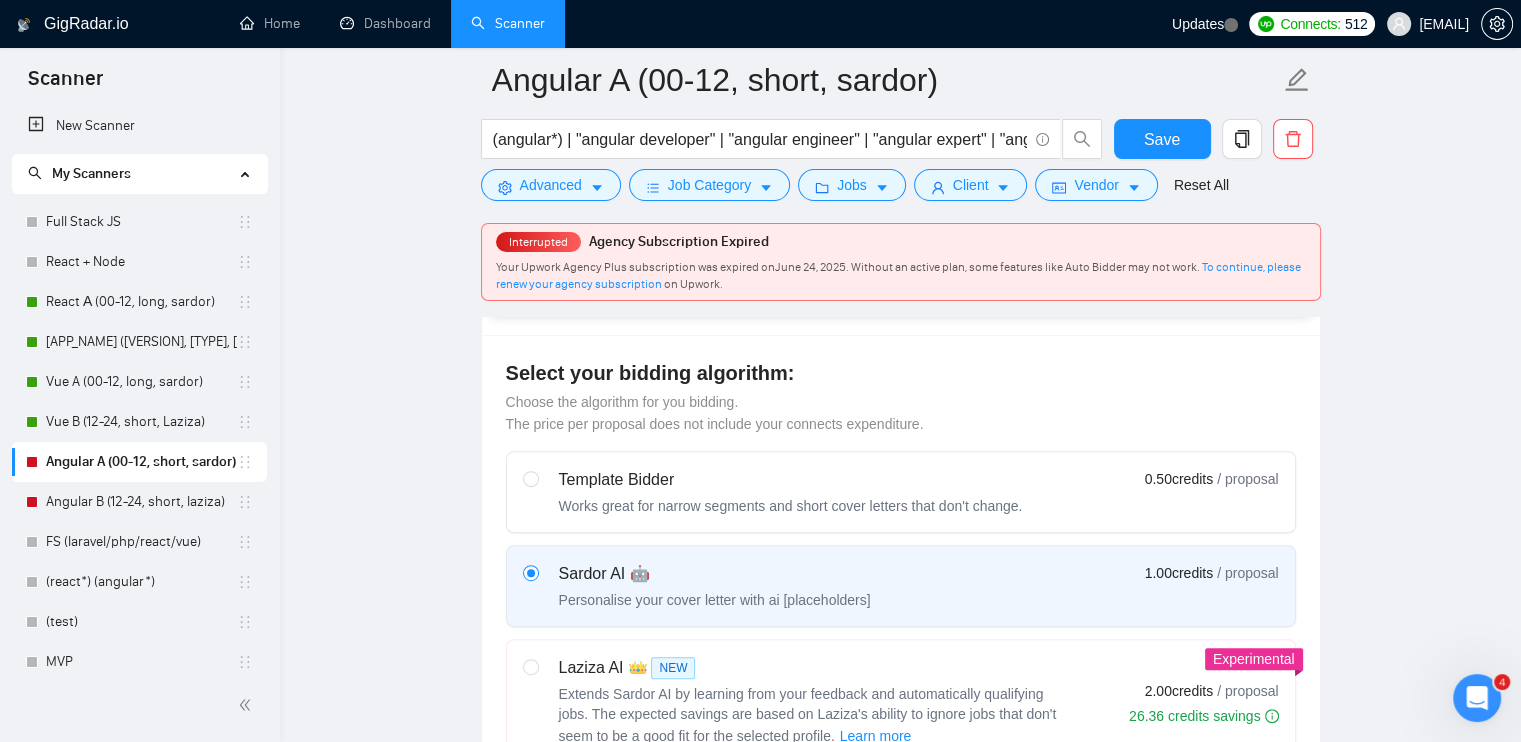 scroll, scrollTop: 700, scrollLeft: 0, axis: vertical 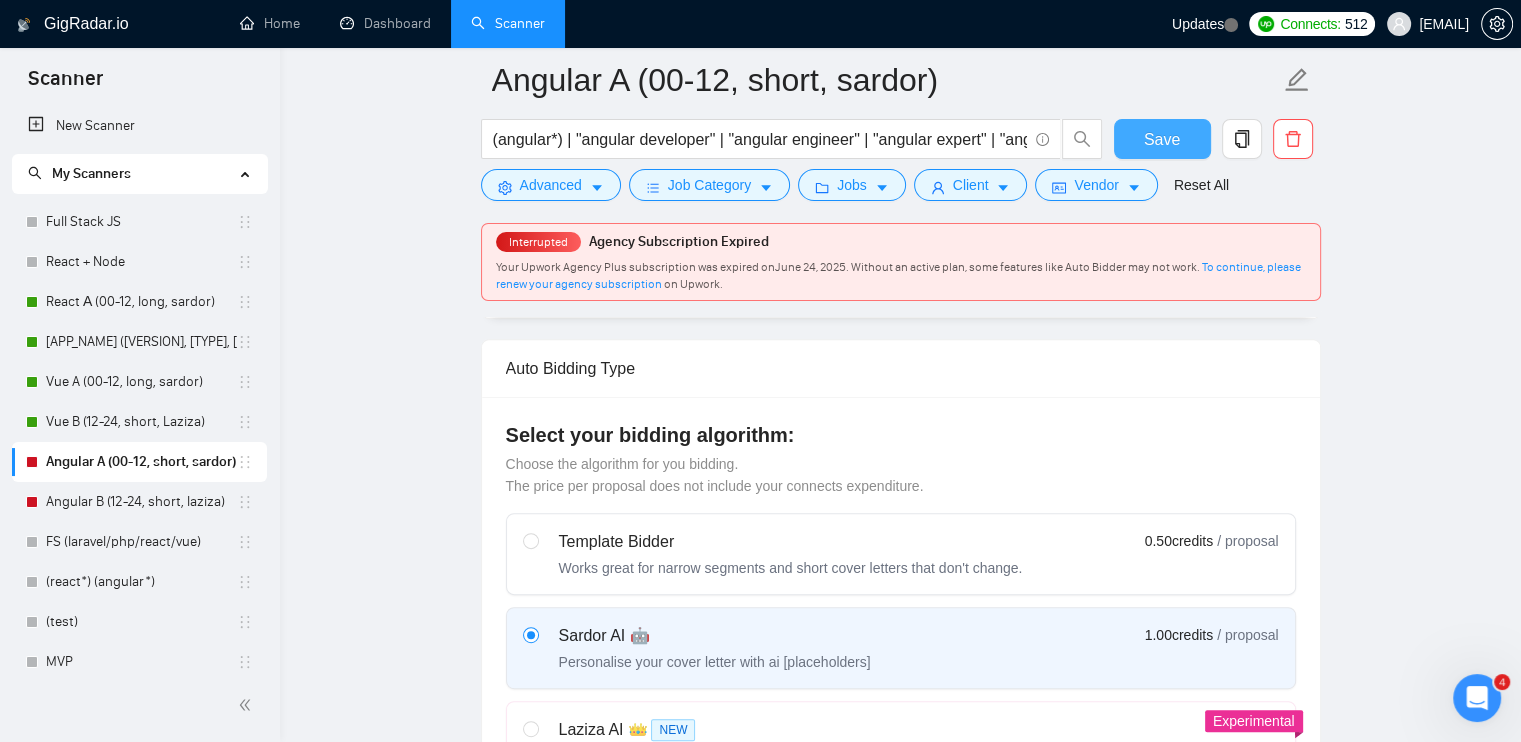 click on "Save" at bounding box center (1162, 139) 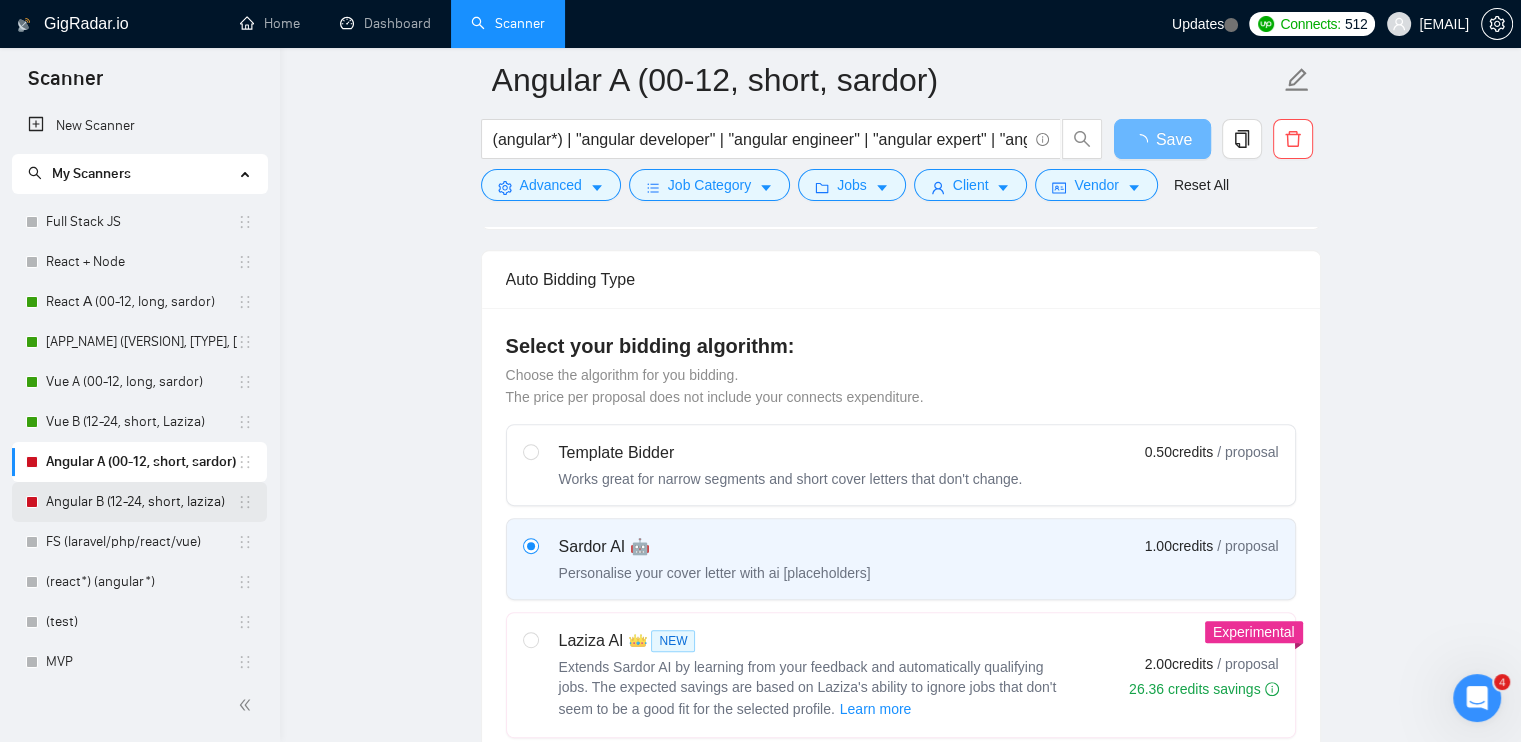 click on "Angular B (12-24, short, laziza)" at bounding box center [141, 502] 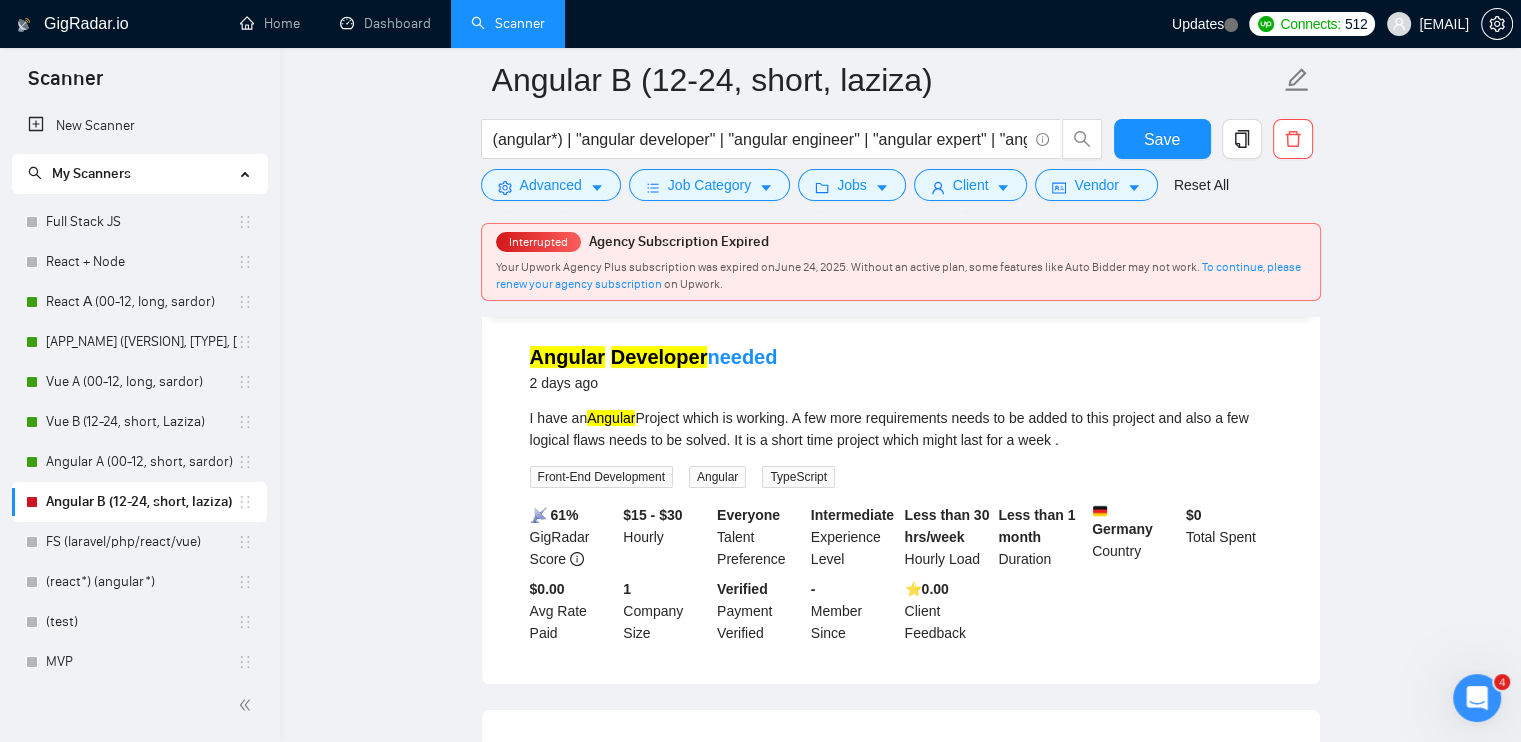 scroll, scrollTop: 200, scrollLeft: 0, axis: vertical 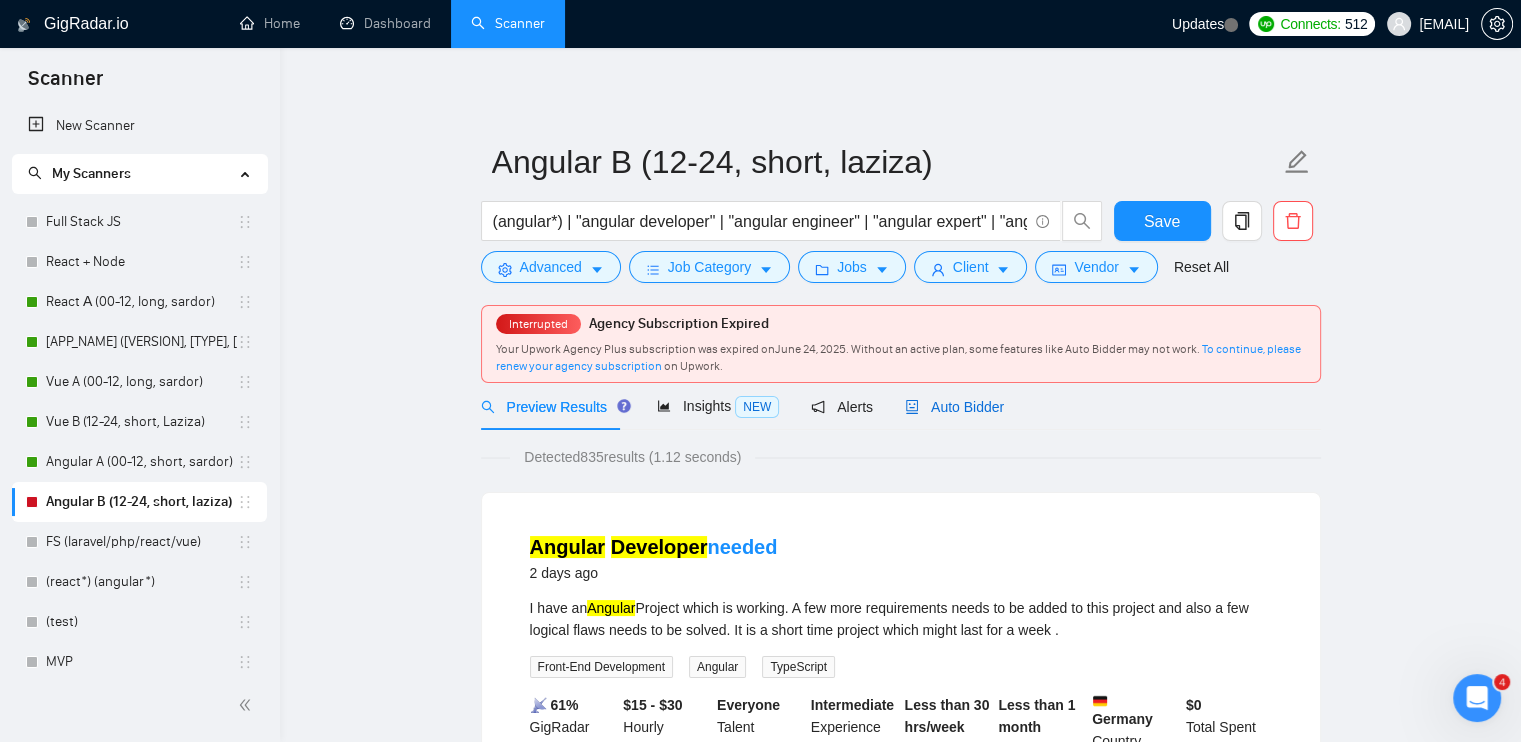 click on "Auto Bidder" at bounding box center [954, 407] 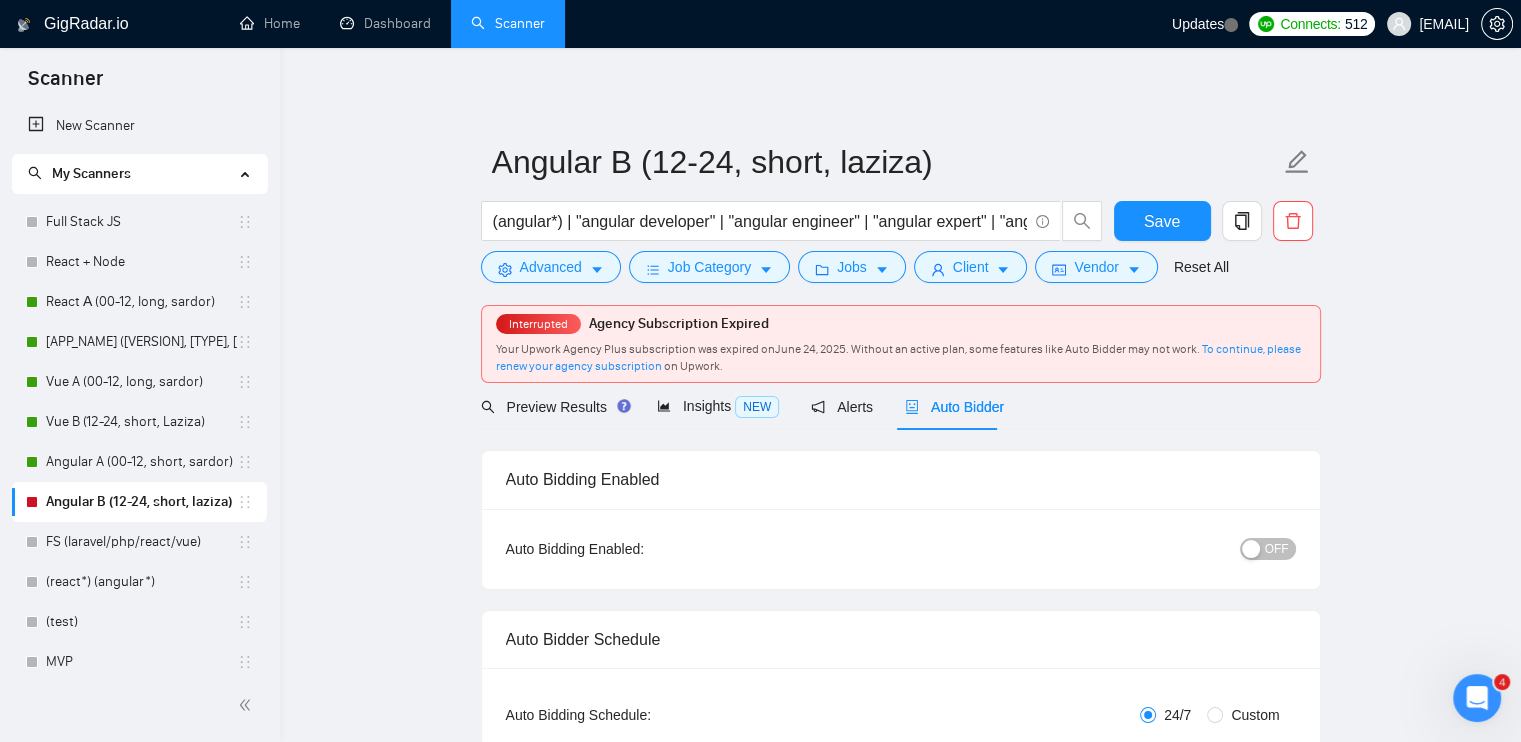 type 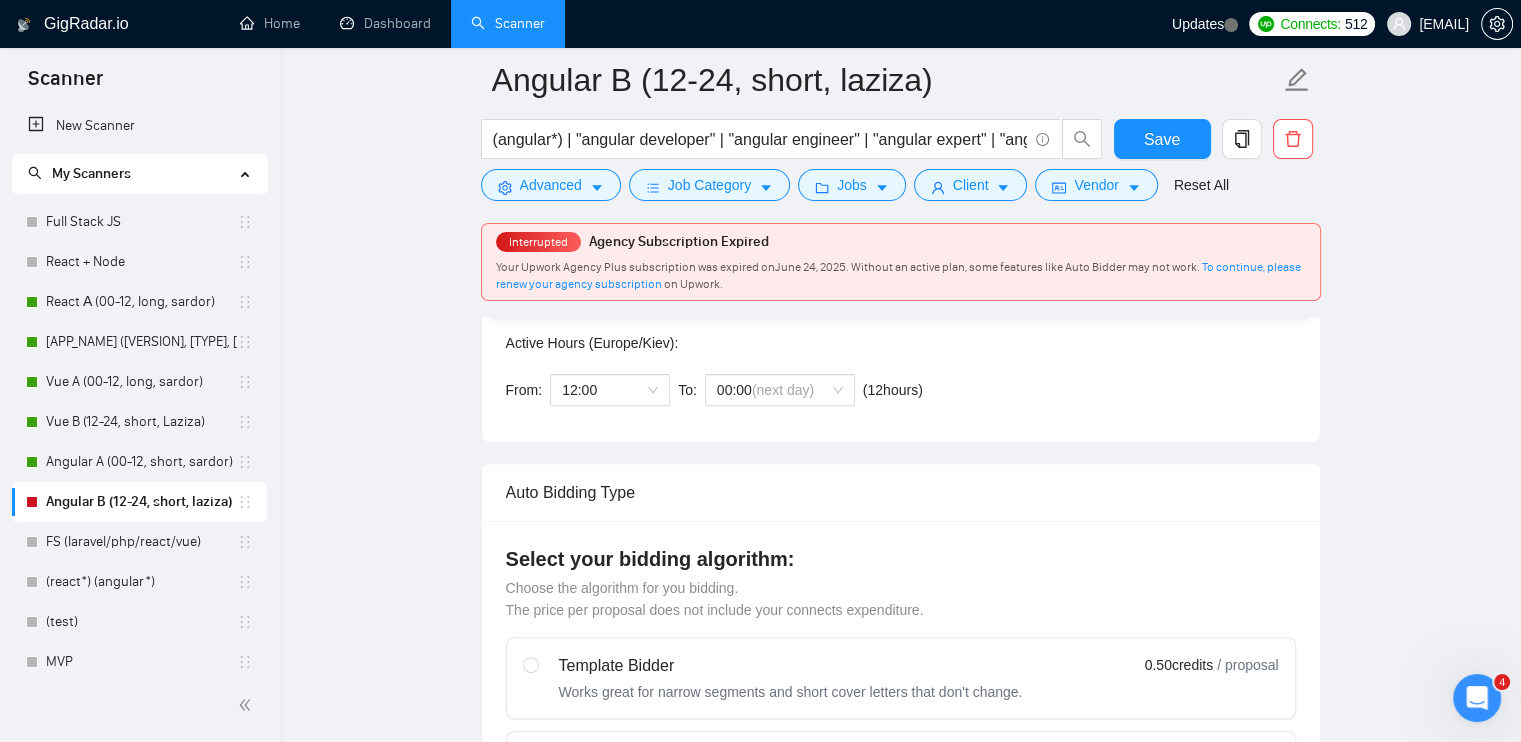 scroll, scrollTop: 400, scrollLeft: 0, axis: vertical 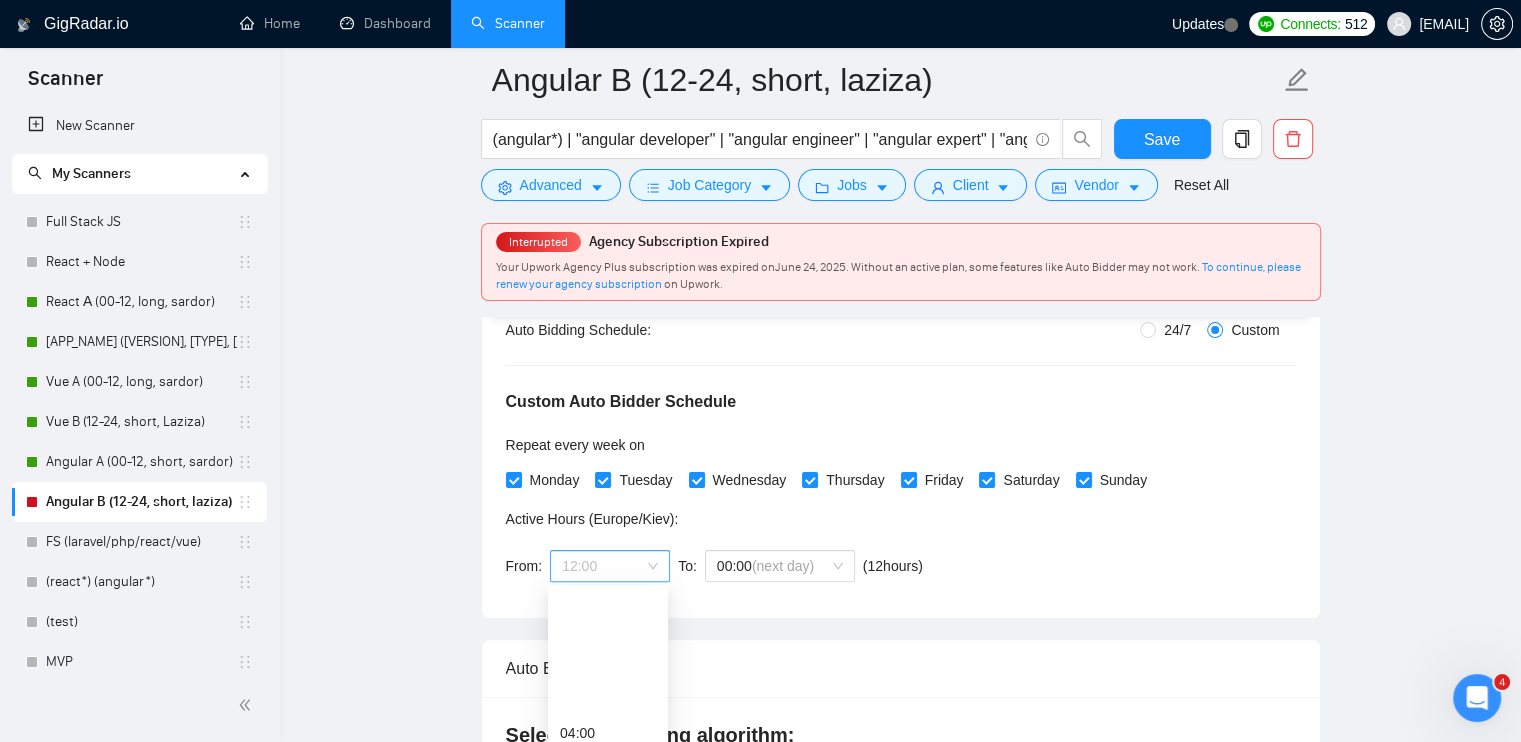 click on "12:00" at bounding box center (610, 566) 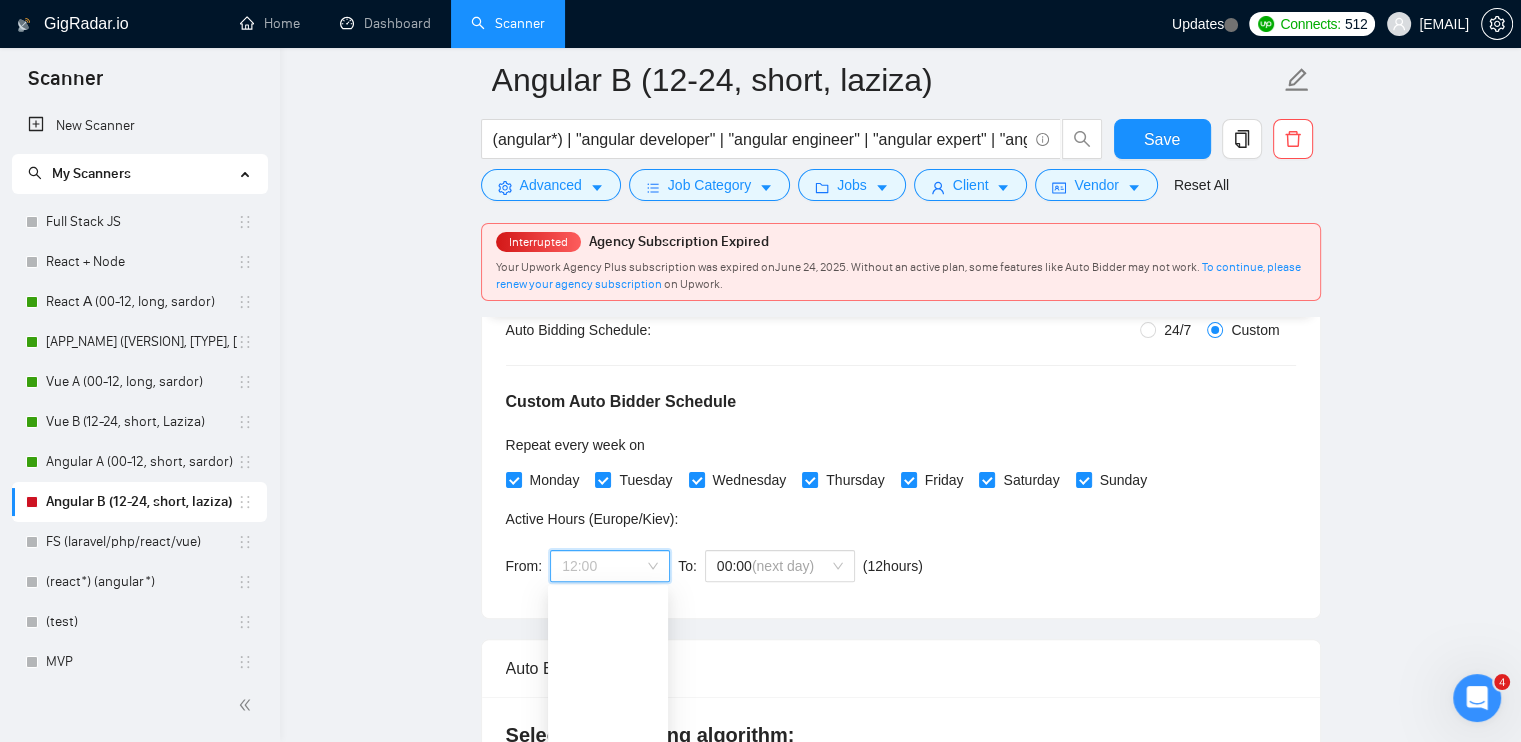 scroll, scrollTop: 460, scrollLeft: 0, axis: vertical 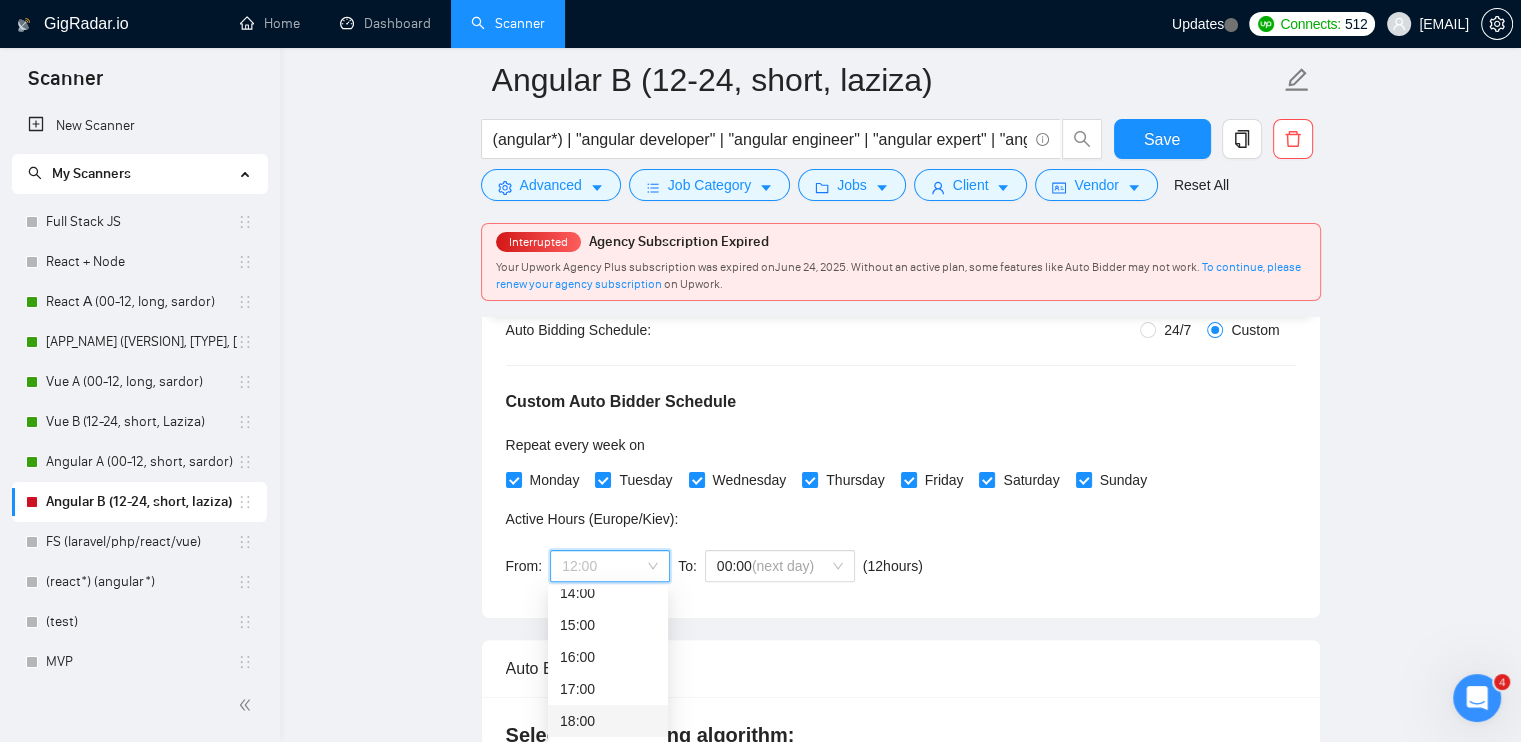 drag, startPoint x: 605, startPoint y: 723, endPoint x: 711, endPoint y: 665, distance: 120.83046 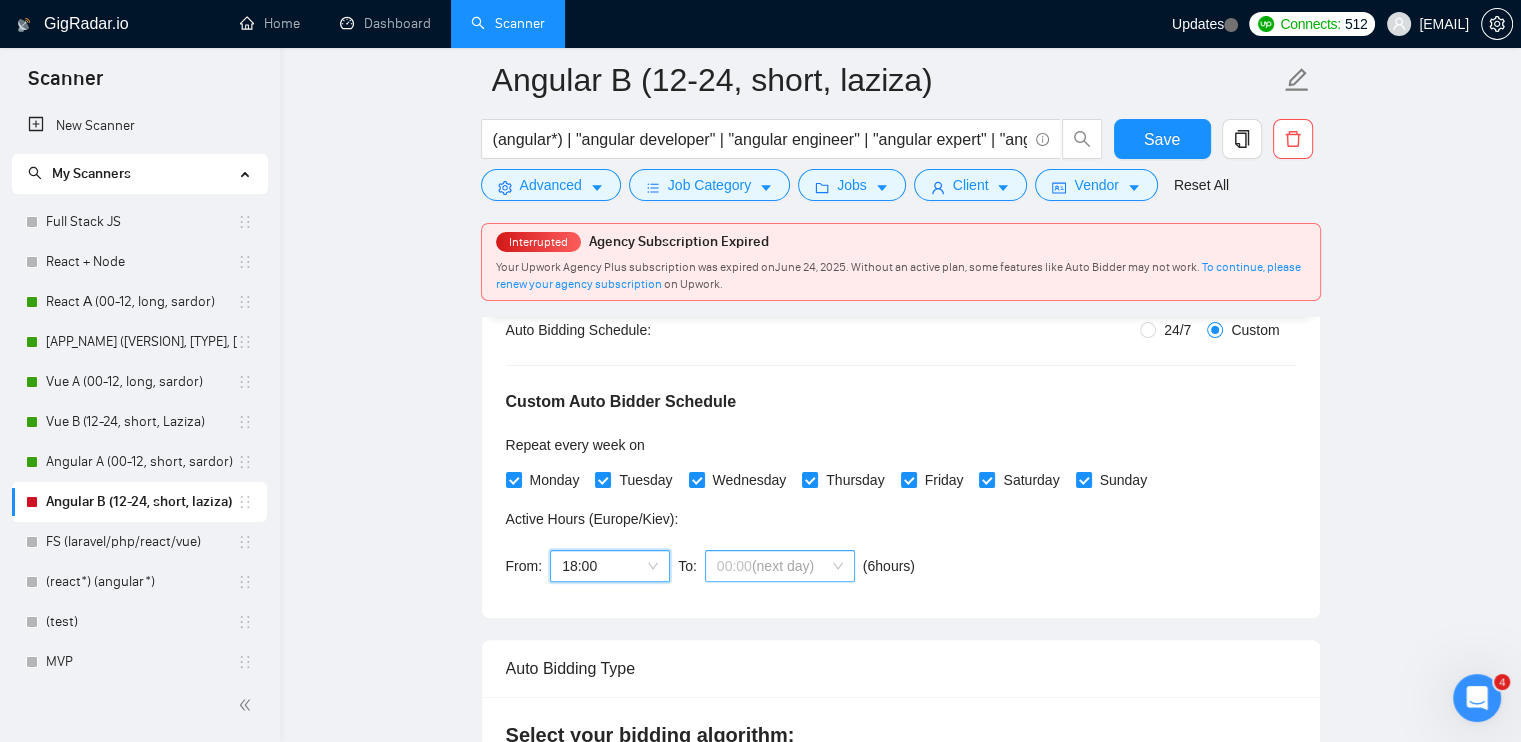 click on "(next day)" at bounding box center (783, 566) 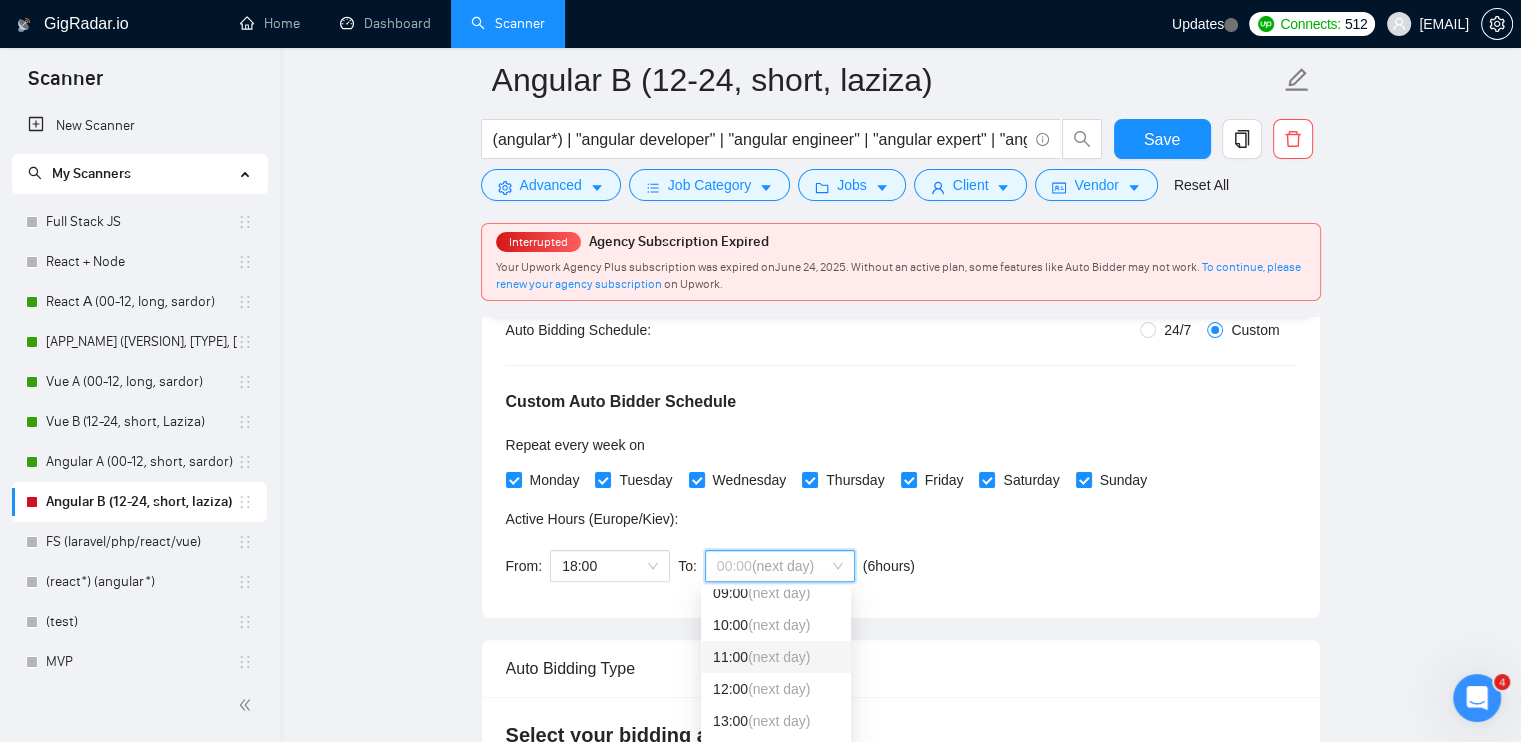 scroll, scrollTop: 200, scrollLeft: 0, axis: vertical 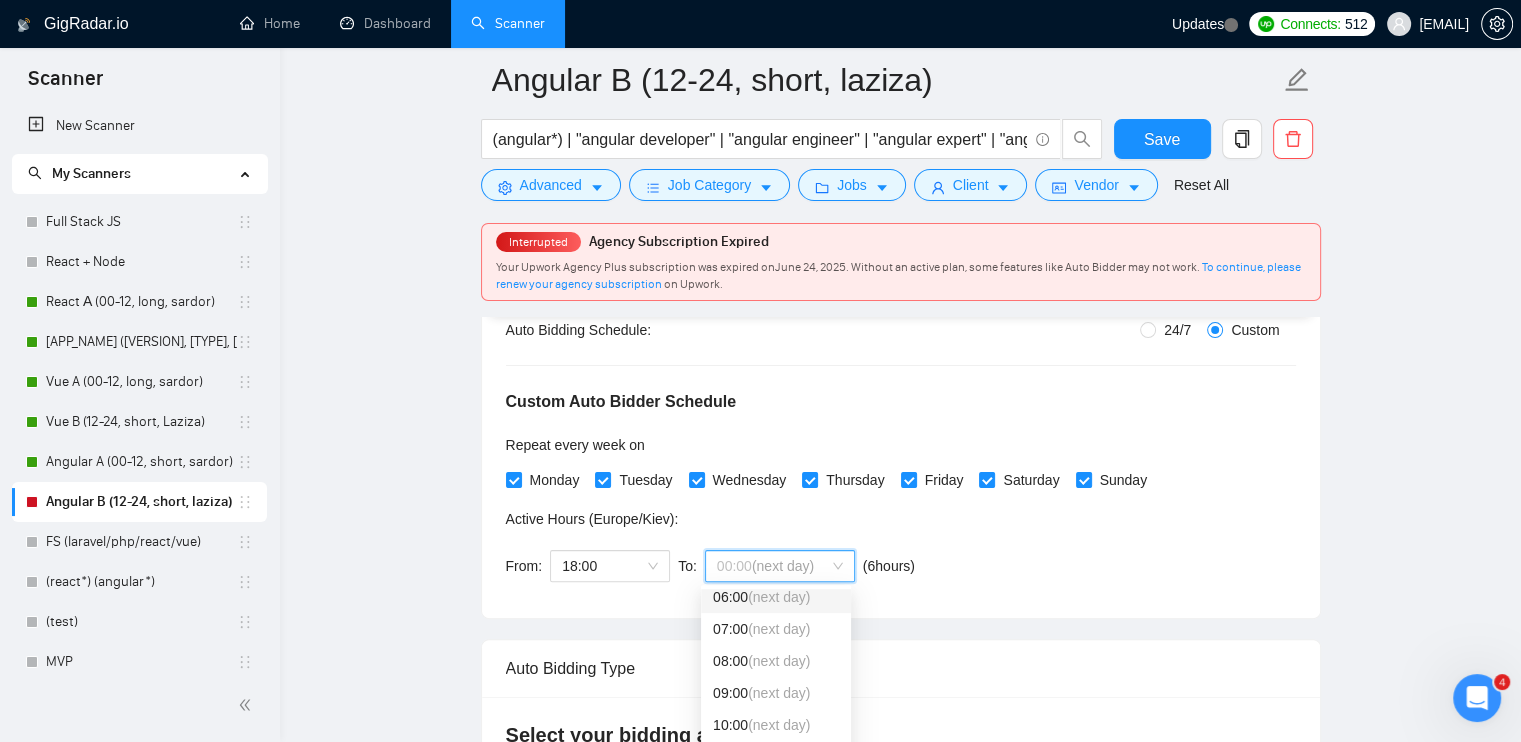 click on "[TIME]  (next day)" at bounding box center (776, 597) 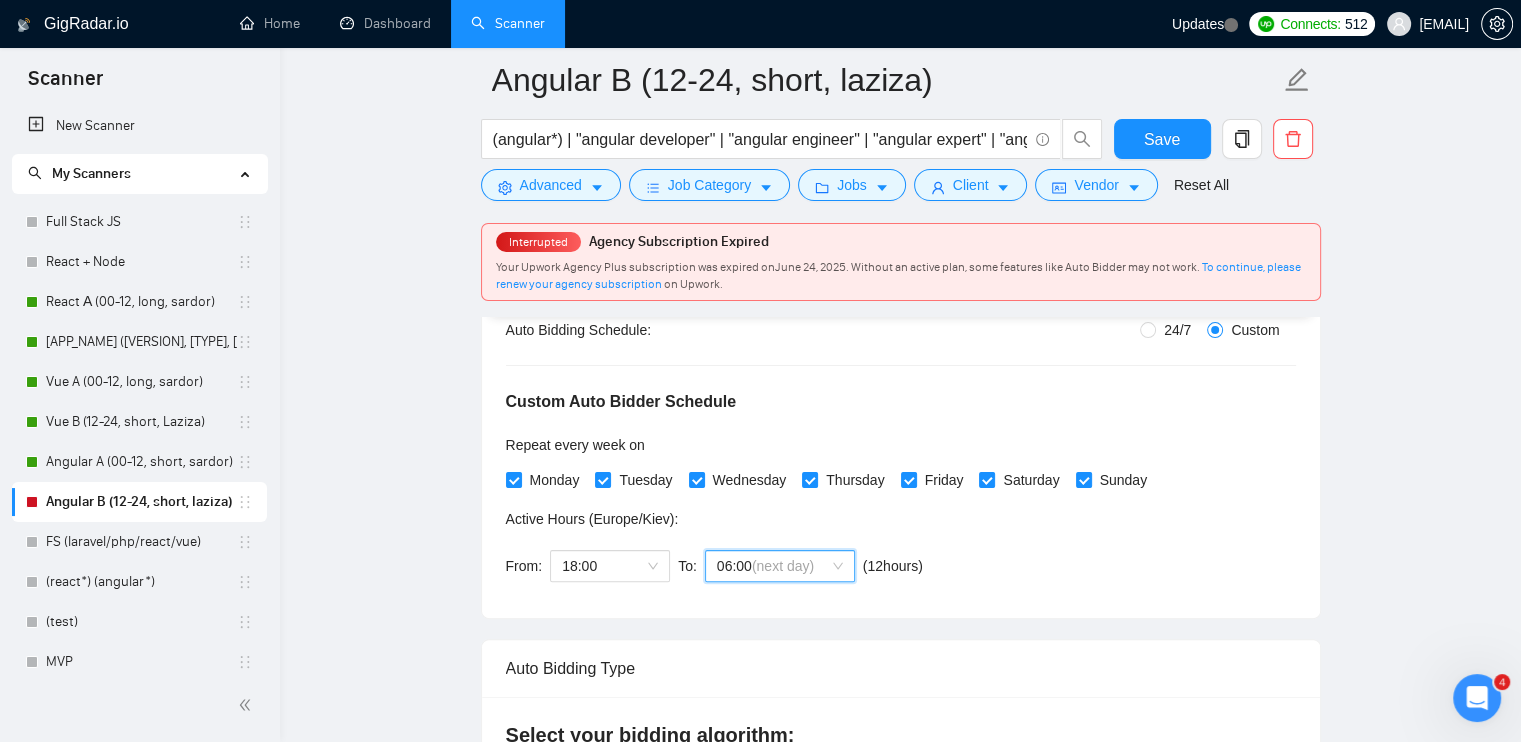 click on "Custom Auto Bidder Schedule Repeat every week on Monday Tuesday Wednesday Thursday Friday Saturday Sunday Active Hours ( Europe/Kiev ): From: [TIME] To: 06 06:00  (next day) ( 12  hours) Europe/Kiev" at bounding box center (901, 467) 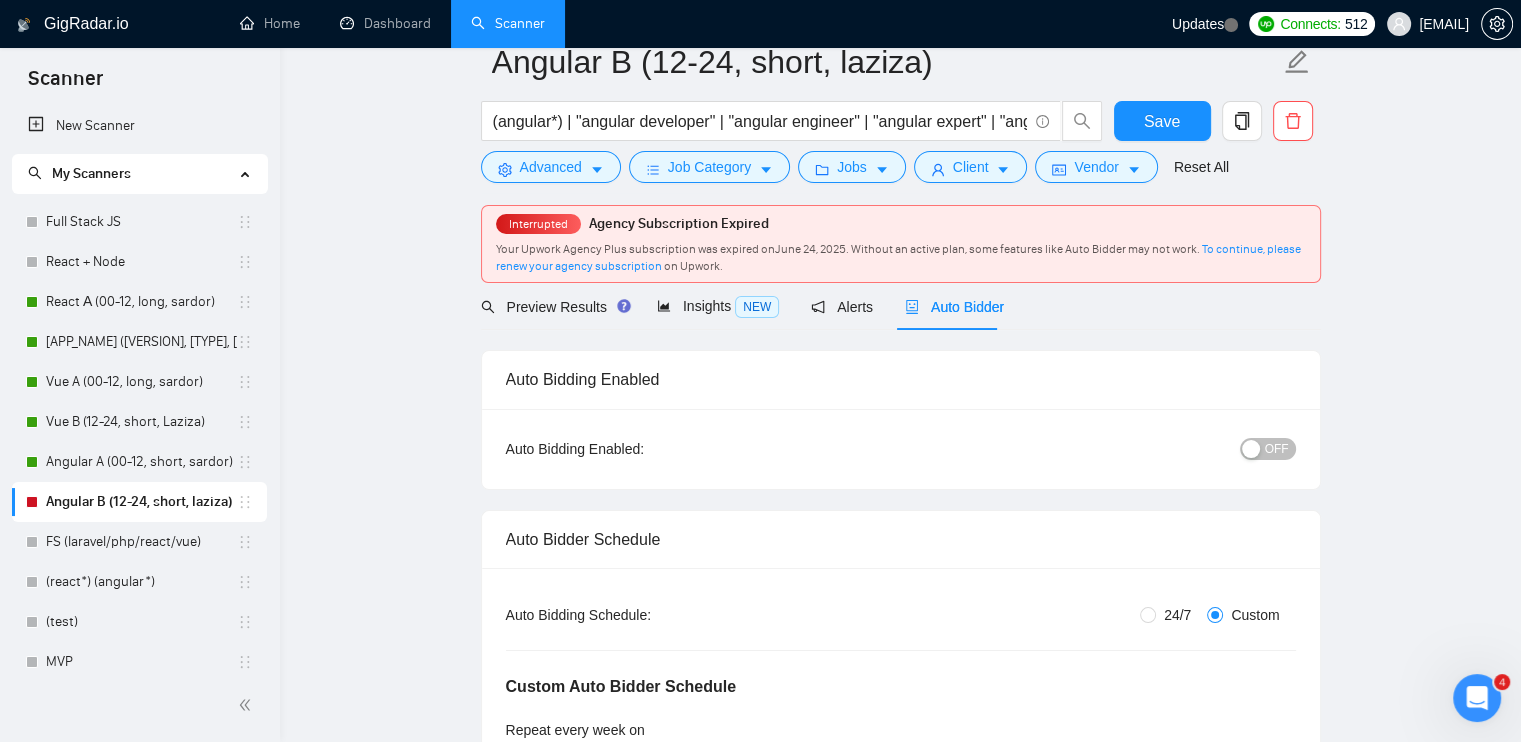 scroll, scrollTop: 0, scrollLeft: 0, axis: both 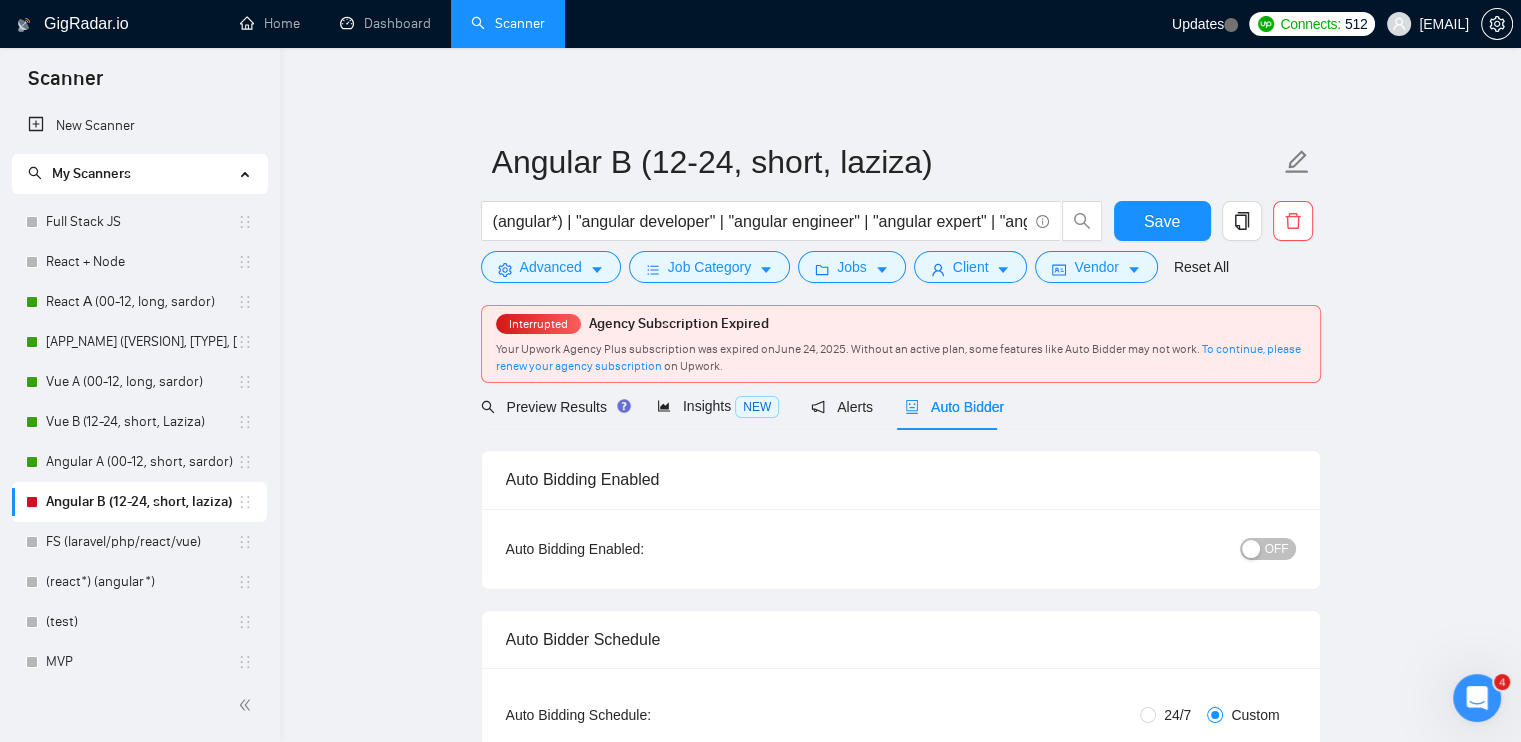 click on "OFF" at bounding box center (1277, 549) 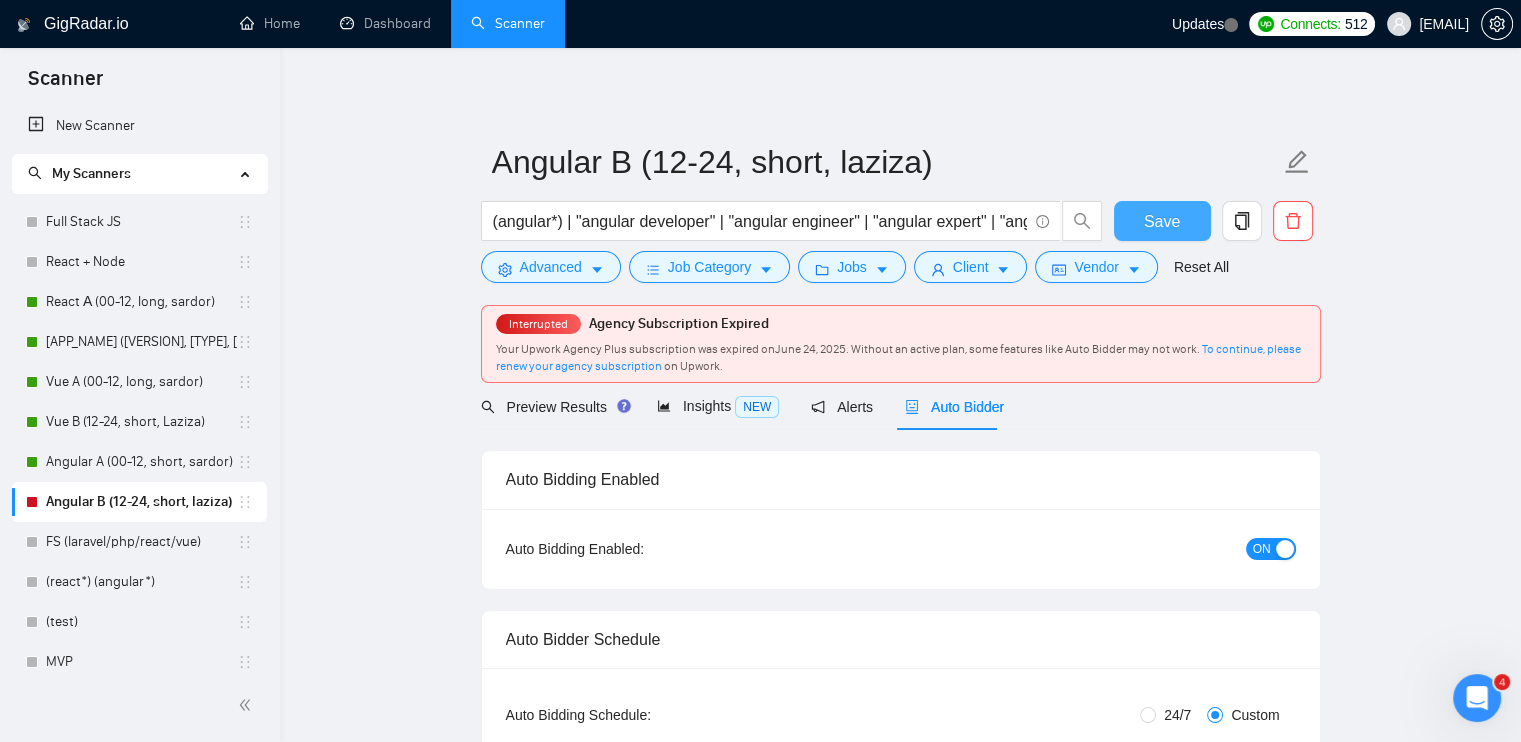 click on "Save" at bounding box center (1162, 221) 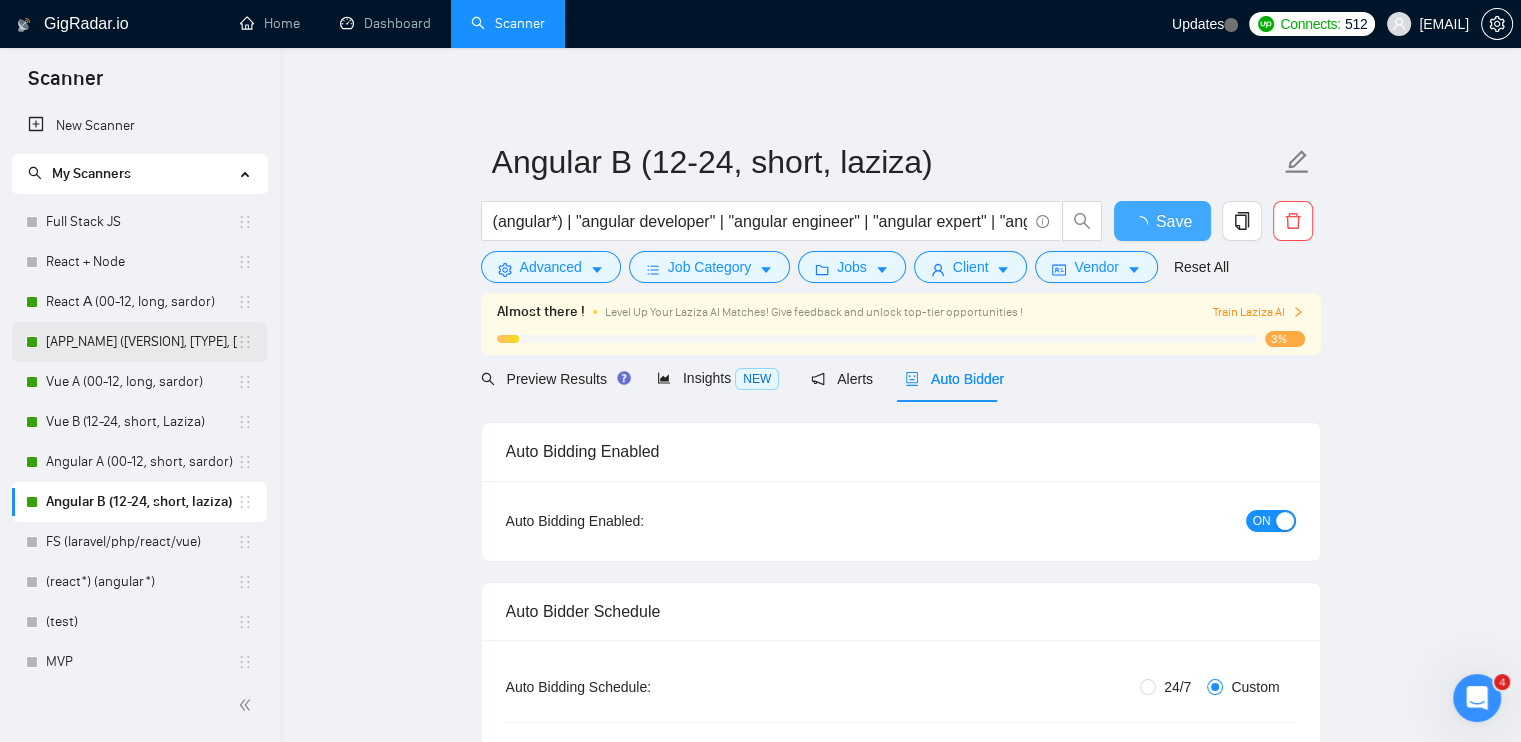 type 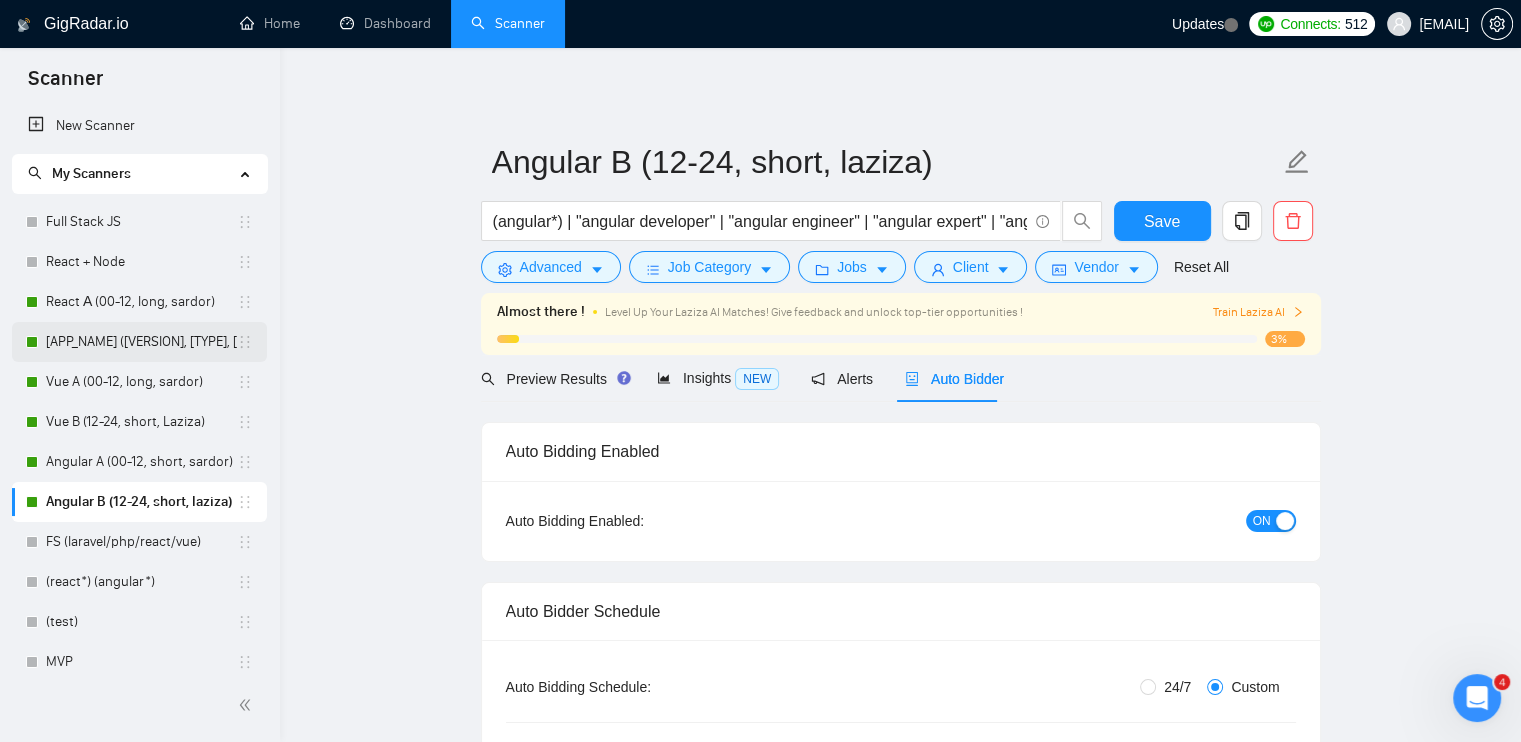 click on "[APP_NAME] ([VERSION], [TYPE], [NAME])" at bounding box center (141, 342) 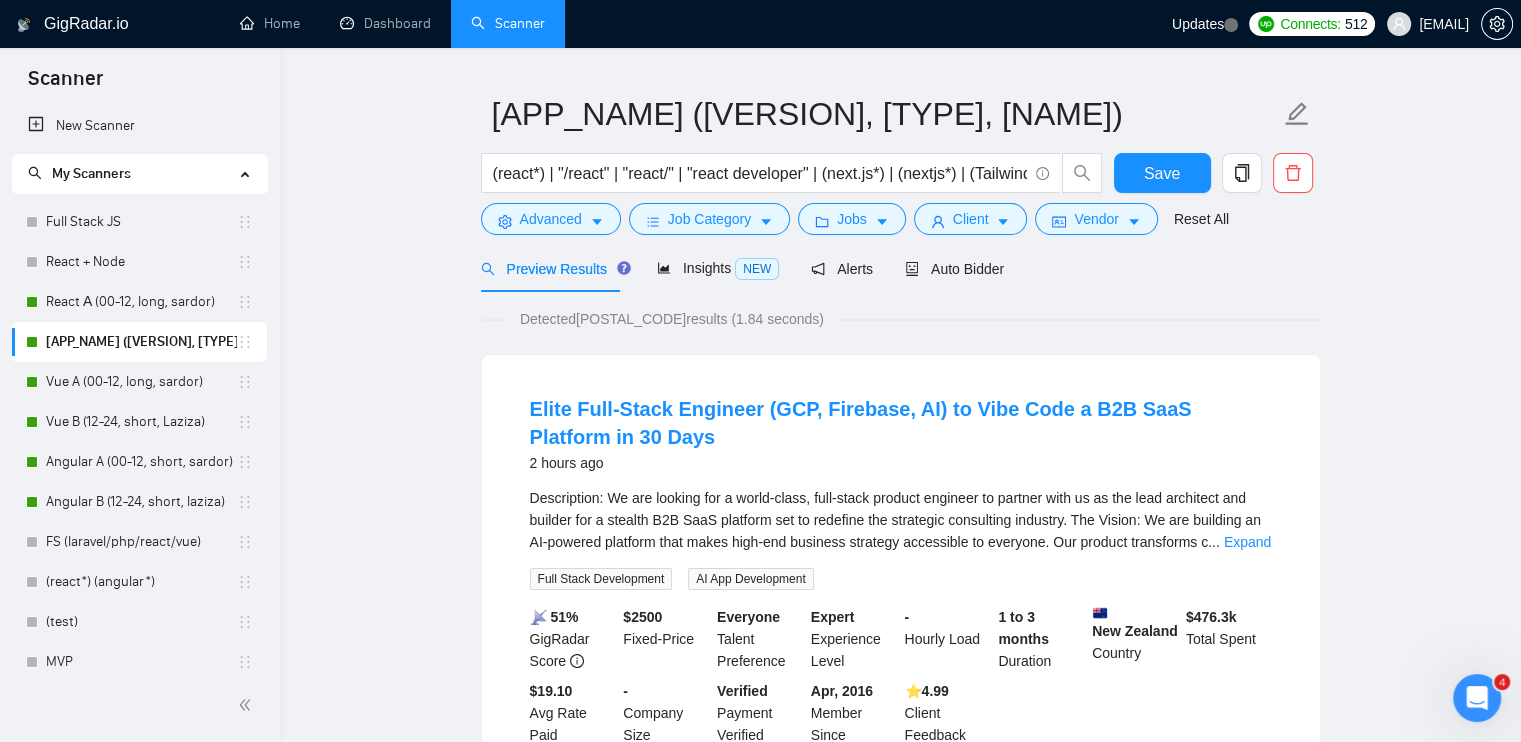 scroll, scrollTop: 0, scrollLeft: 0, axis: both 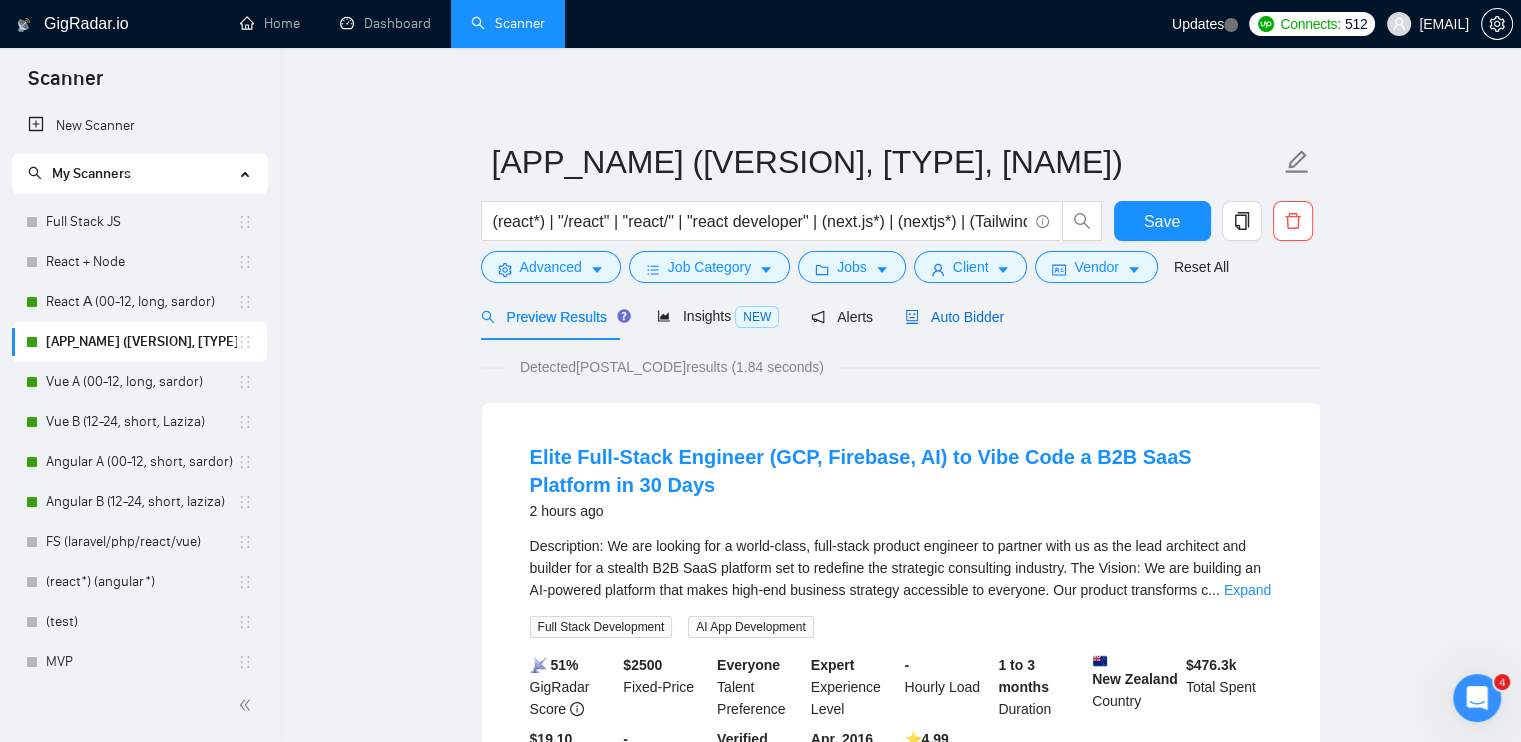 click on "Auto Bidder" at bounding box center [954, 317] 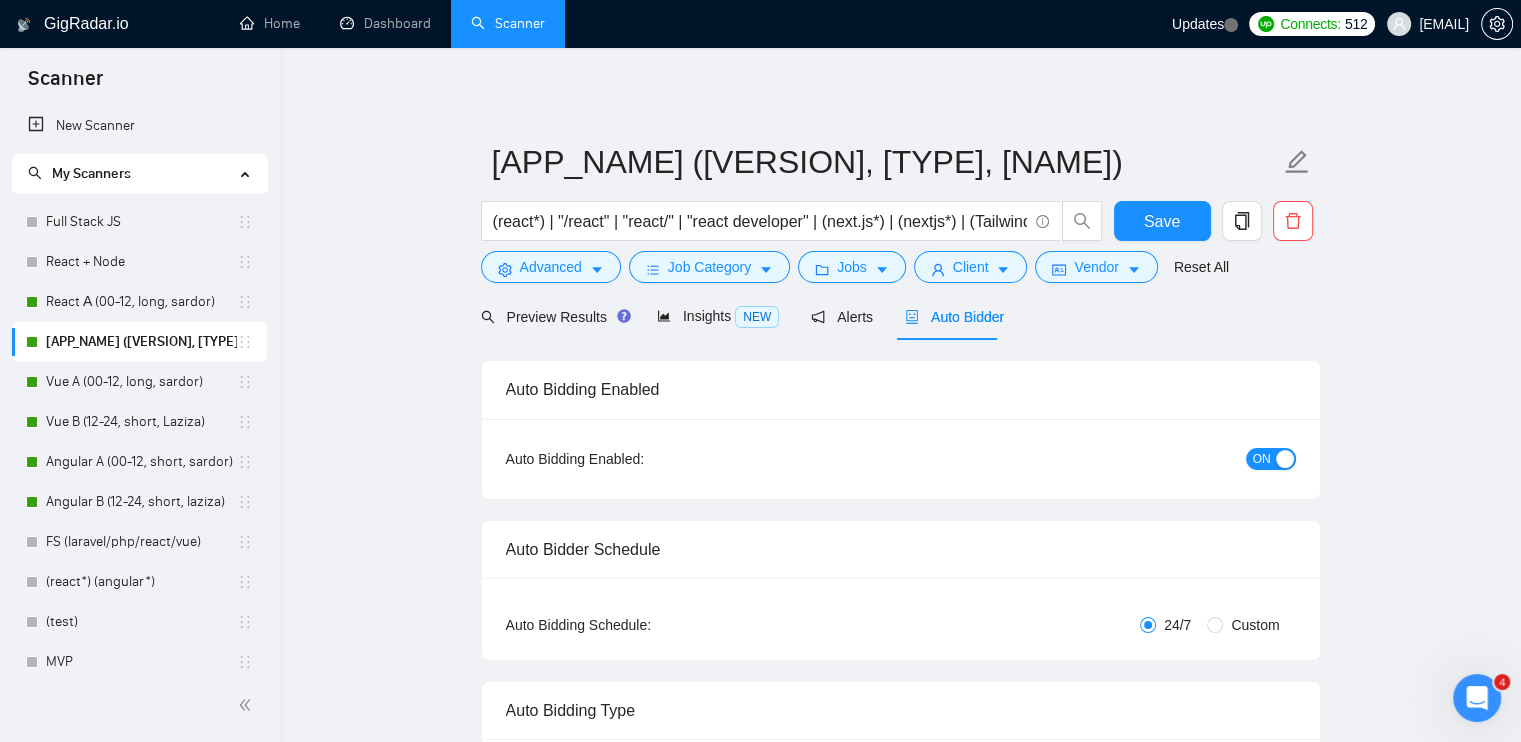 type 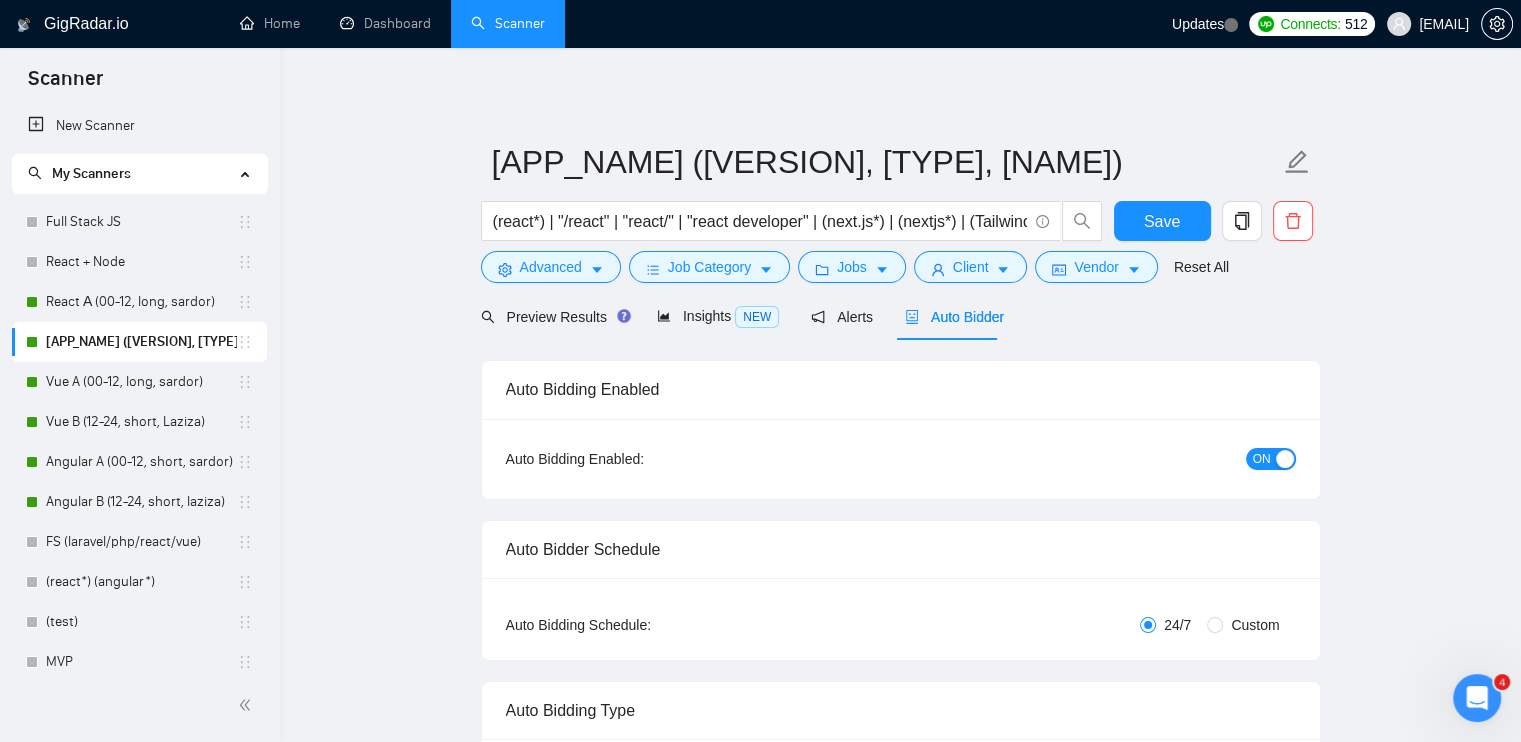 radio on "false" 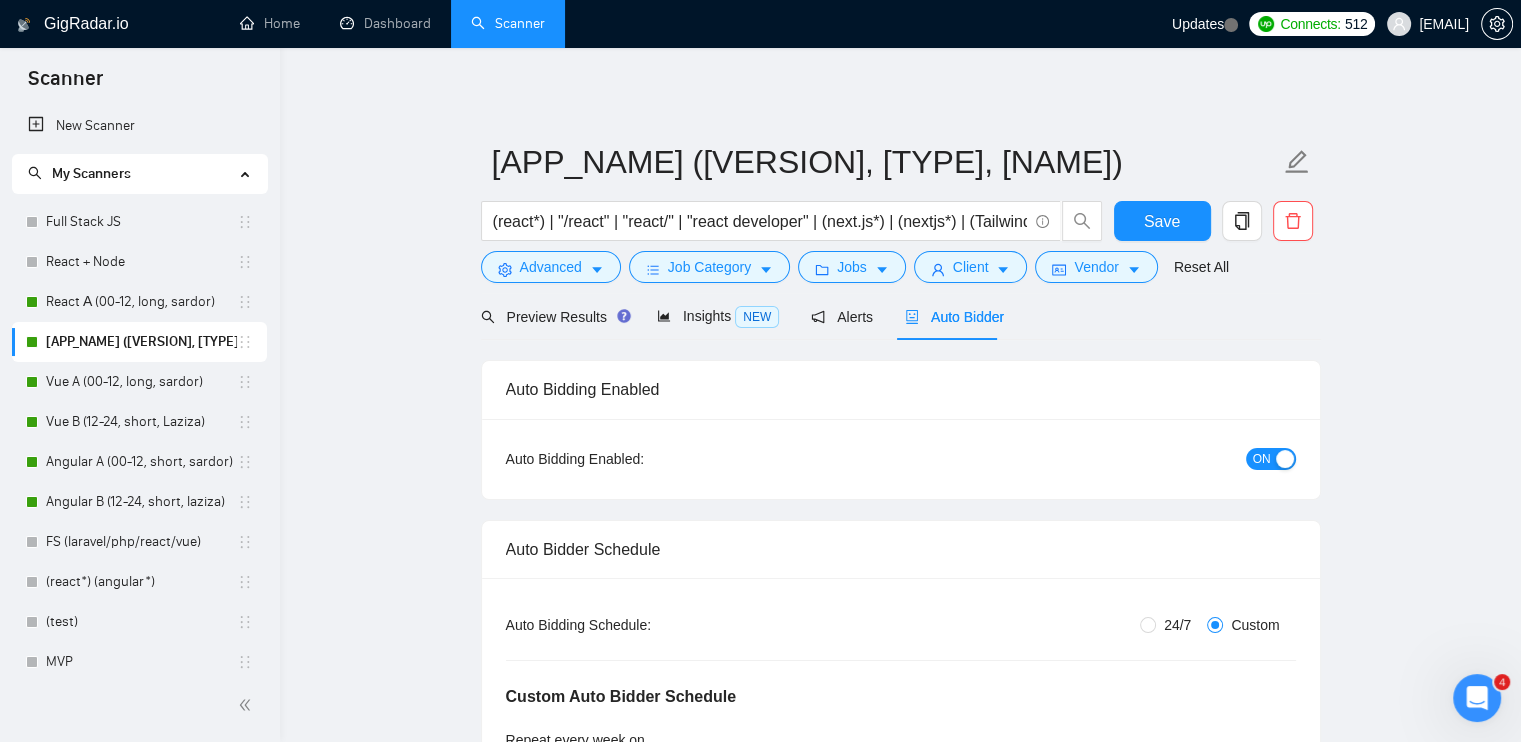 type 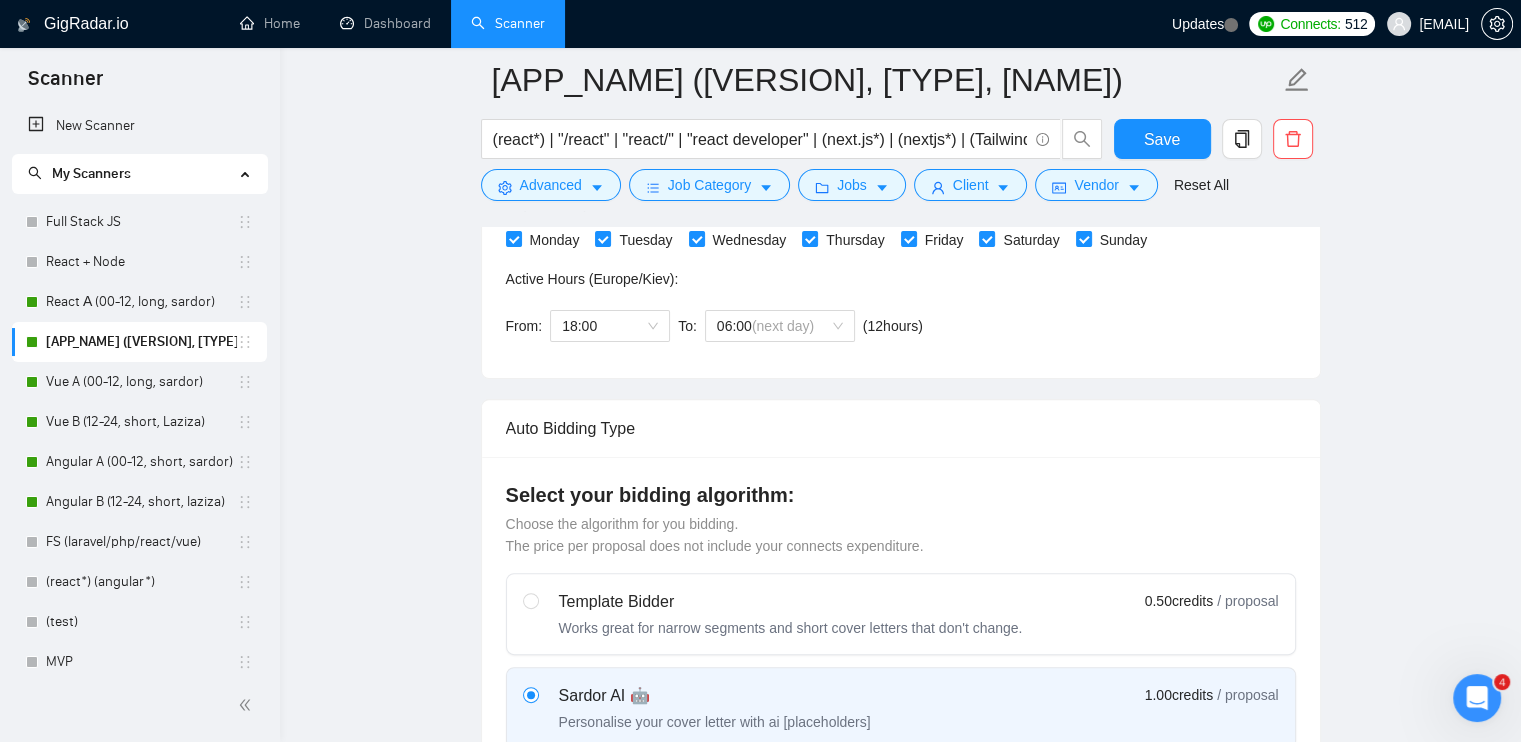 scroll, scrollTop: 800, scrollLeft: 0, axis: vertical 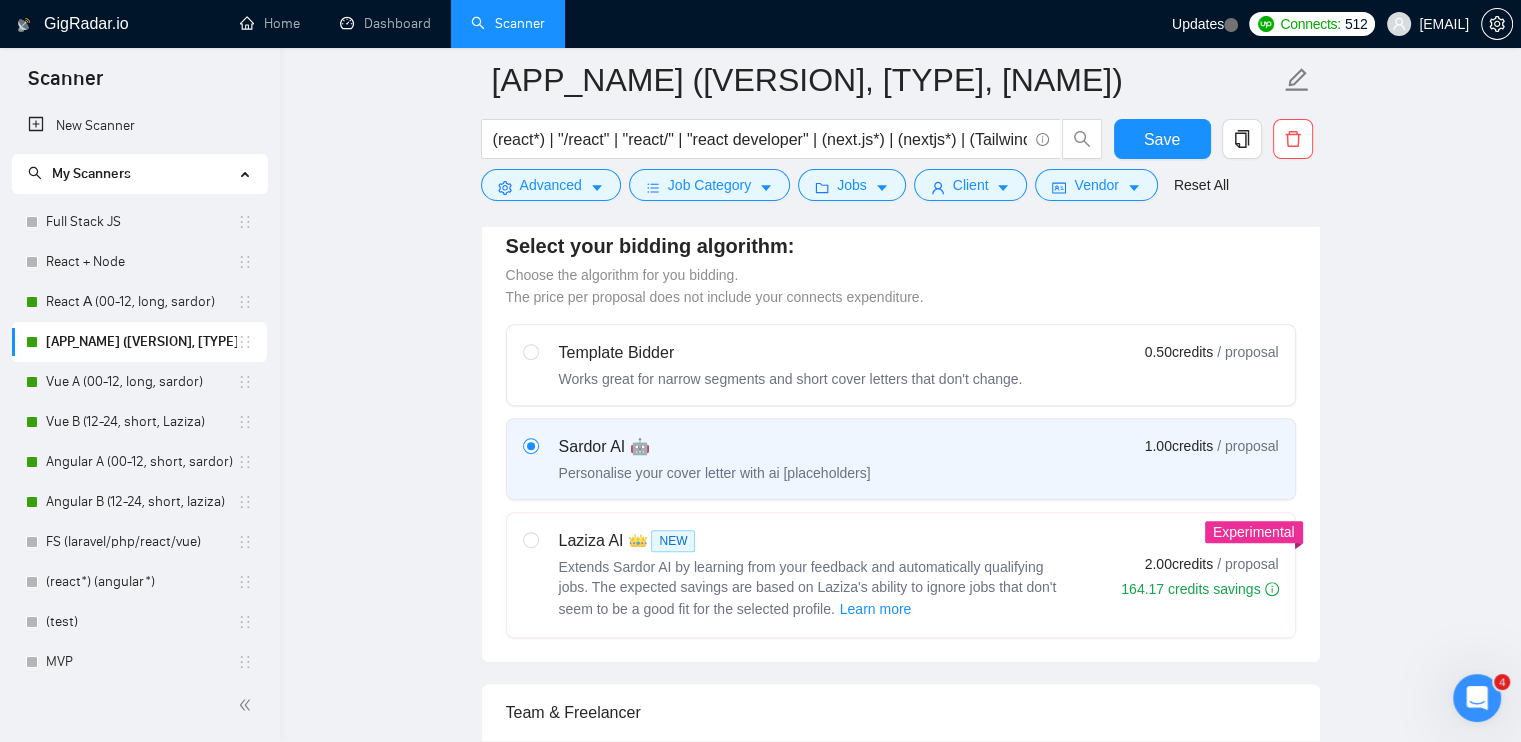 click on "[NAME]
[NAME]" at bounding box center [791, 575] 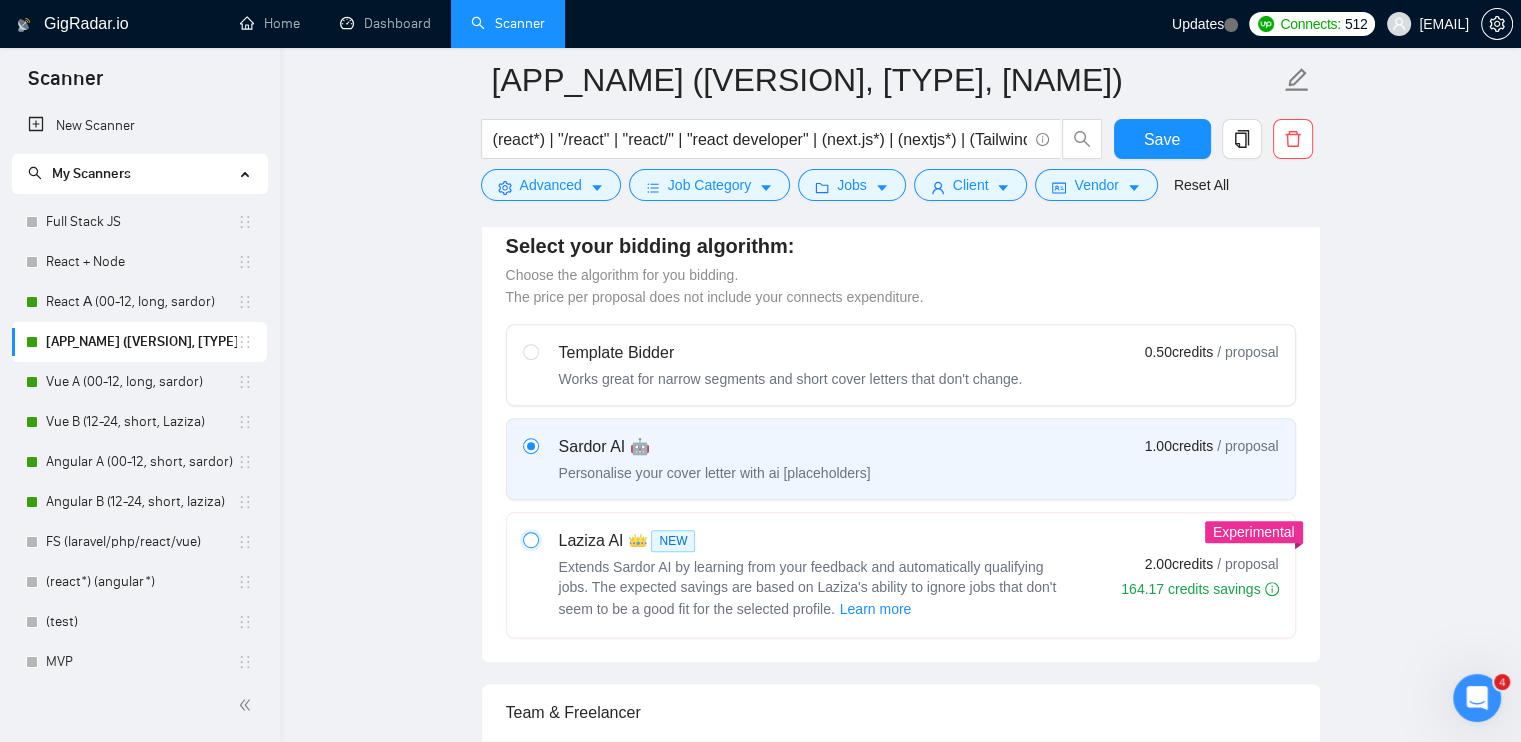 click at bounding box center (530, 539) 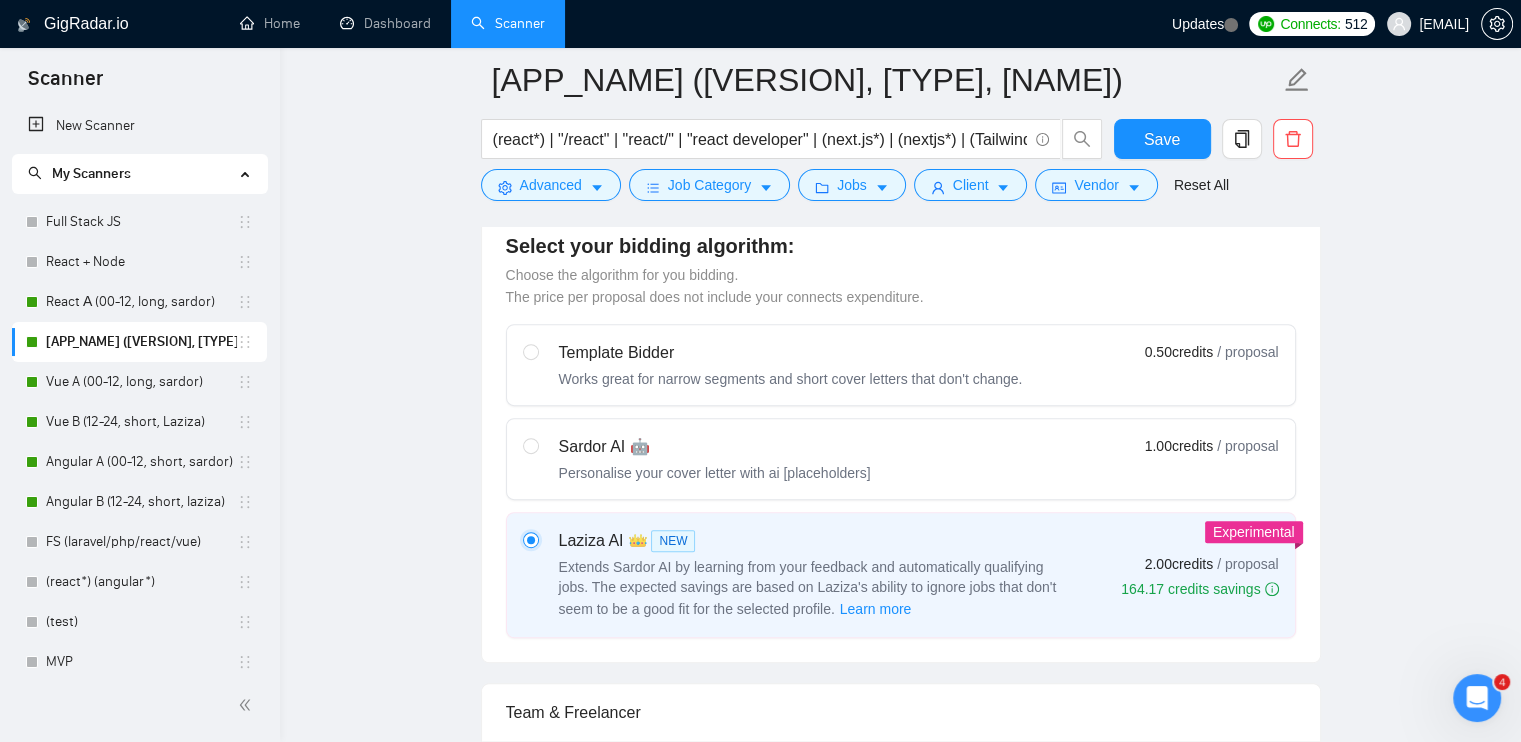 type 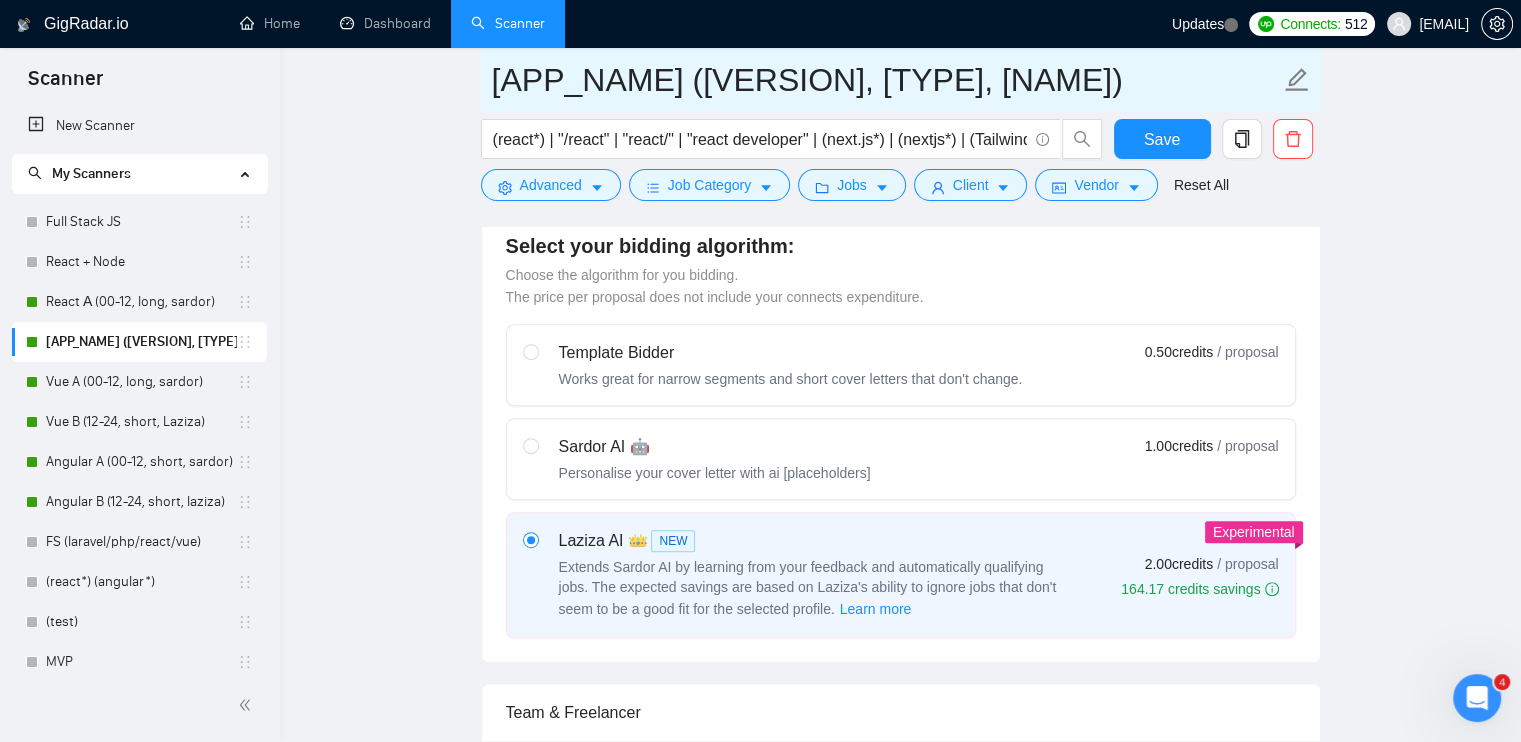 click on "[APP_NAME] ([VERSION], [TYPE], [NAME])" at bounding box center [886, 80] 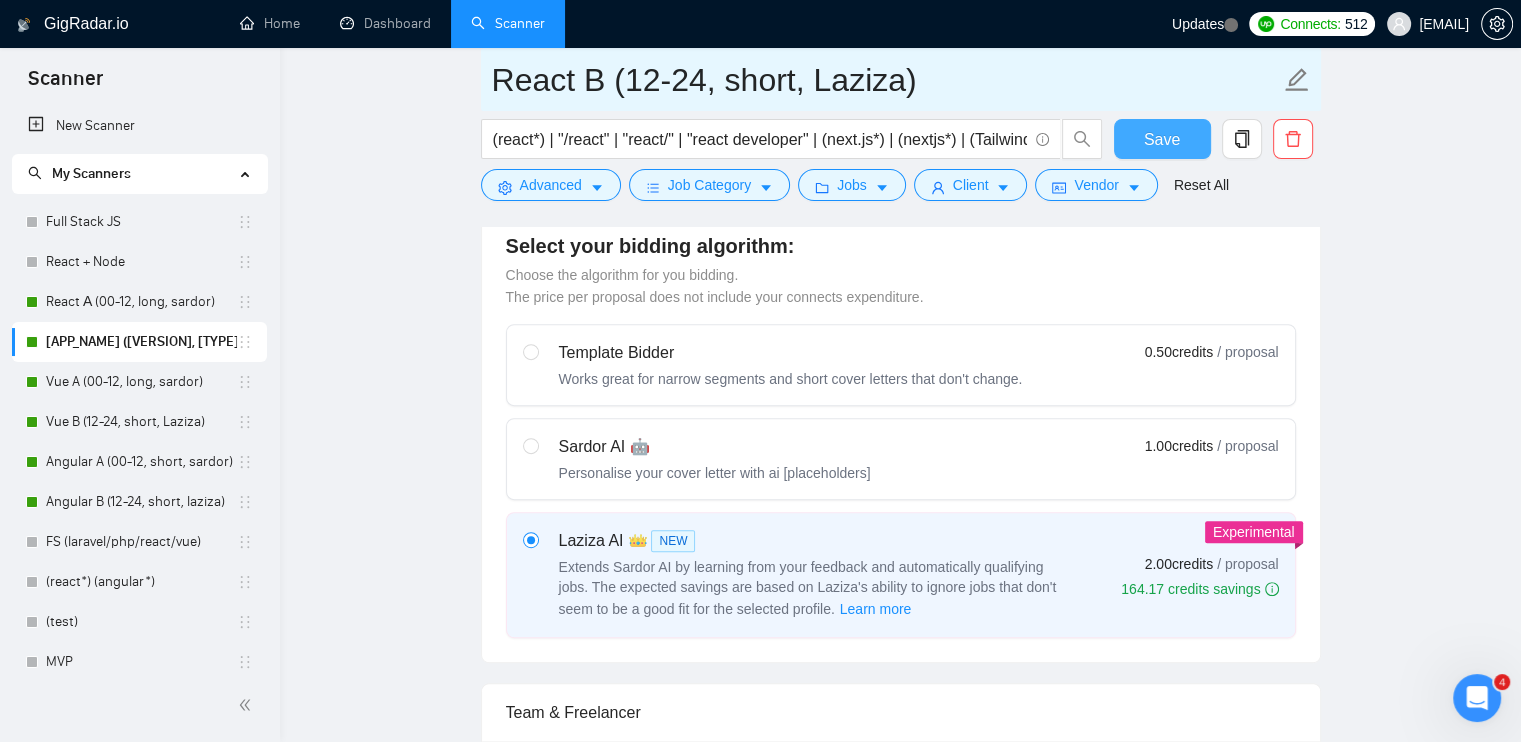 type on "React B (12-24, short, Laziza)" 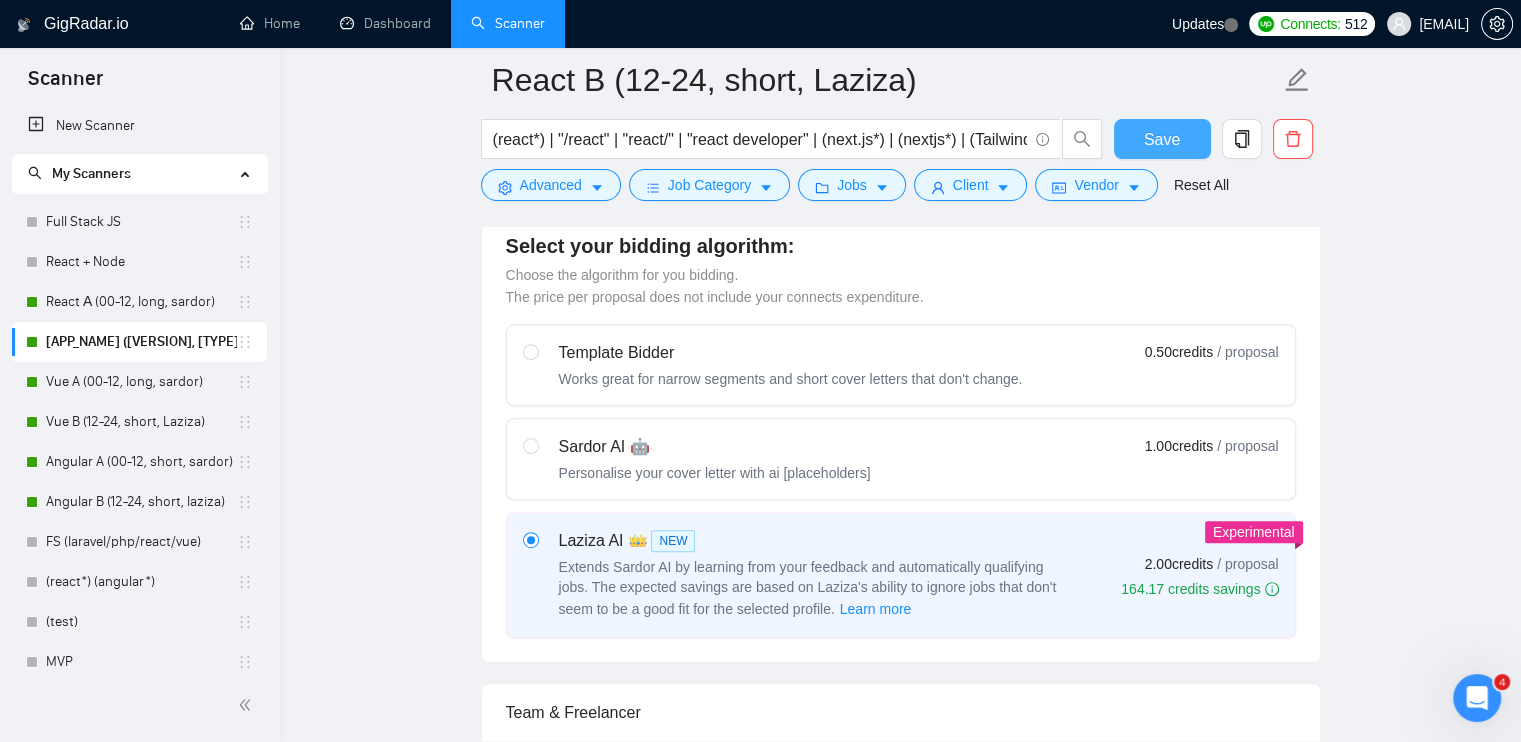 click on "Save" at bounding box center (1162, 139) 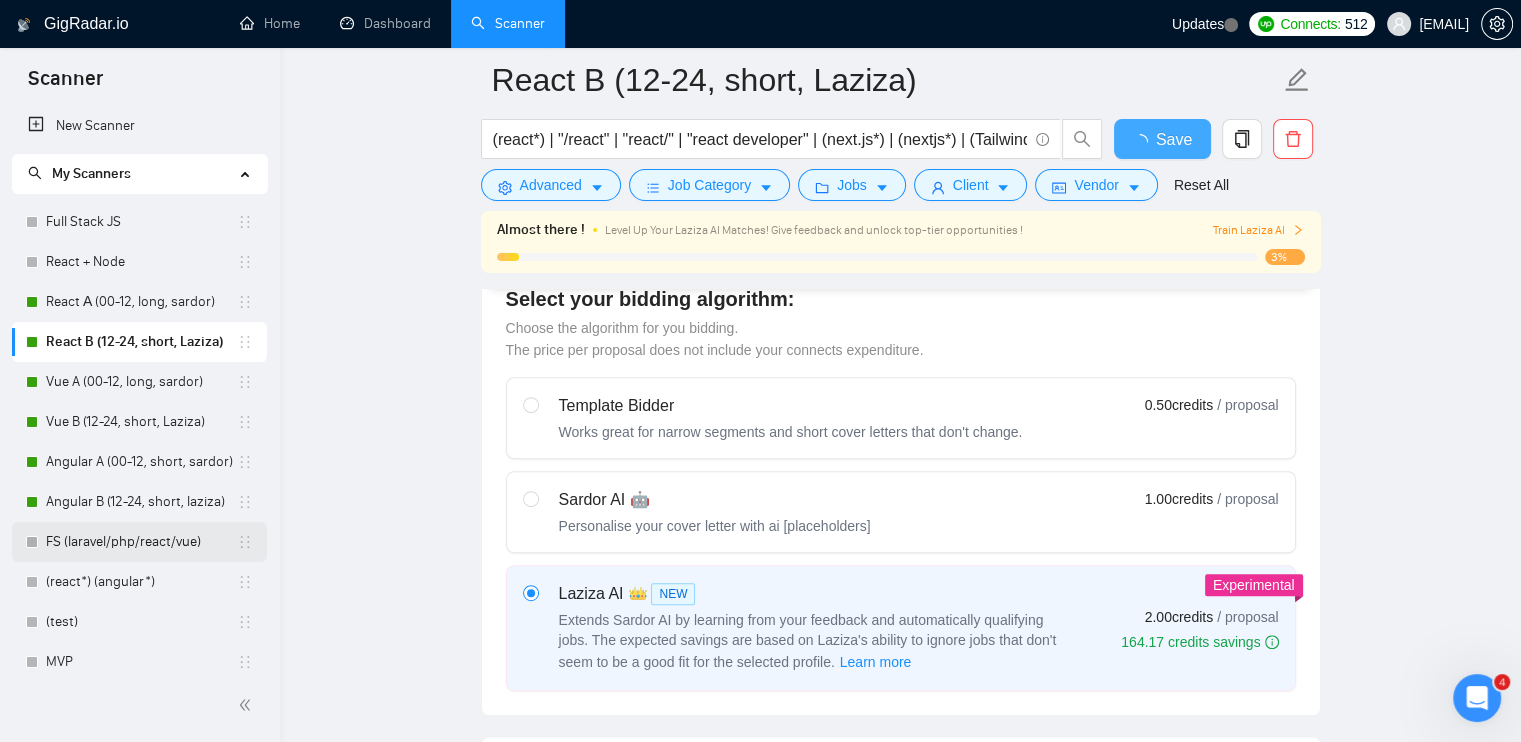 type 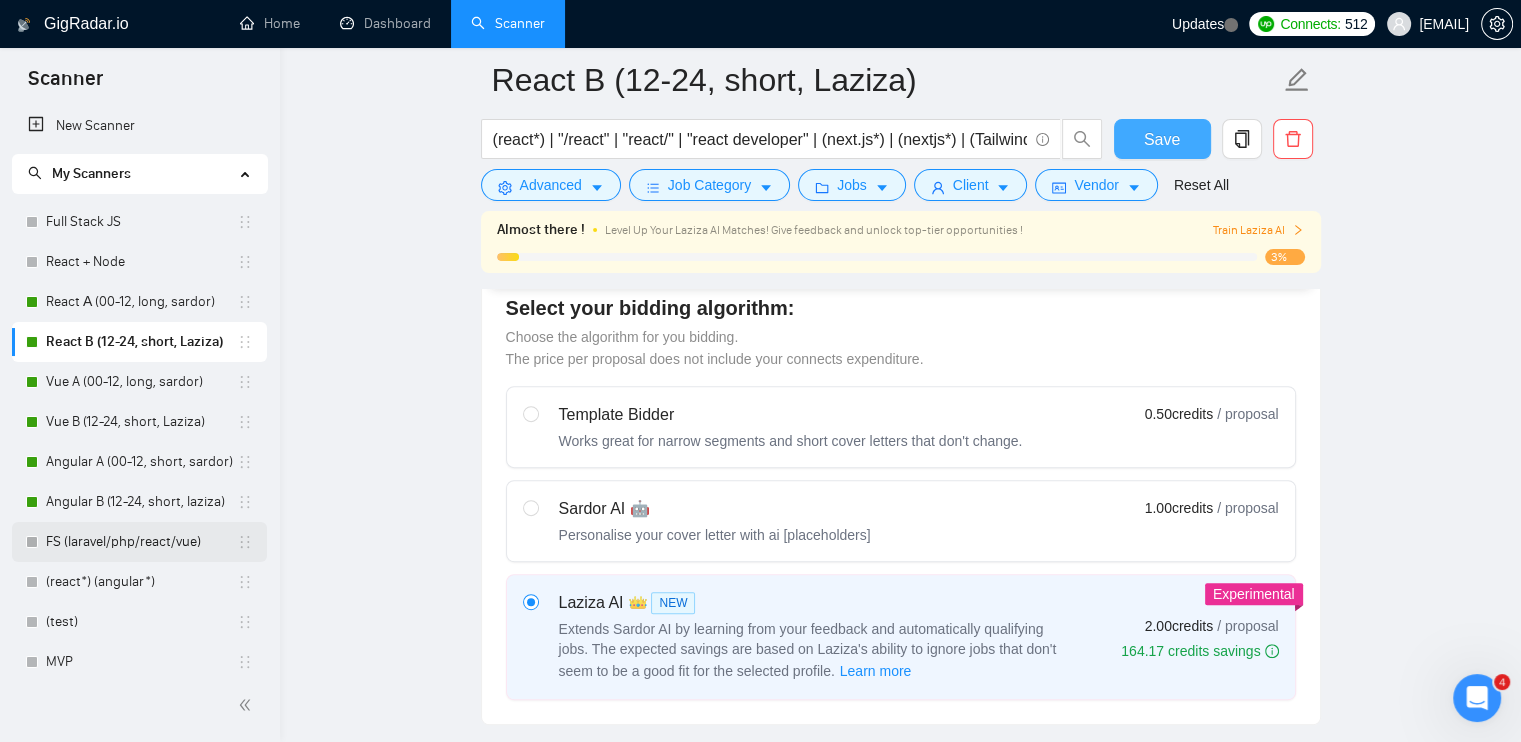 type 